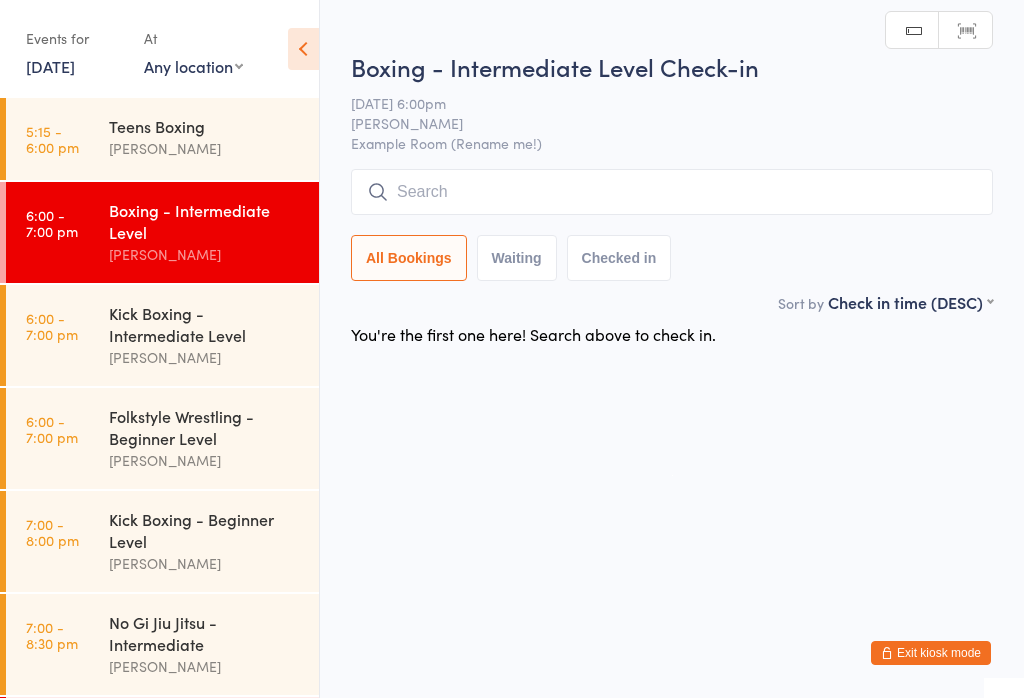 scroll, scrollTop: 0, scrollLeft: 0, axis: both 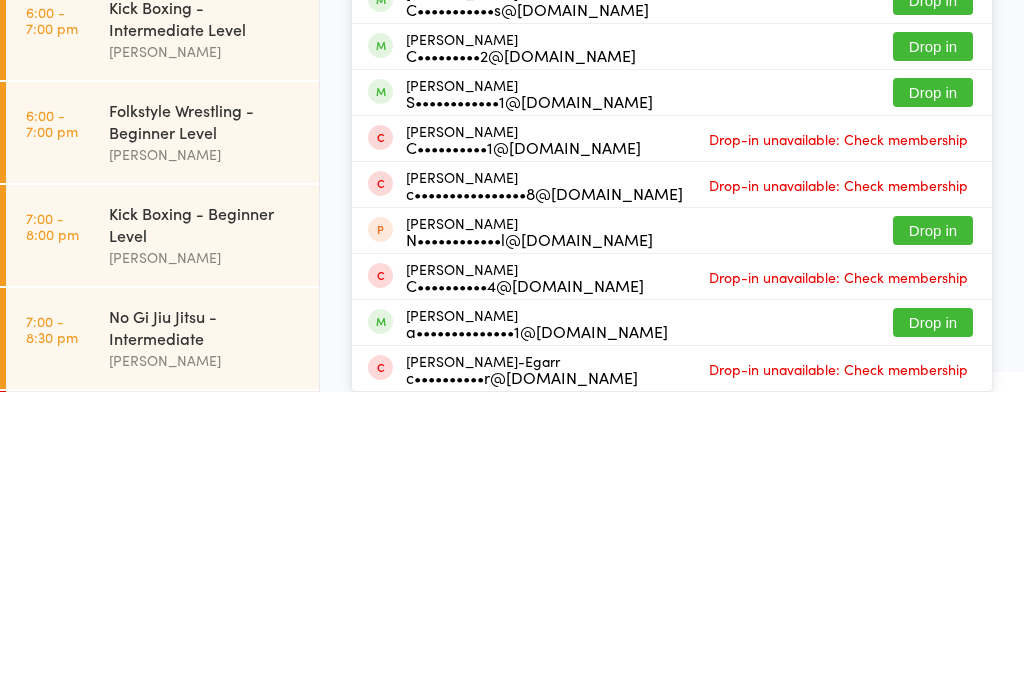 type on "Cam" 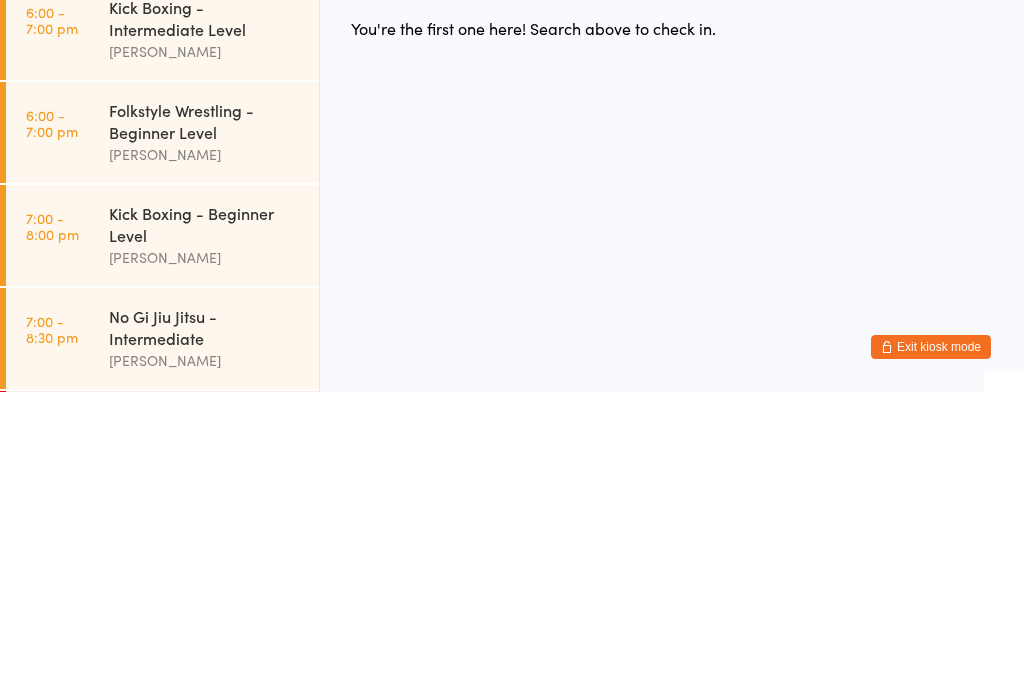 type 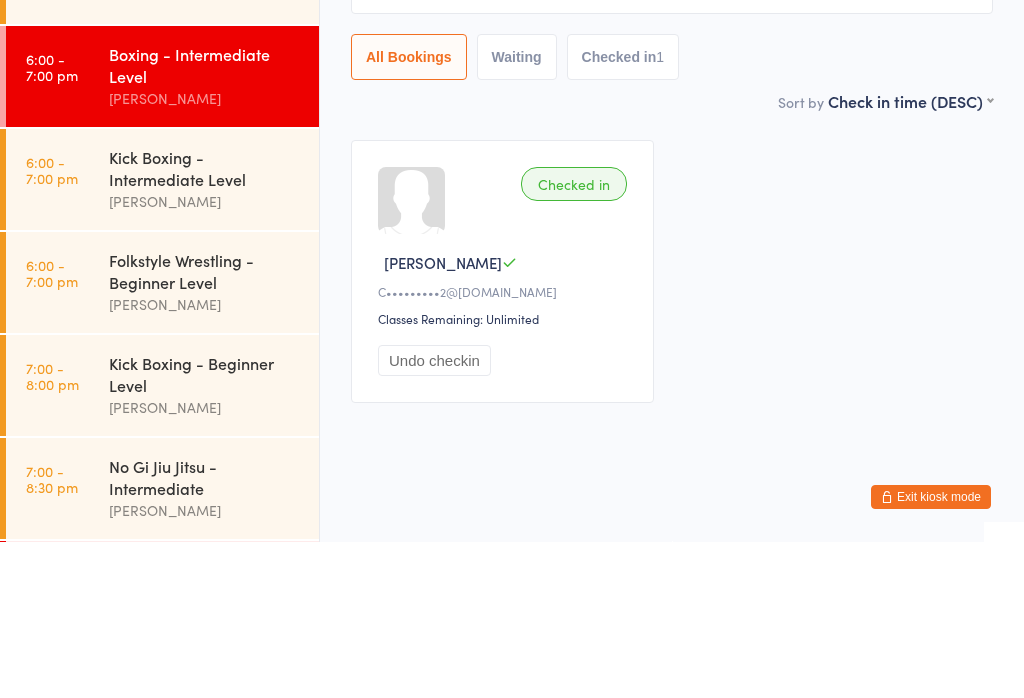 scroll, scrollTop: 47, scrollLeft: 0, axis: vertical 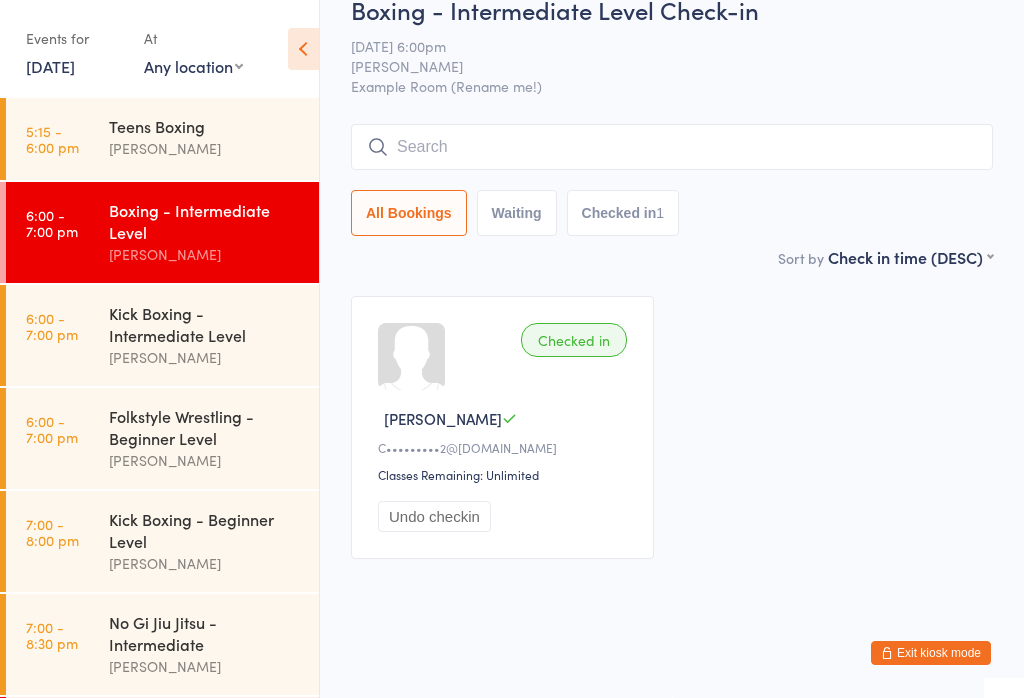 click on "Exit kiosk mode" at bounding box center (931, 653) 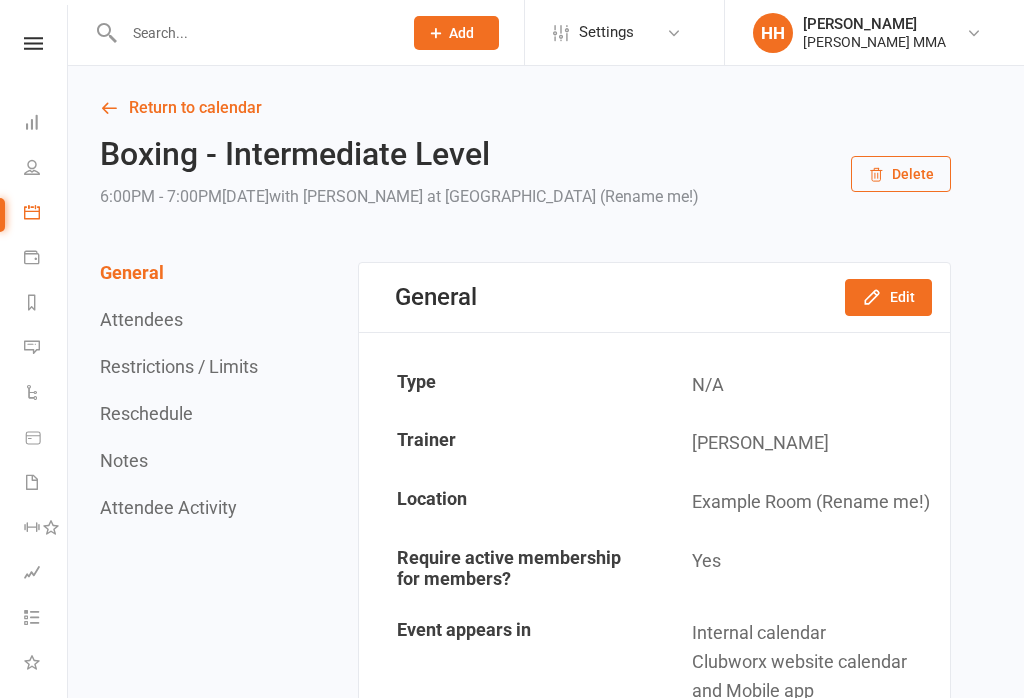 scroll, scrollTop: 0, scrollLeft: 0, axis: both 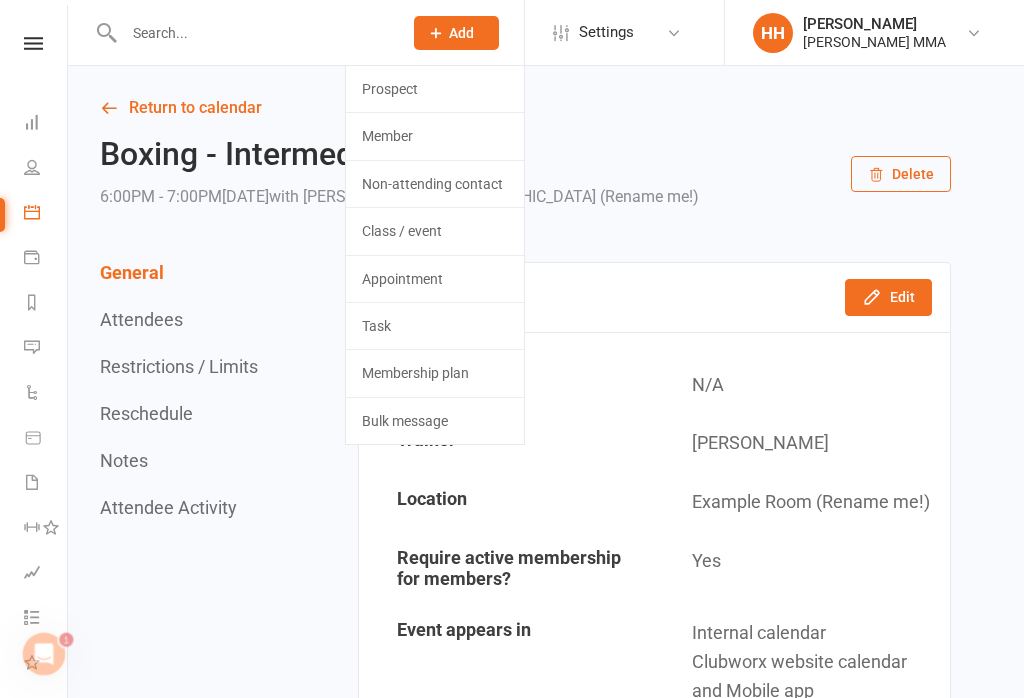 click on "Prospect" 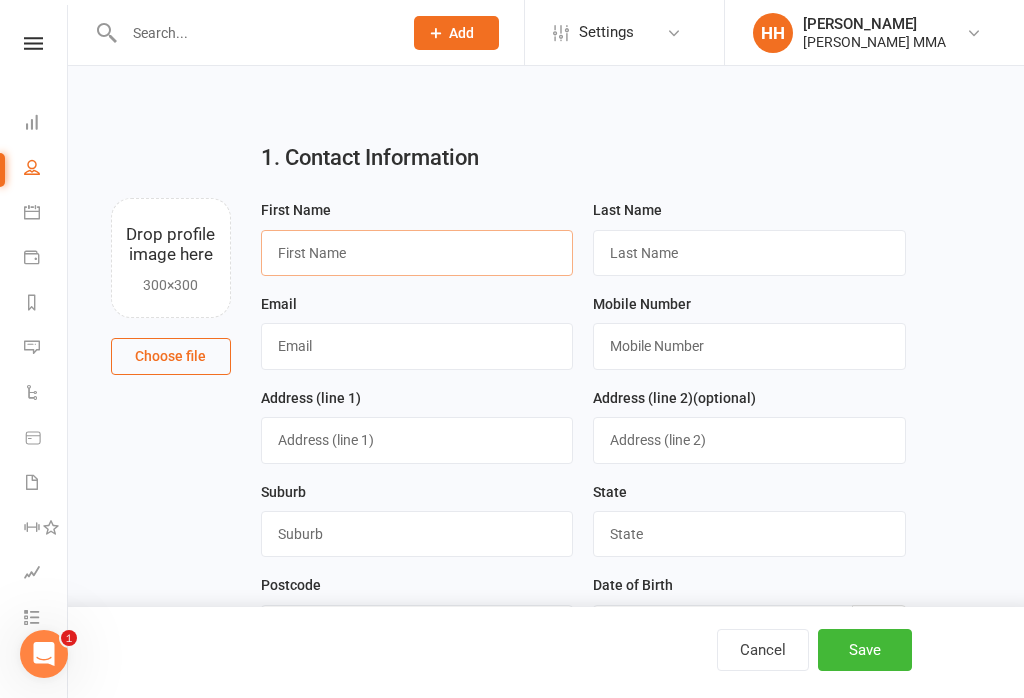 click at bounding box center (417, 253) 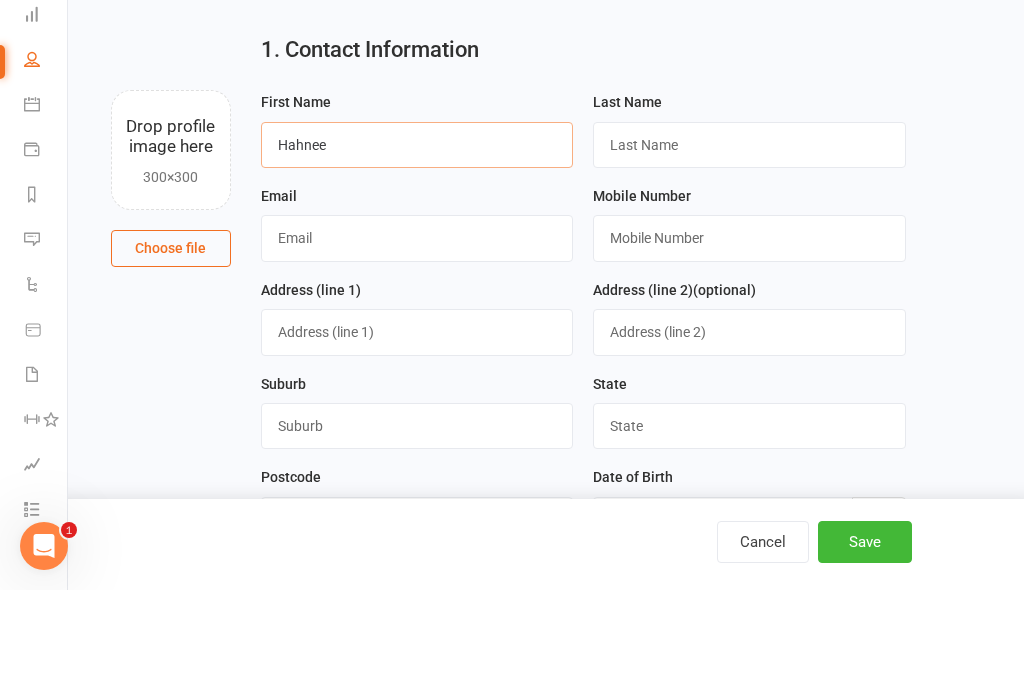 type on "Hahnee" 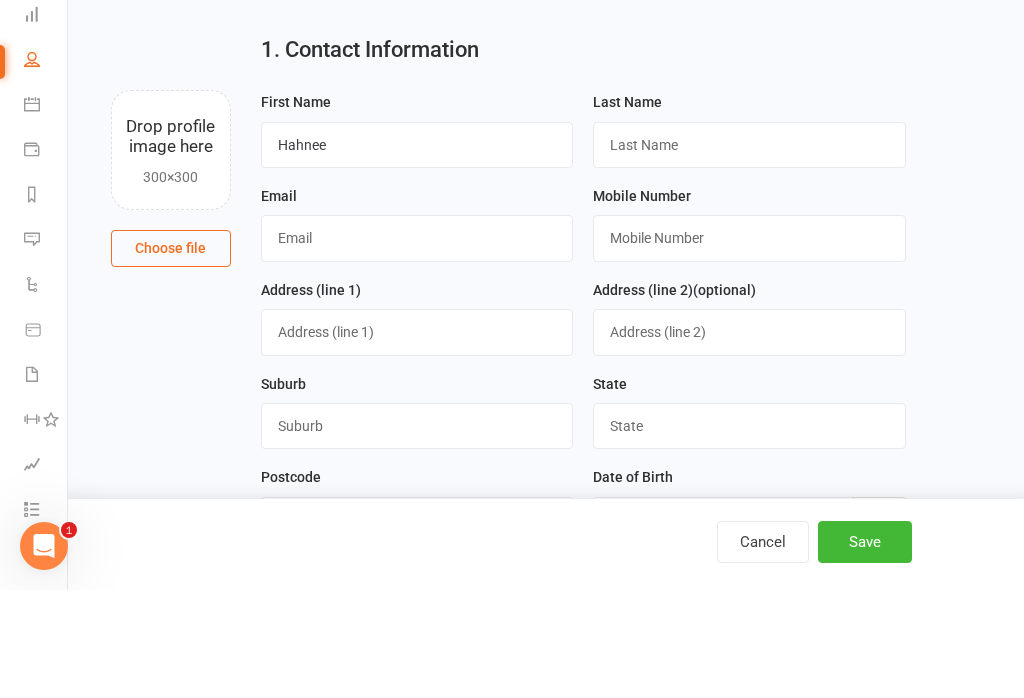 click at bounding box center (749, 253) 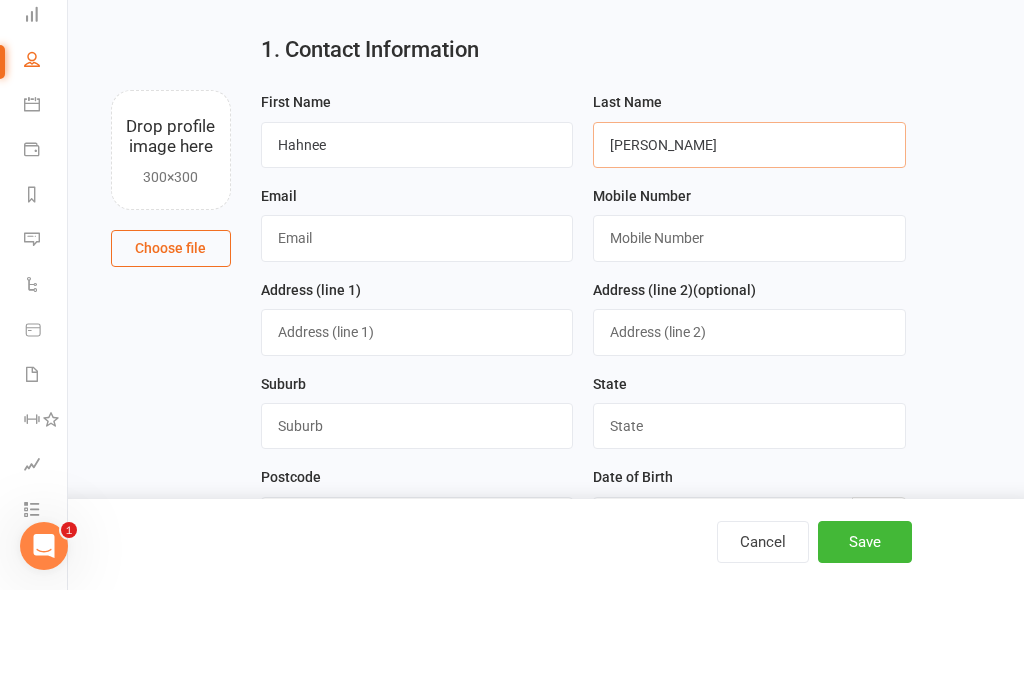 type on "Kim" 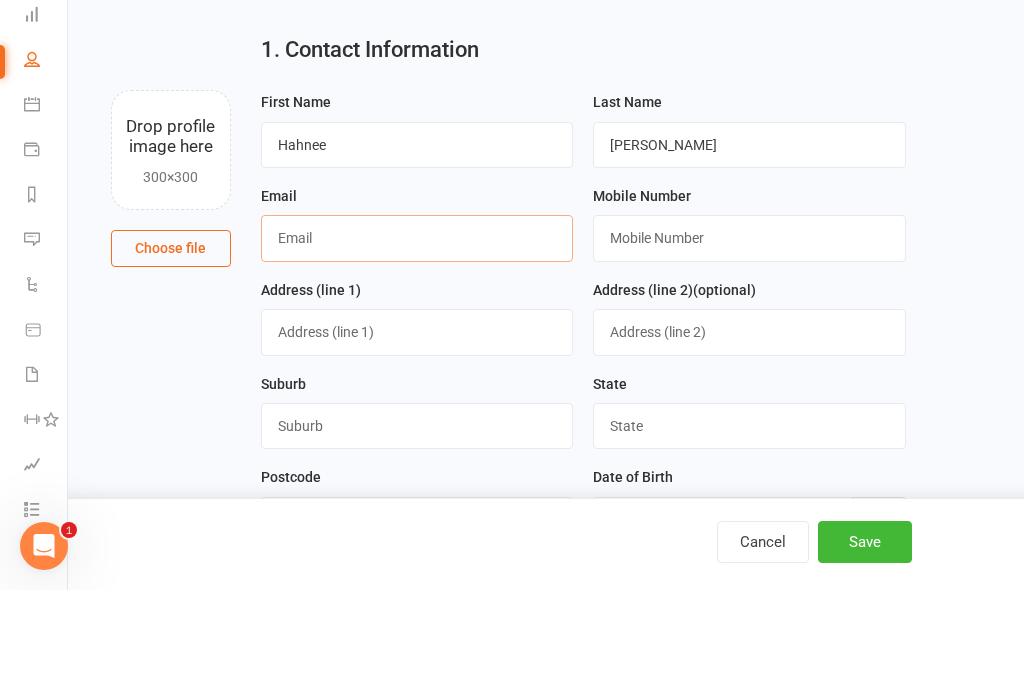 click at bounding box center (417, 346) 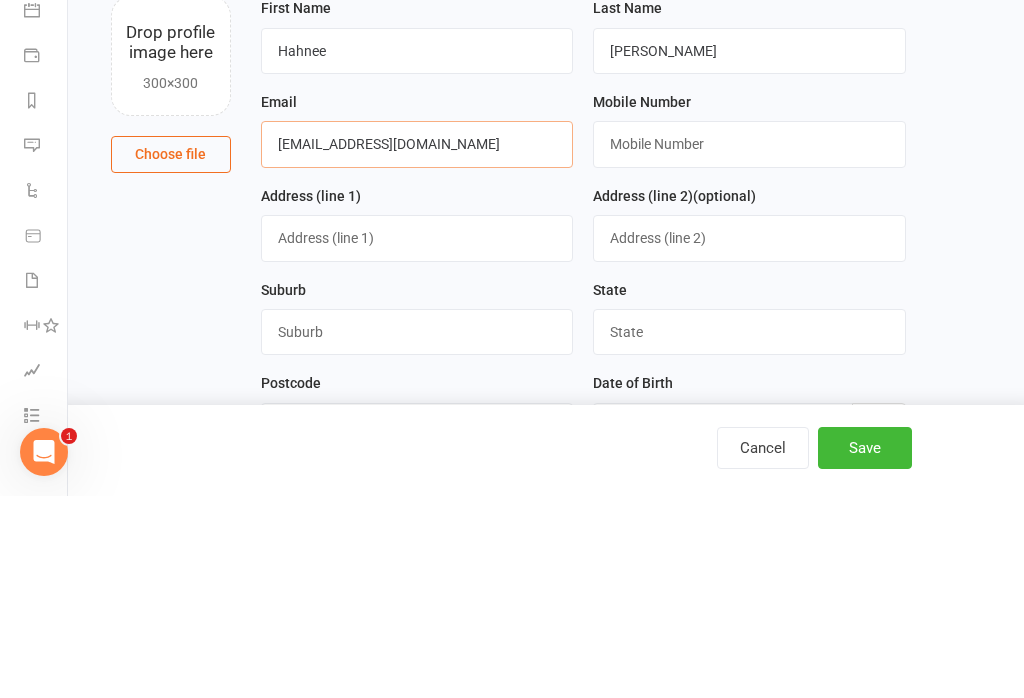 type on "[EMAIL_ADDRESS][DOMAIN_NAME]" 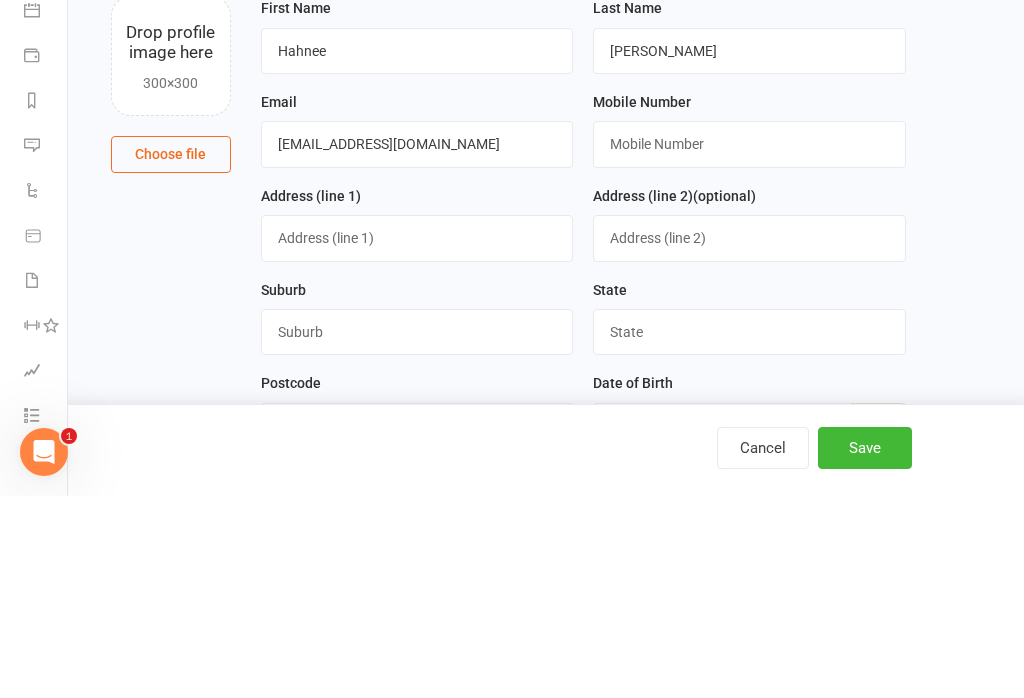 click at bounding box center [749, 346] 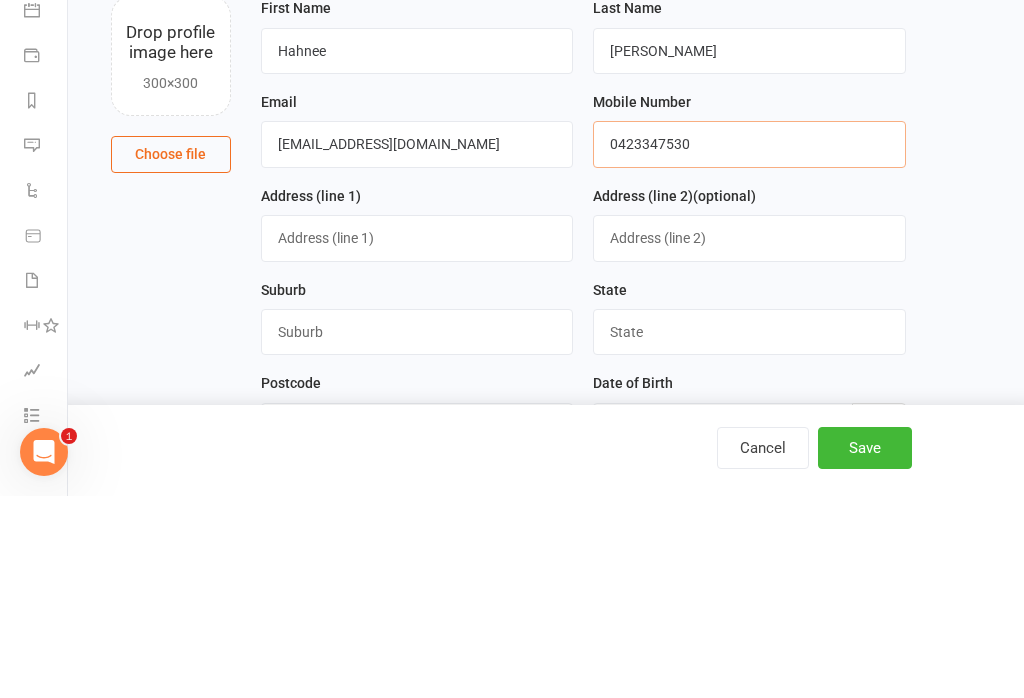 type on "0423347530" 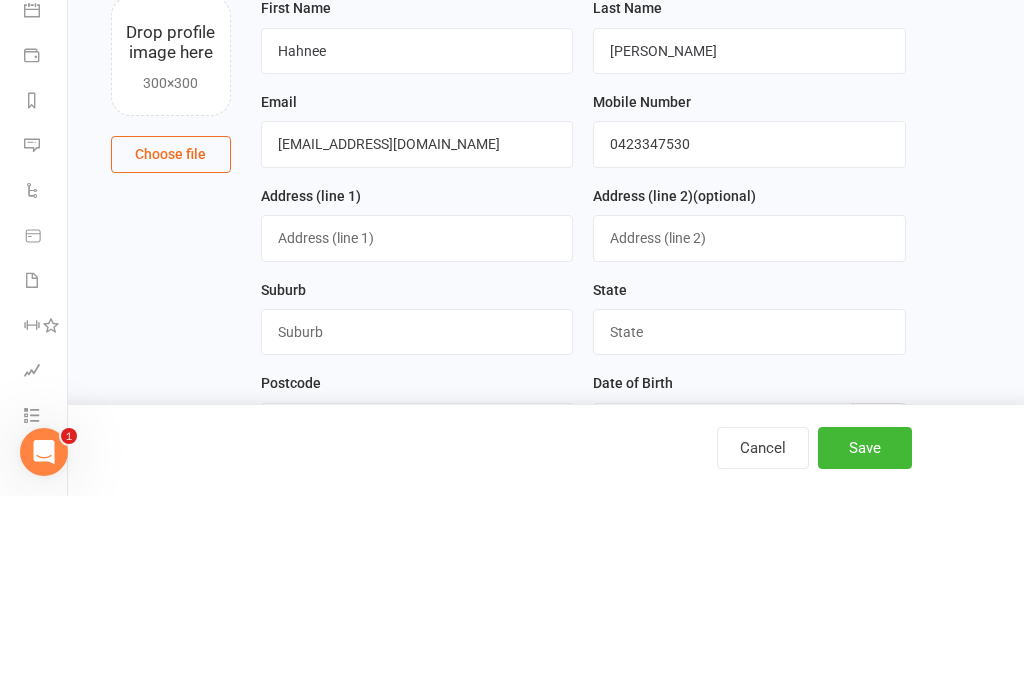 click at bounding box center (417, 440) 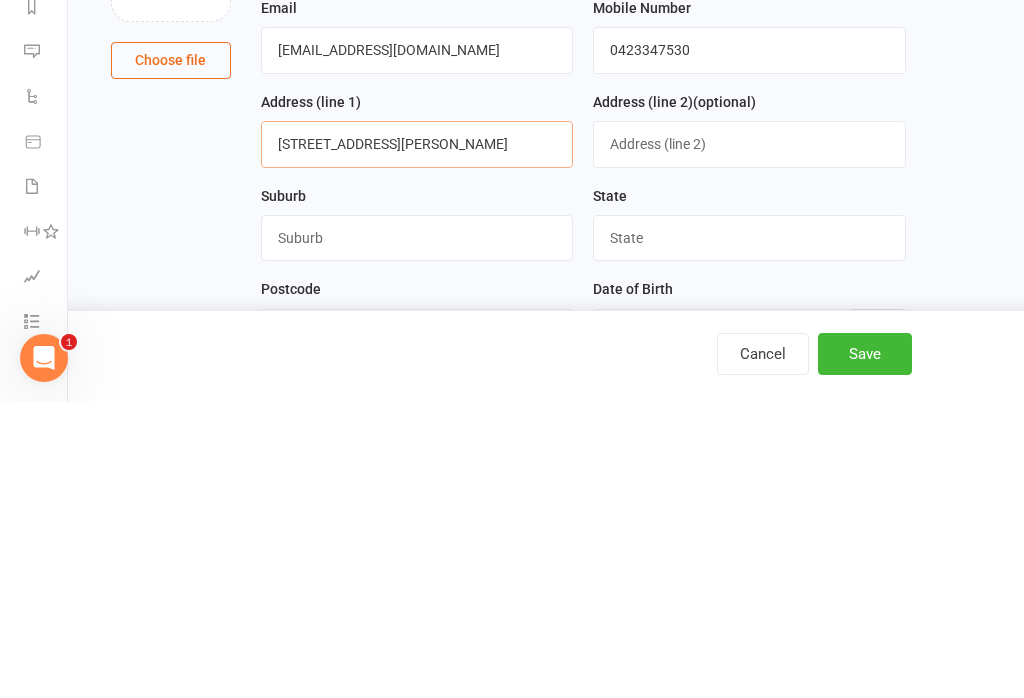 type on "42 craven street" 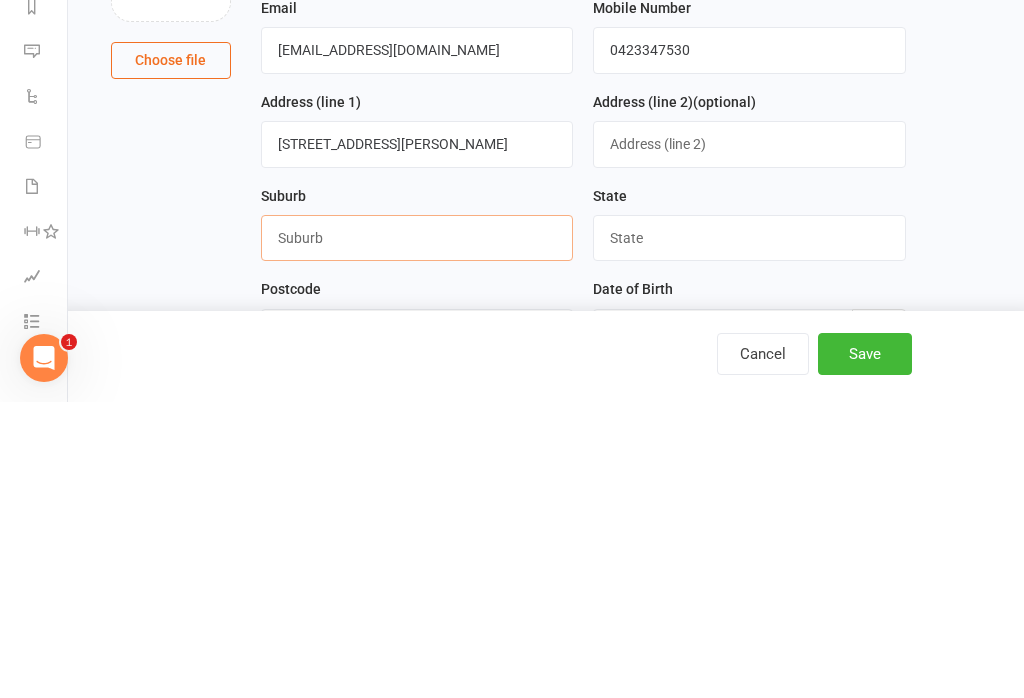 click at bounding box center (417, 534) 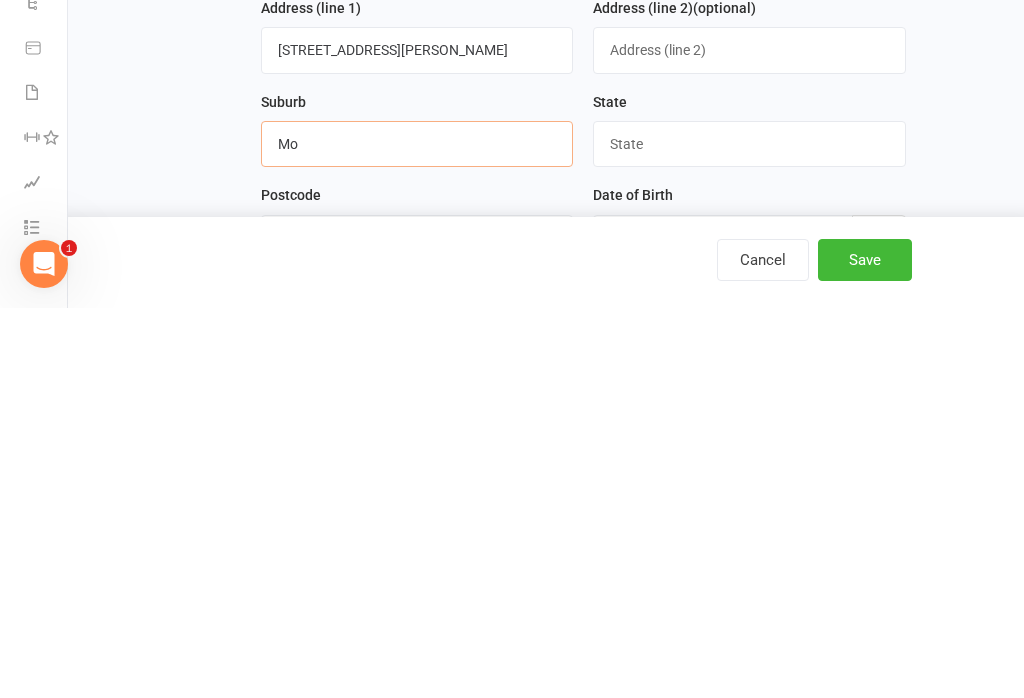 type on "M" 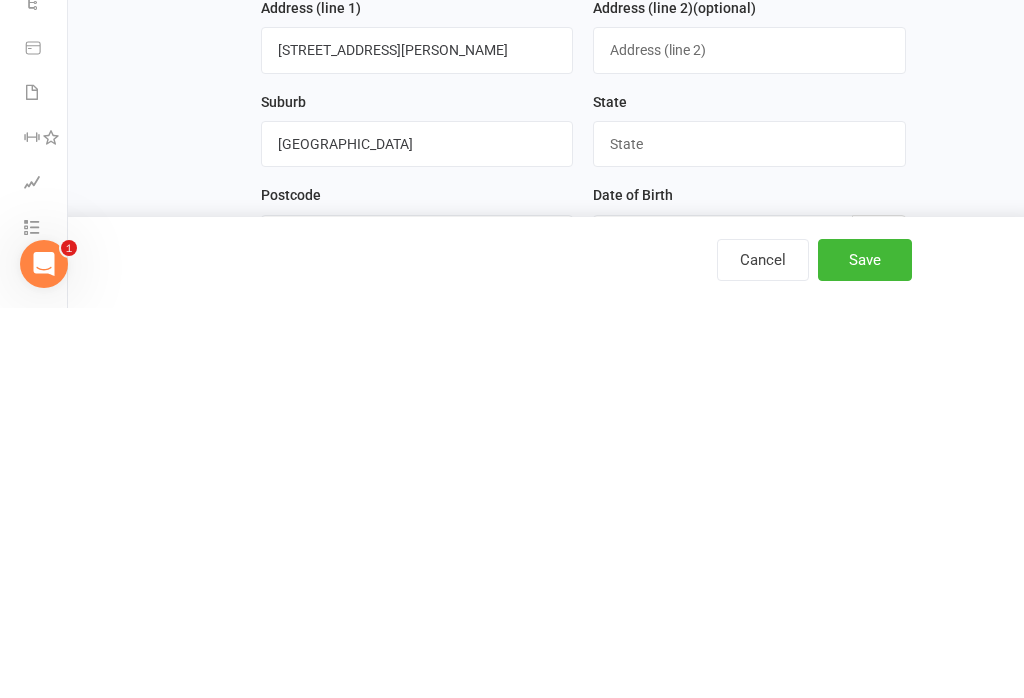 click at bounding box center [749, 534] 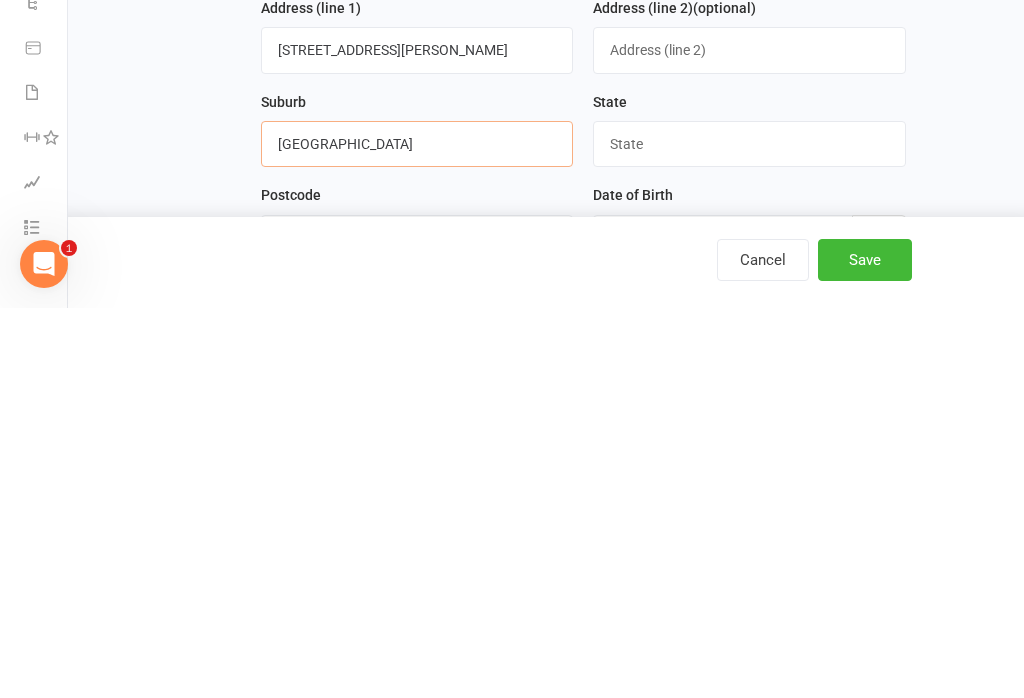 click on "North Kellyville" at bounding box center [417, 534] 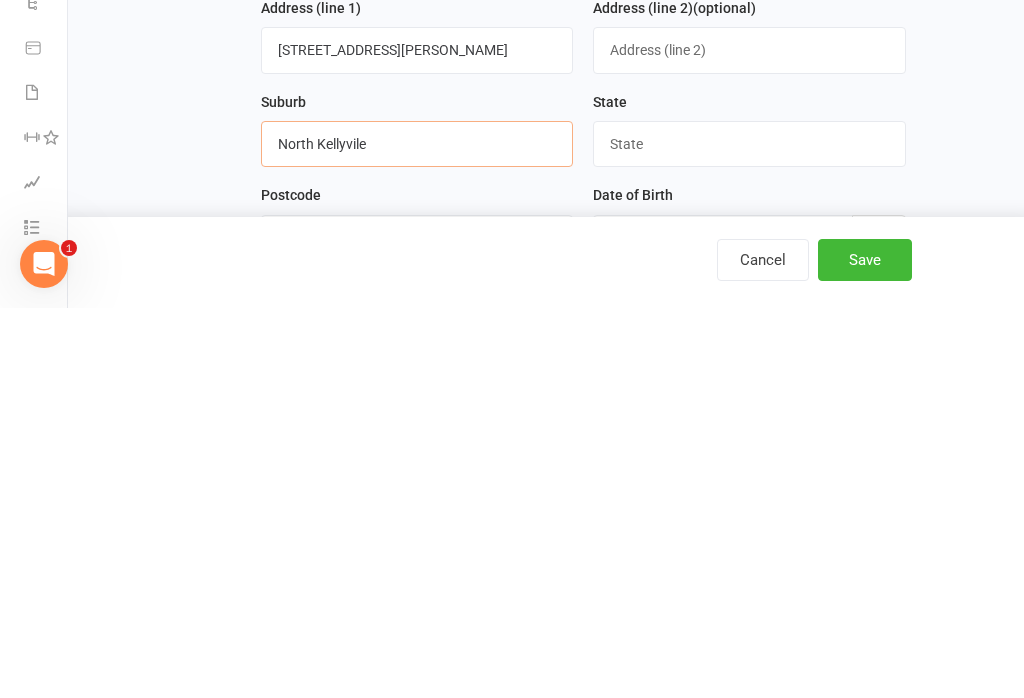 type on "North Kellyvile" 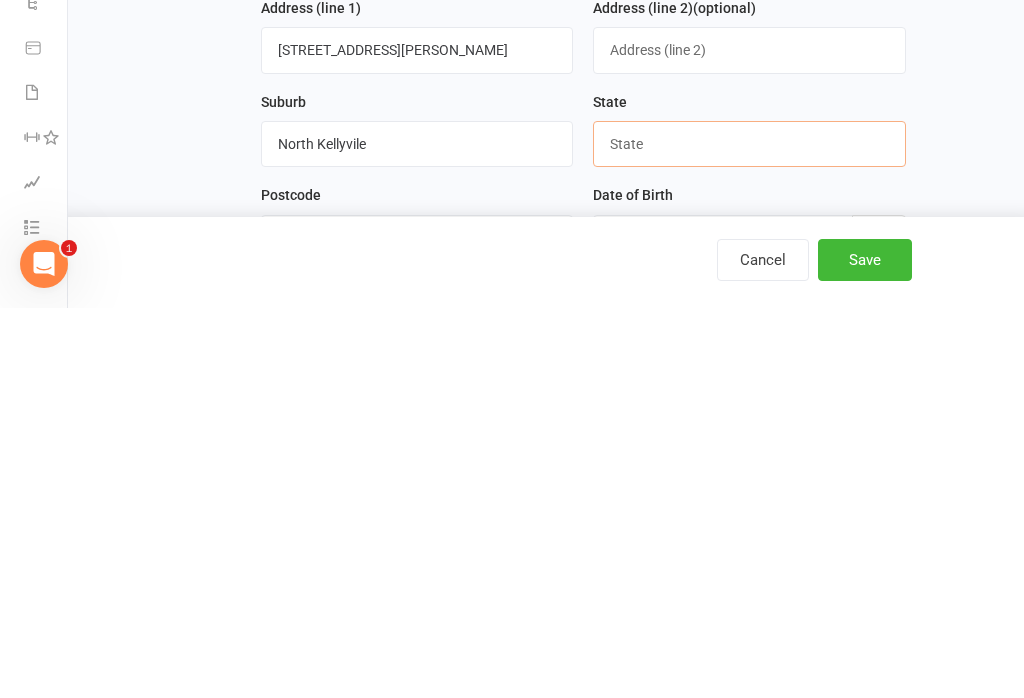 click at bounding box center (749, 534) 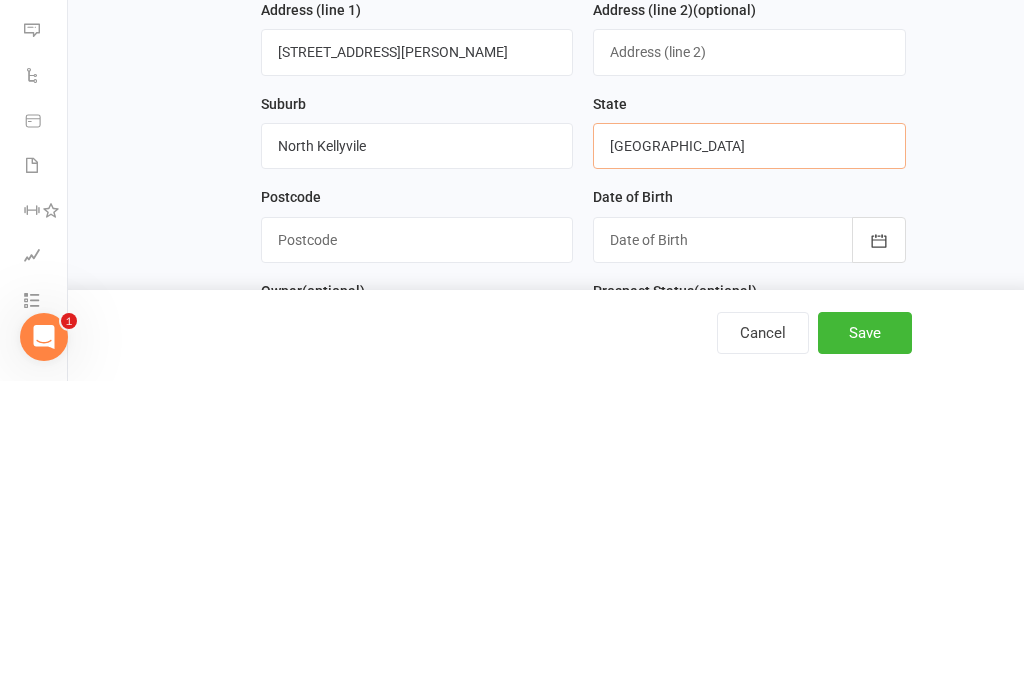 scroll, scrollTop: 81, scrollLeft: 0, axis: vertical 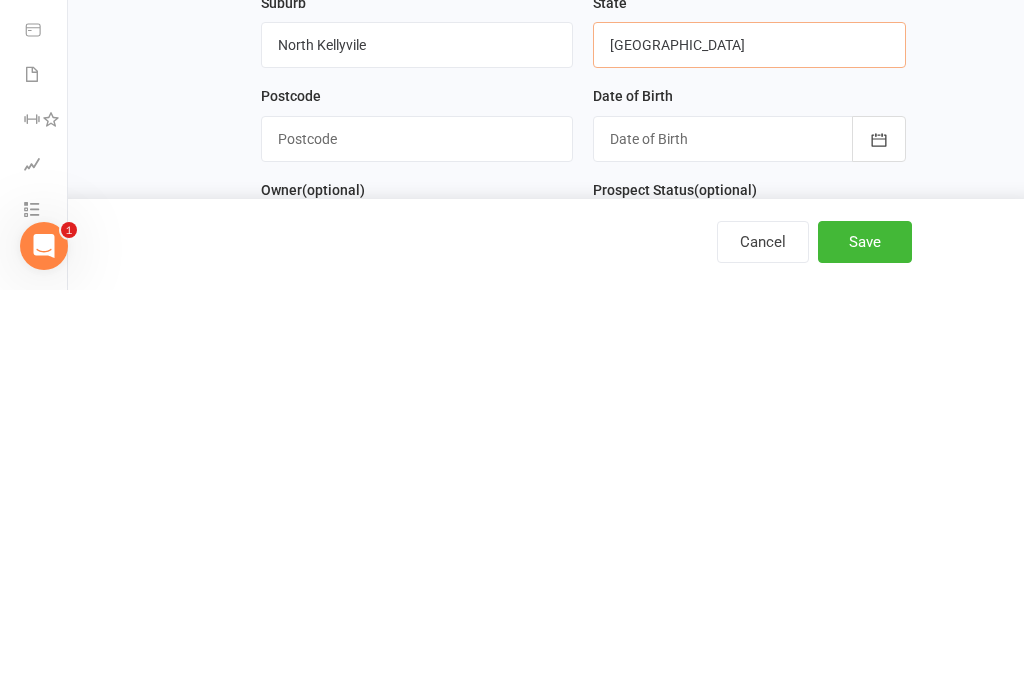 type on "NSW" 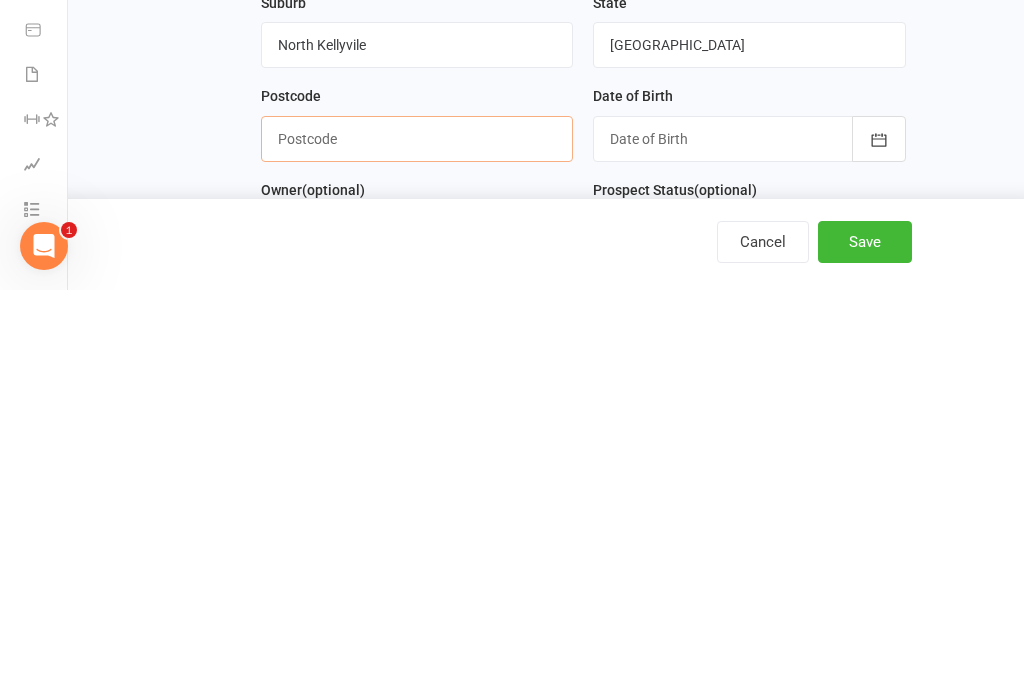 click at bounding box center (417, 547) 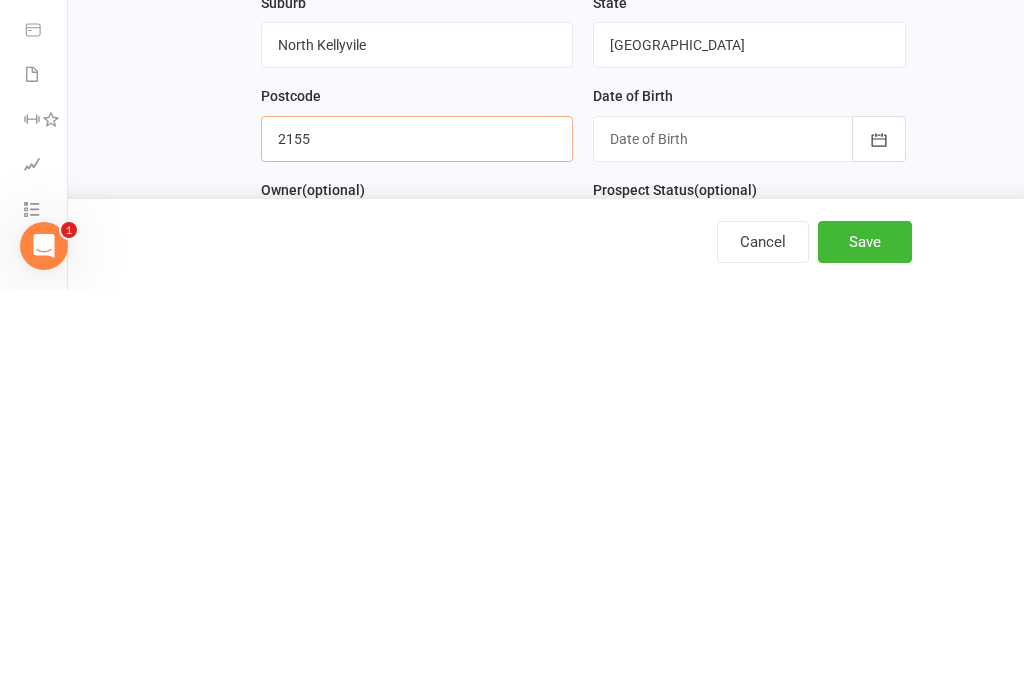 type on "2155" 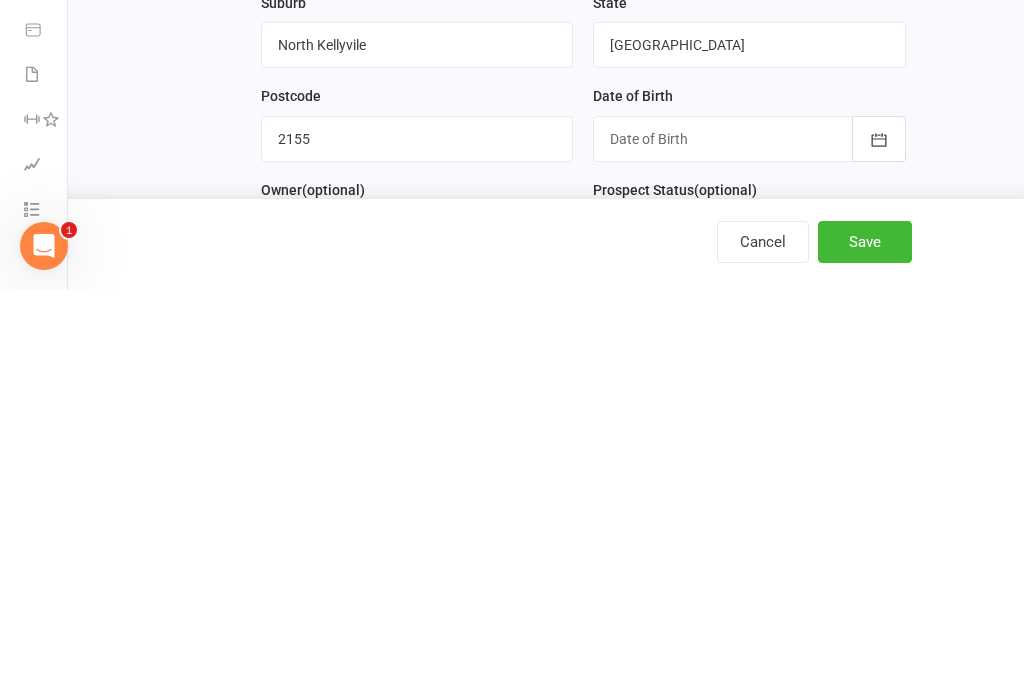 click at bounding box center (749, 547) 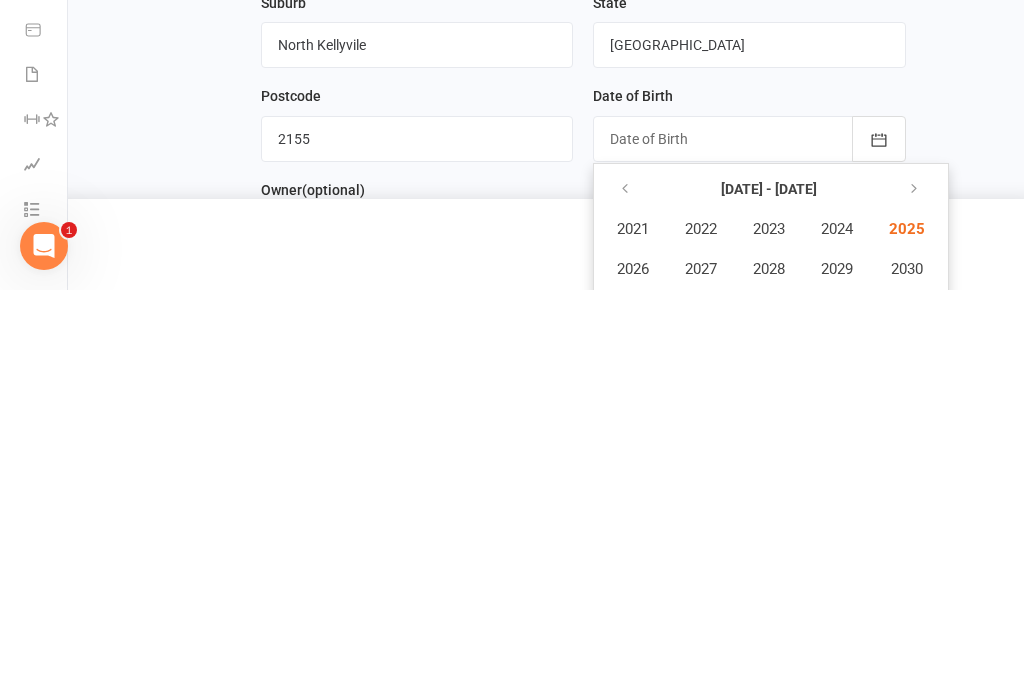 scroll, scrollTop: 539, scrollLeft: 0, axis: vertical 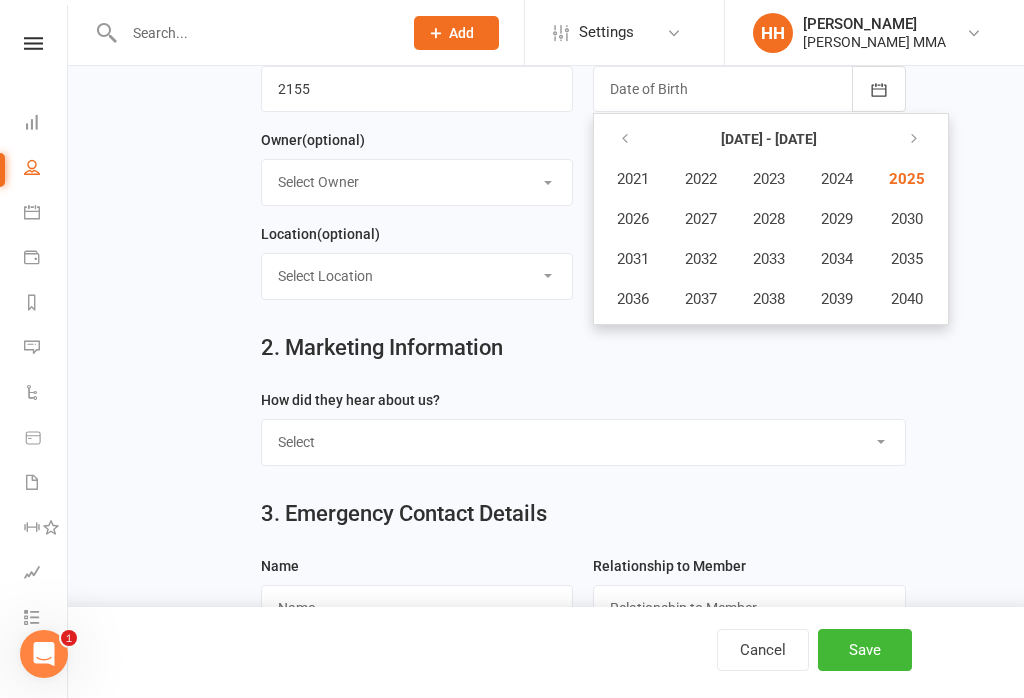 click at bounding box center (626, 139) 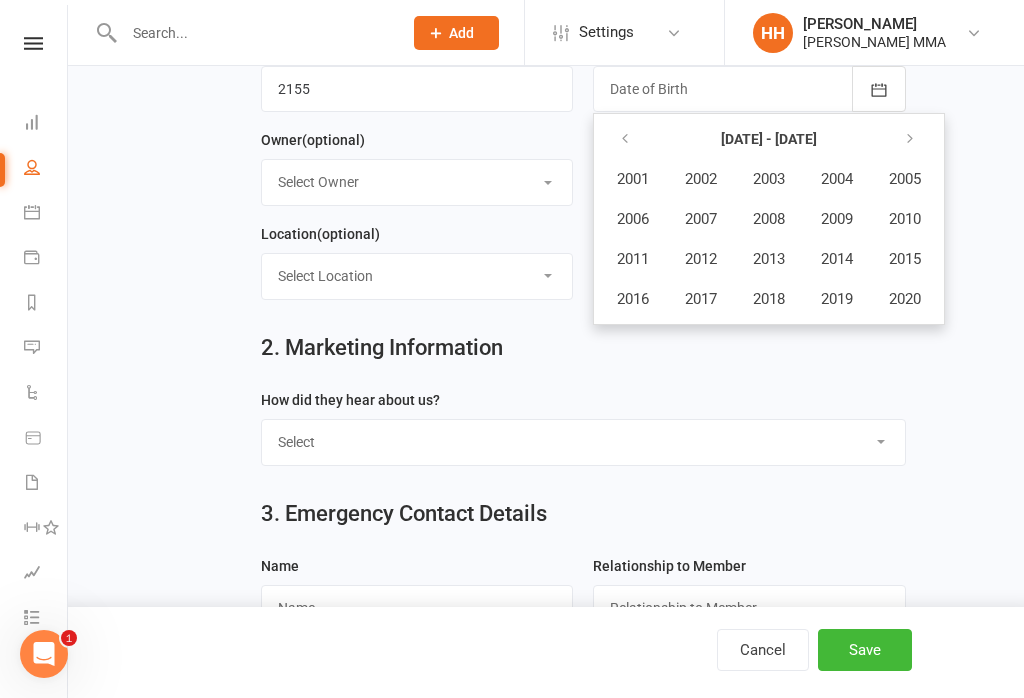 click on "2009" at bounding box center (837, 219) 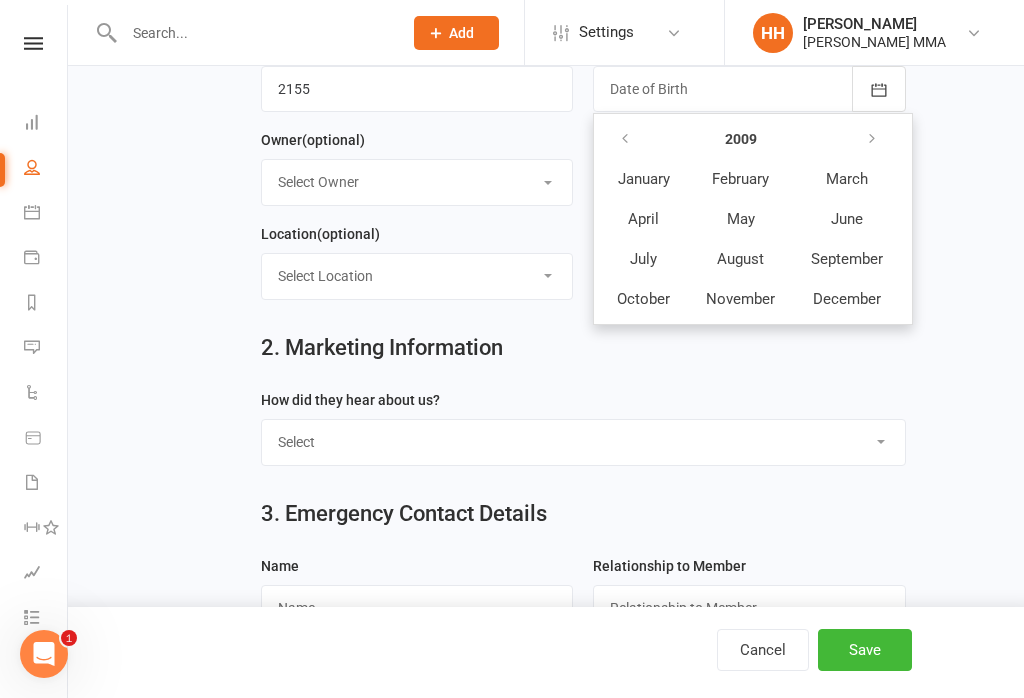 click on "March" at bounding box center (847, 179) 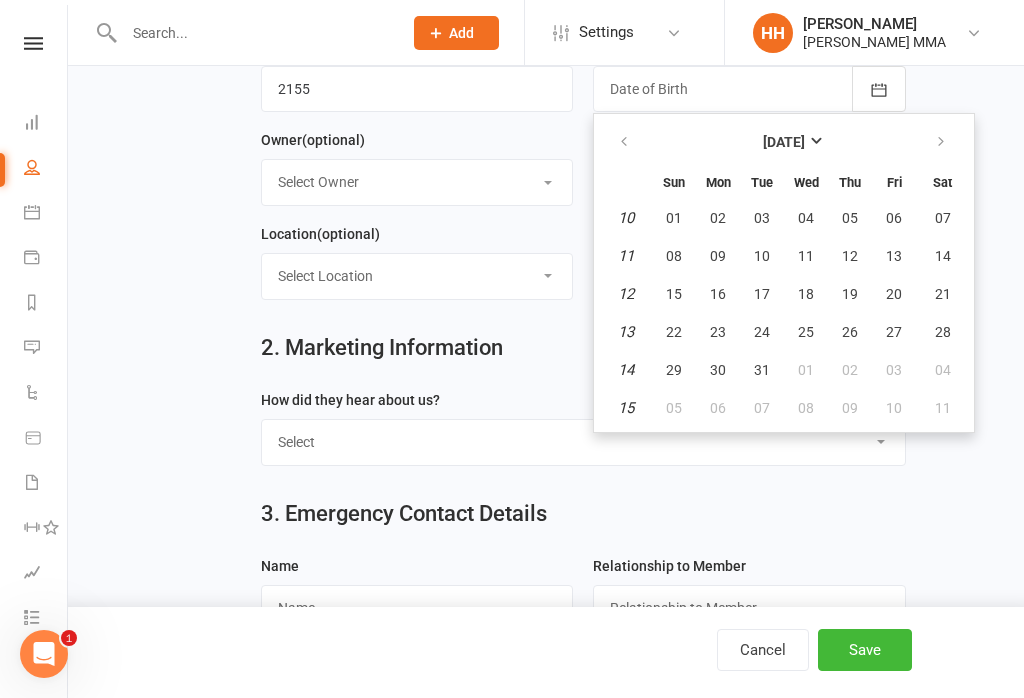 click on "04" at bounding box center [806, 218] 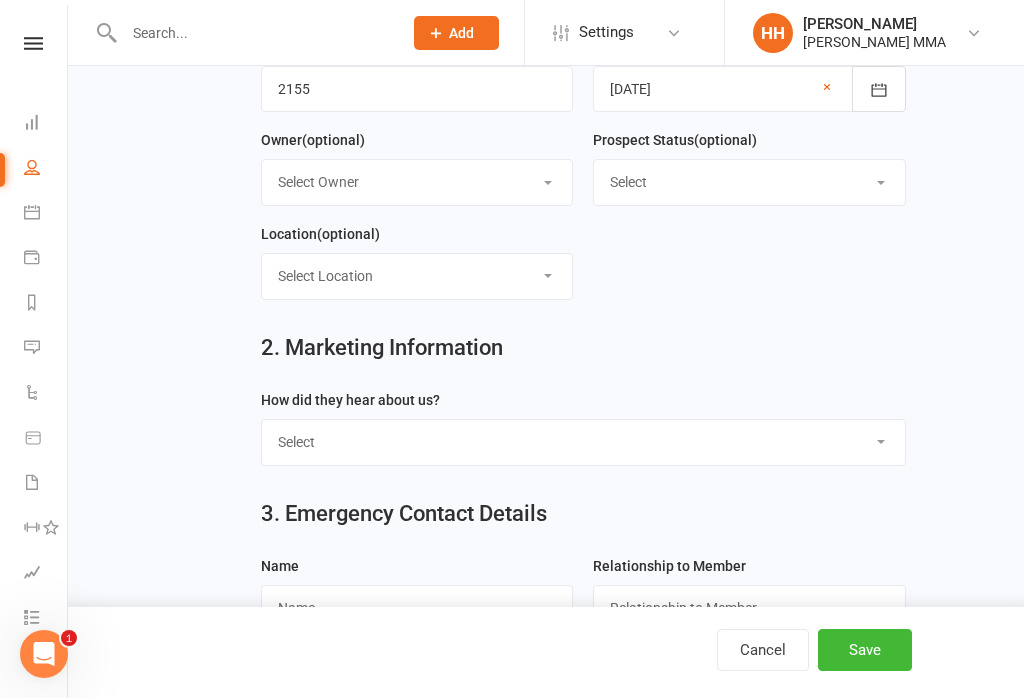 click on "Select Owner Kim Carioti Alex Carioti Holly Harpur" at bounding box center [417, 182] 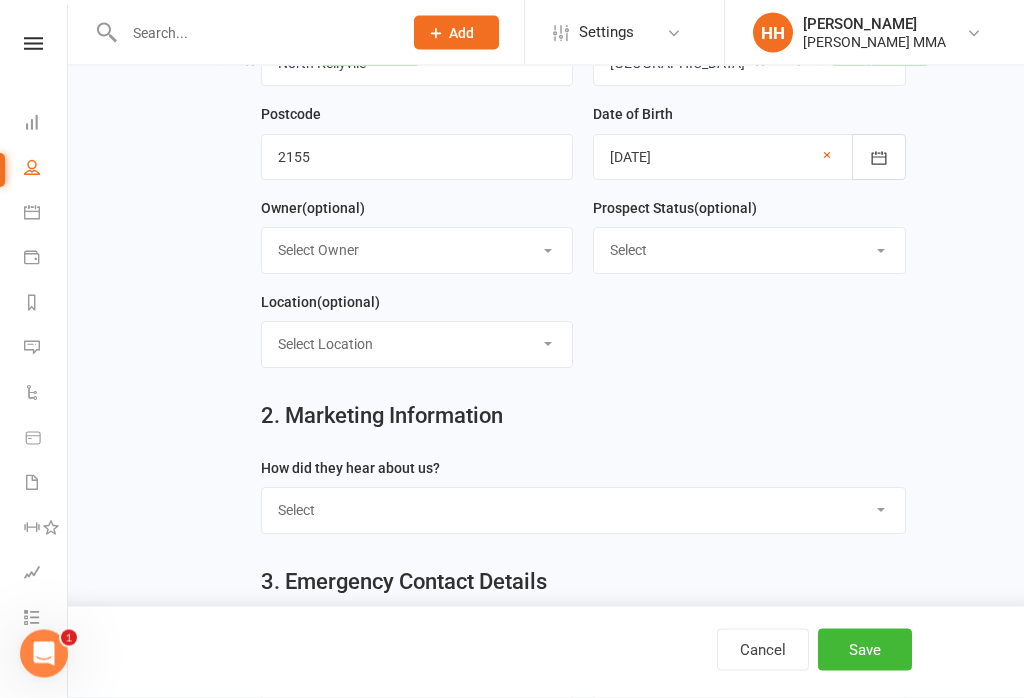click on "Select Owner Kim Carioti Alex Carioti Holly Harpur" at bounding box center [417, 251] 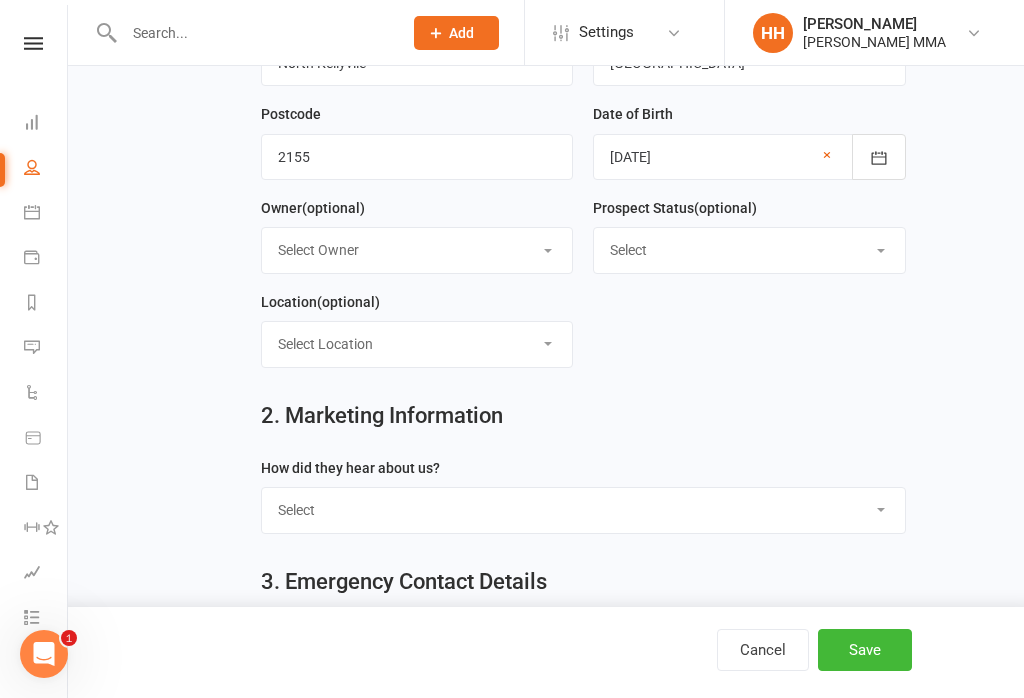 click on "Select" at bounding box center (749, 250) 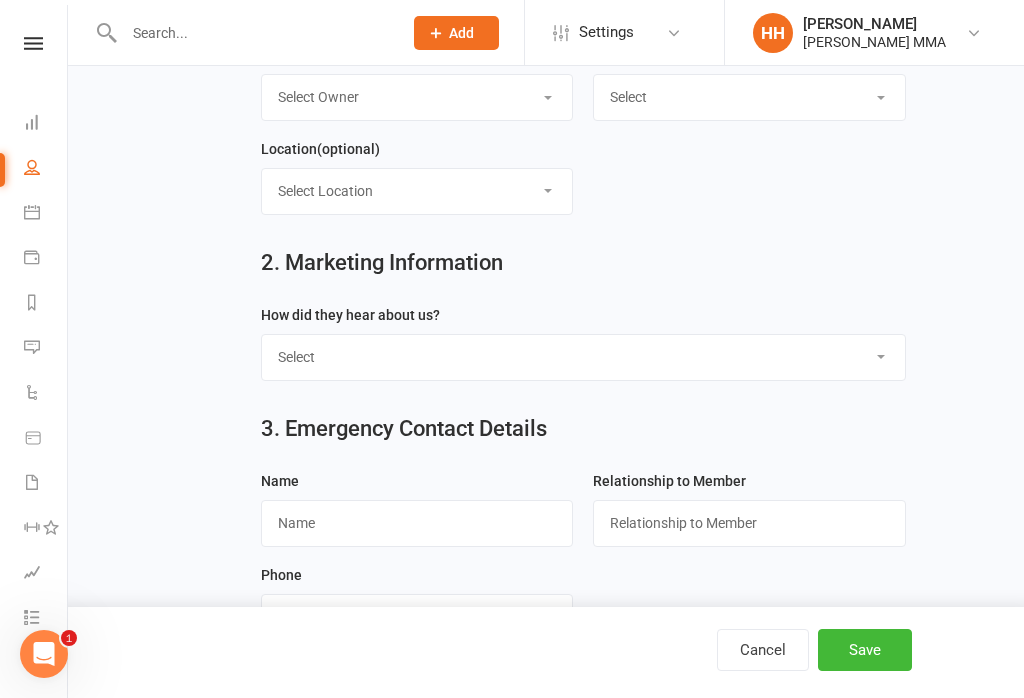 scroll, scrollTop: 664, scrollLeft: 0, axis: vertical 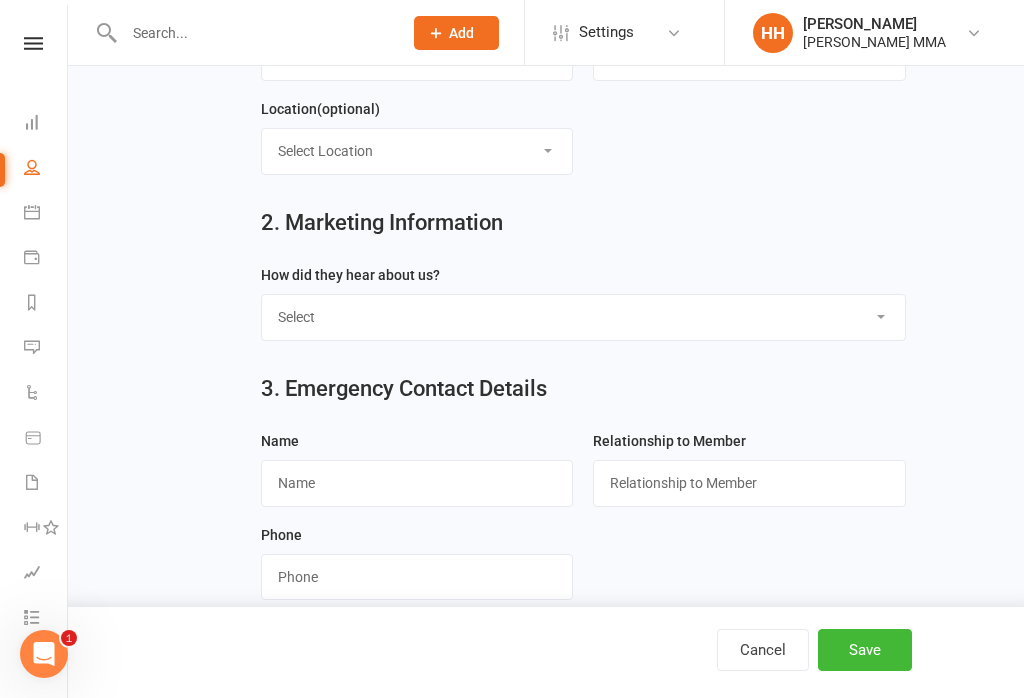 click on "Select Through A Friend Social Media Google Walk by" at bounding box center (583, 317) 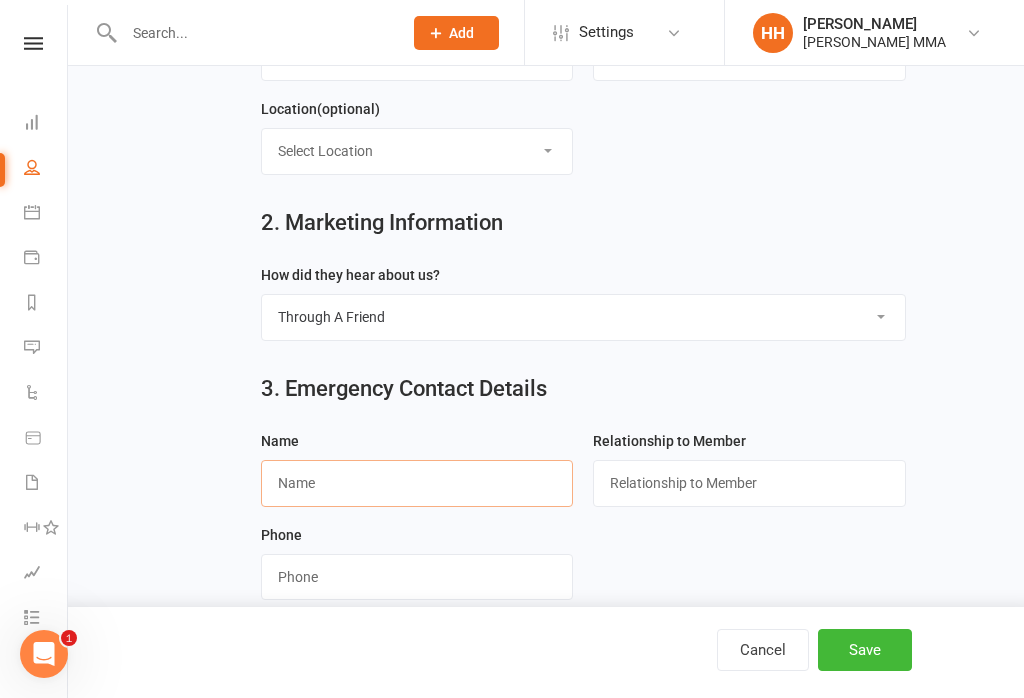 click at bounding box center (417, 483) 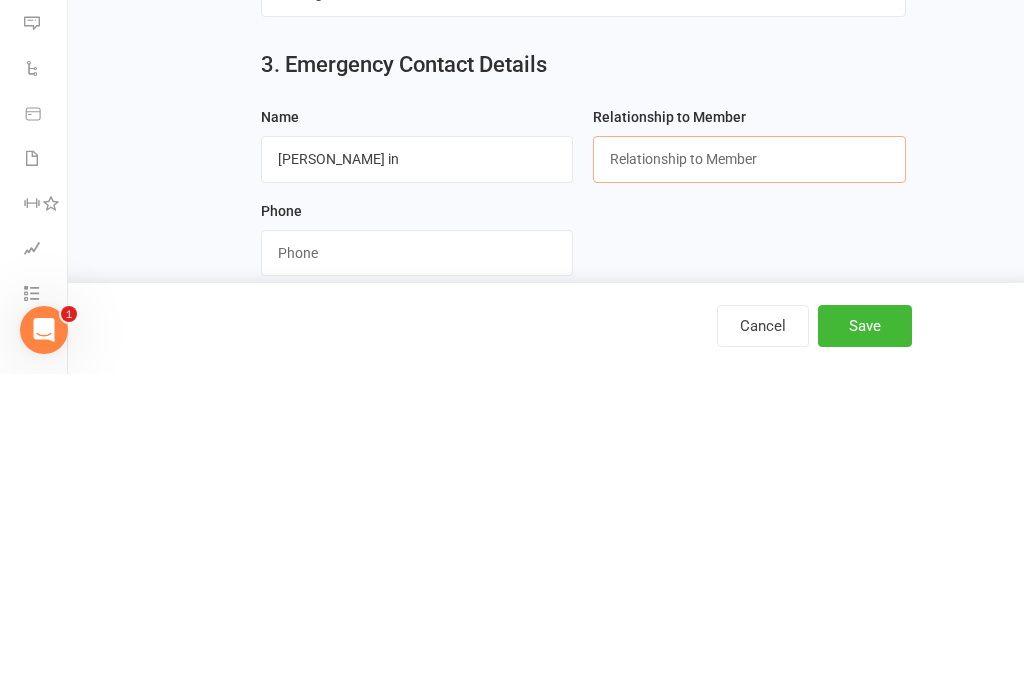 click at bounding box center (749, 483) 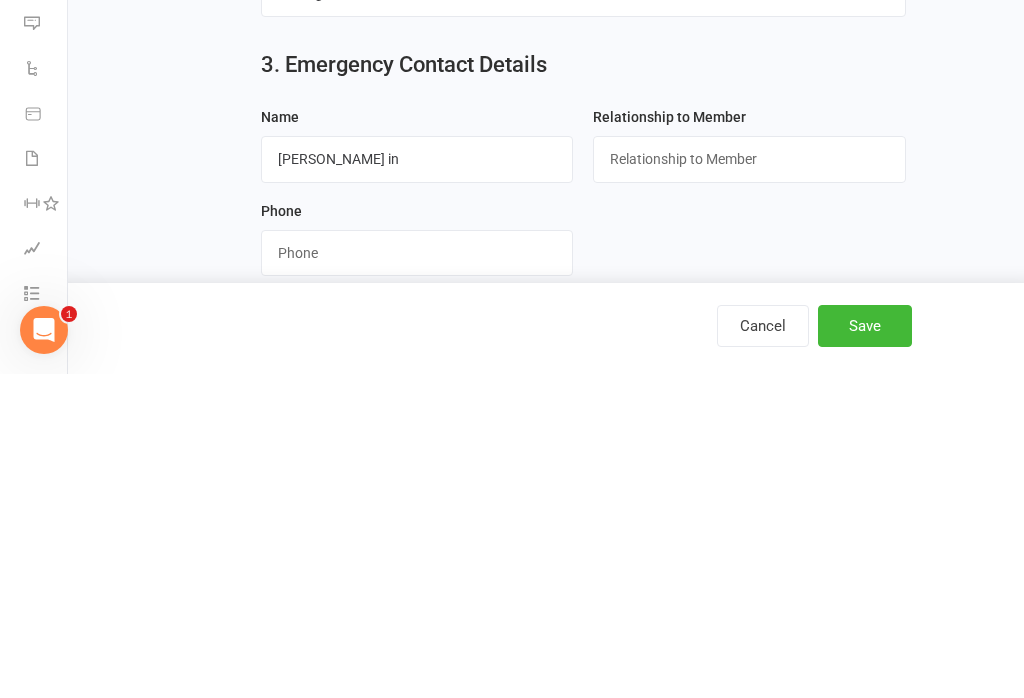 click on "Jung in" at bounding box center [417, 483] 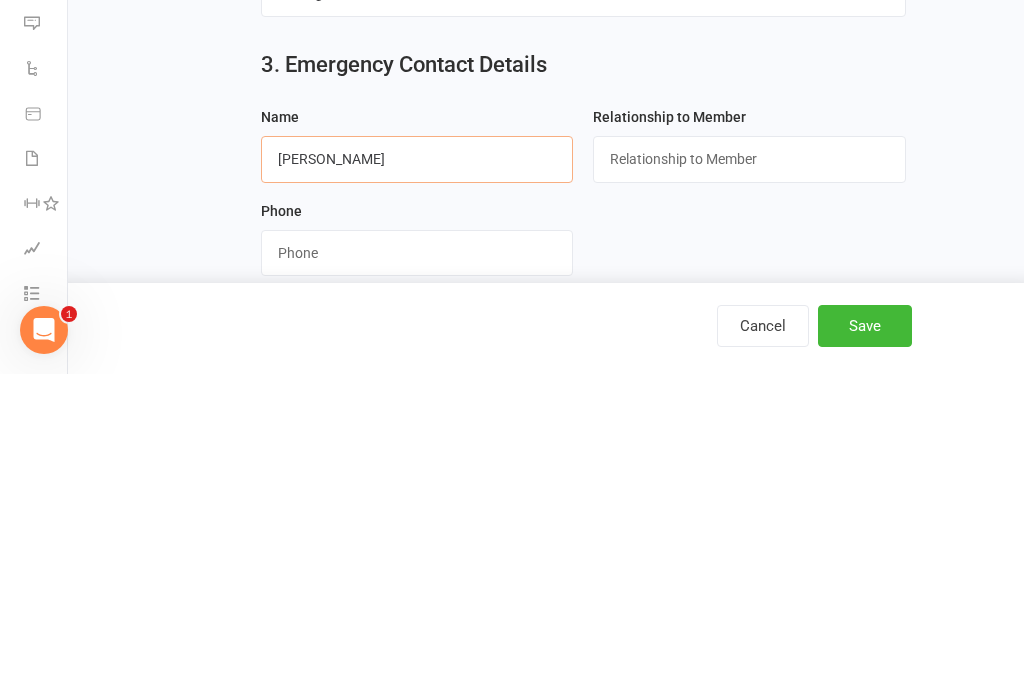 type on "Jung Un" 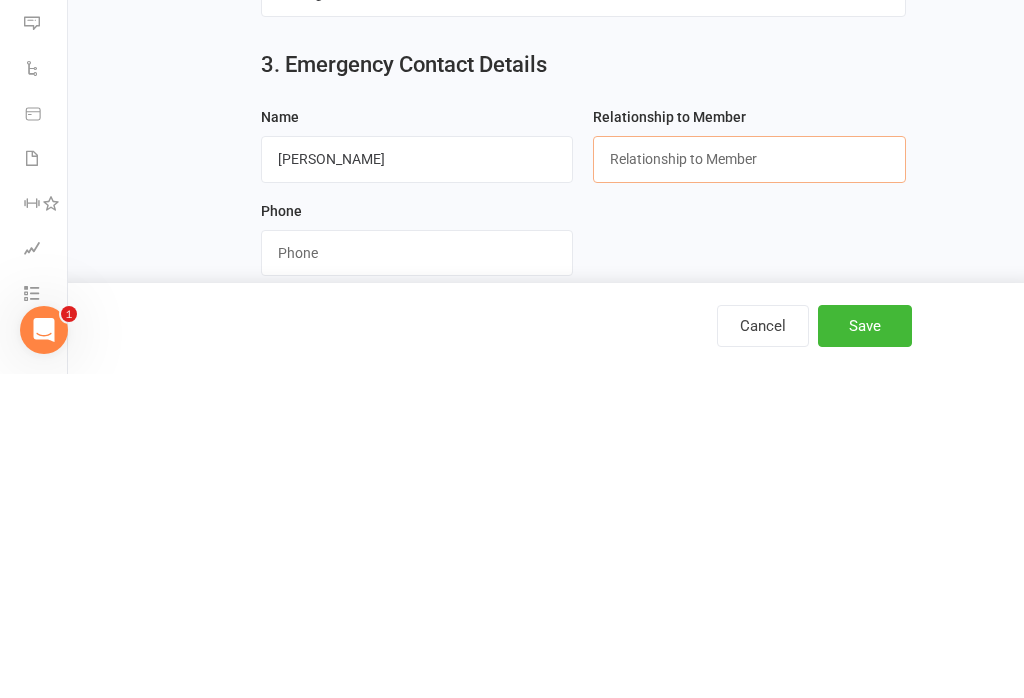 click at bounding box center (749, 483) 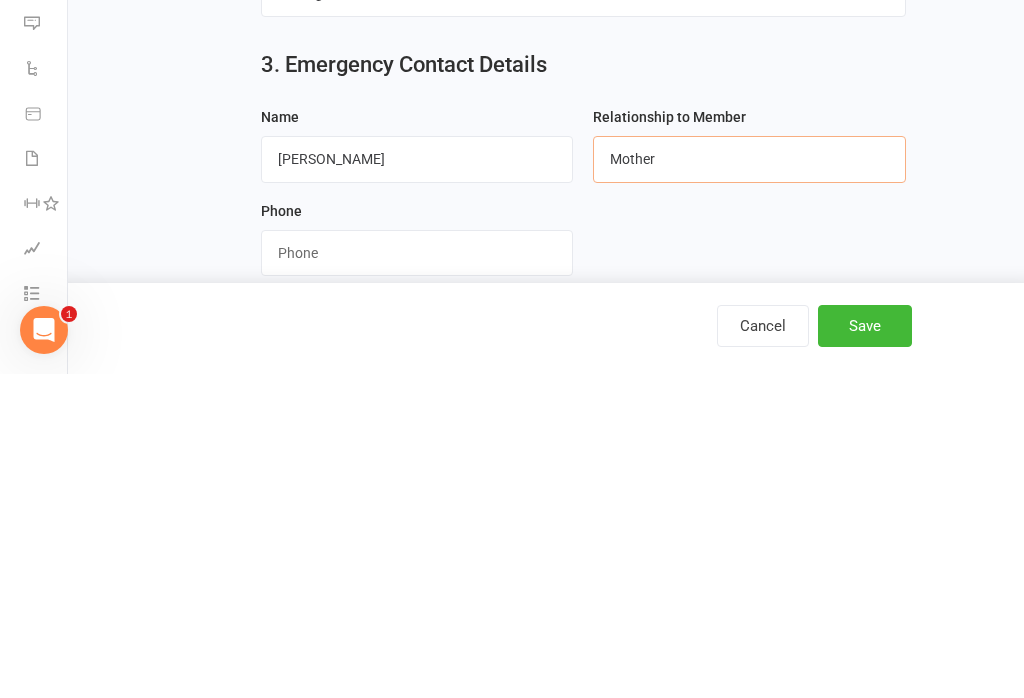 type on "Mother" 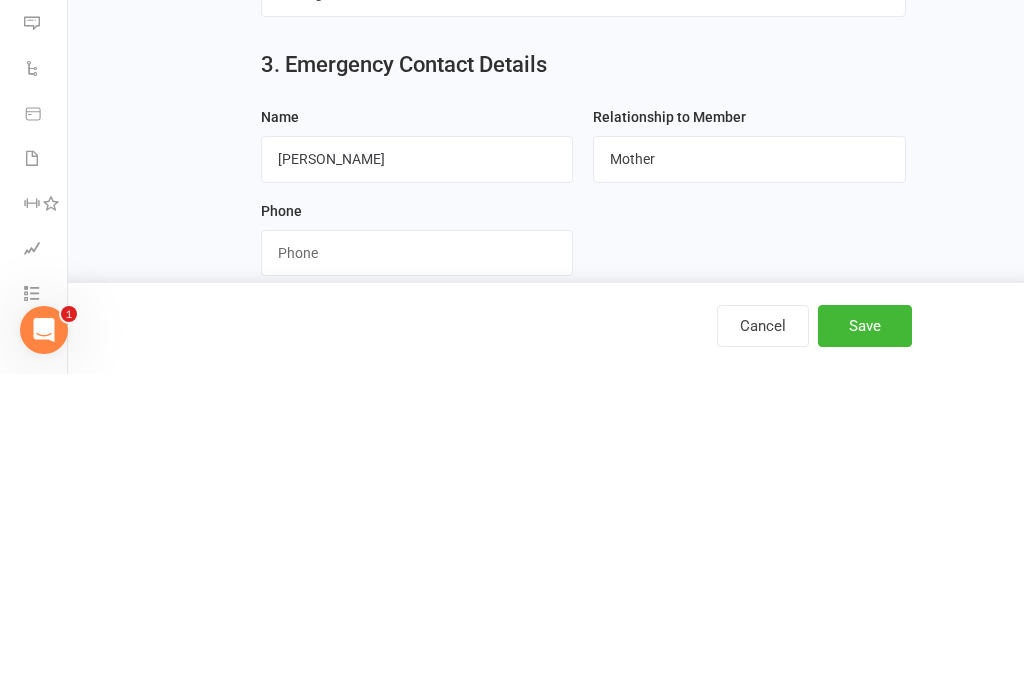 click at bounding box center [417, 577] 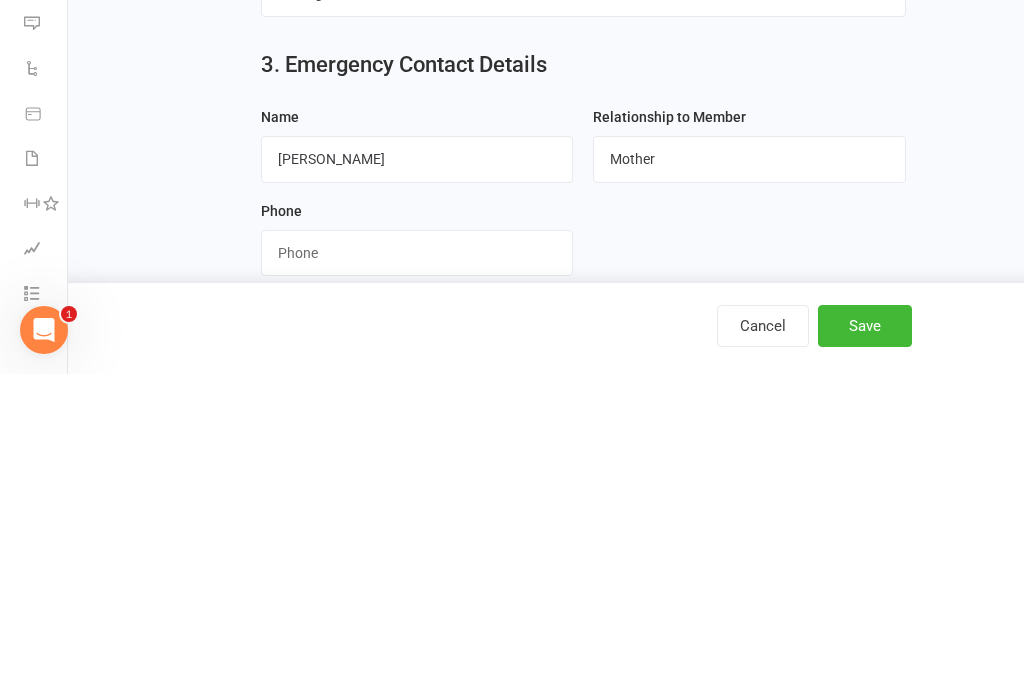 click on "Name  Jung Un" at bounding box center [417, 476] 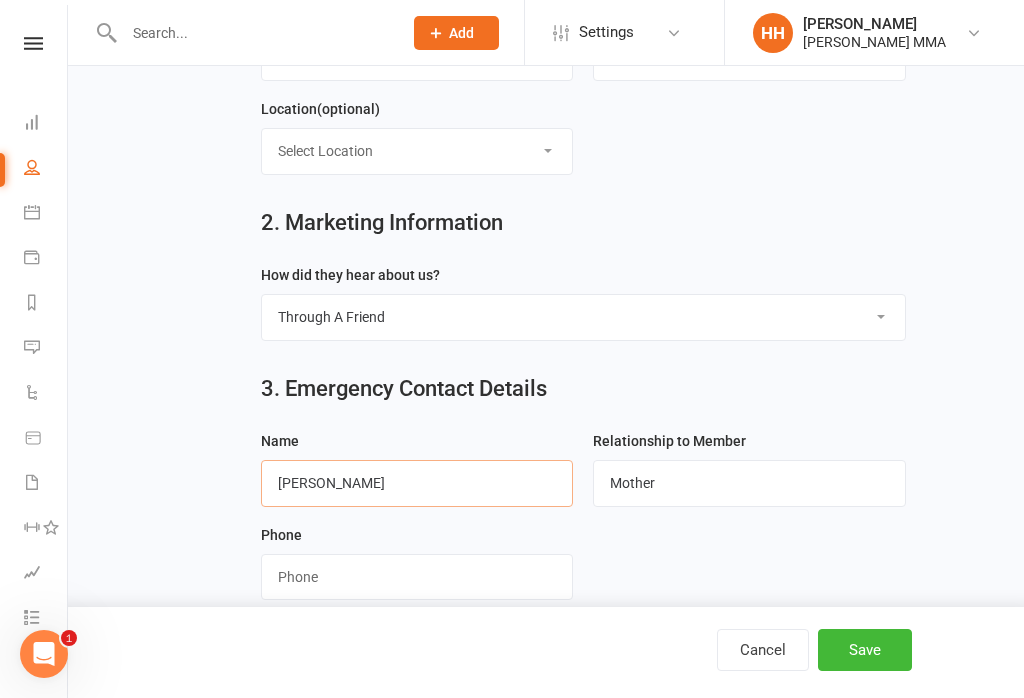 click on "Jung Un" at bounding box center (417, 483) 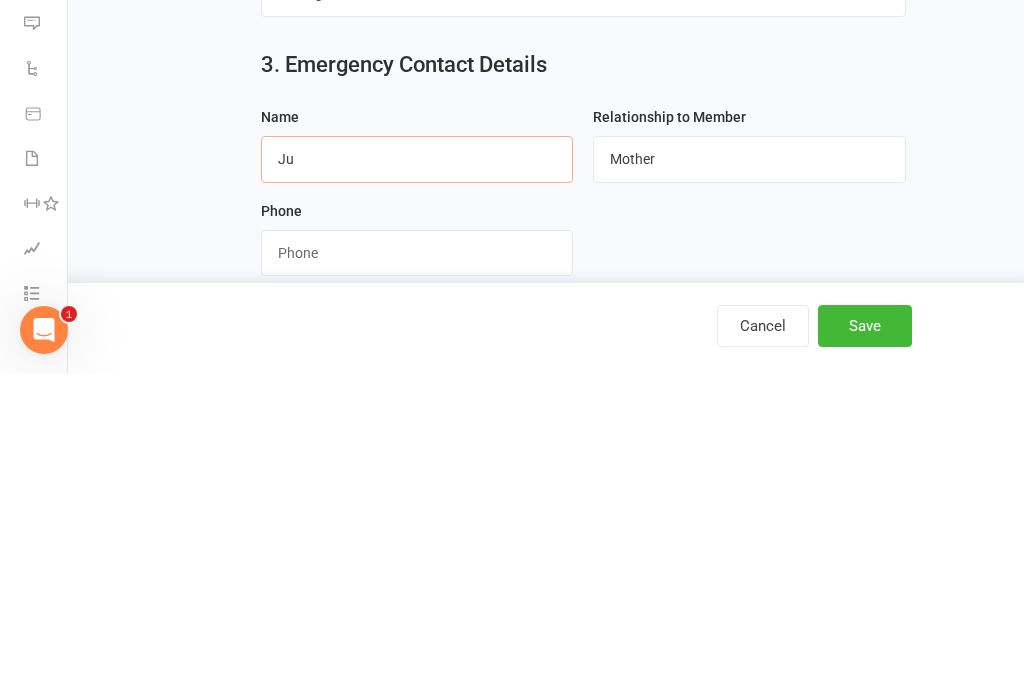 type on "J" 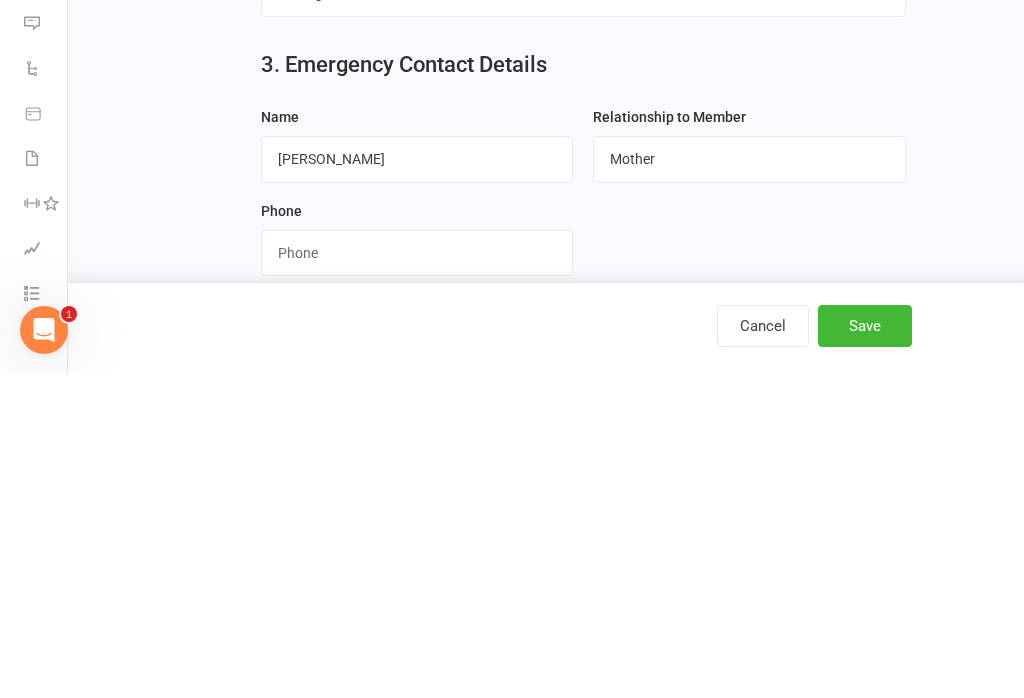 click on "Mother" at bounding box center (749, 483) 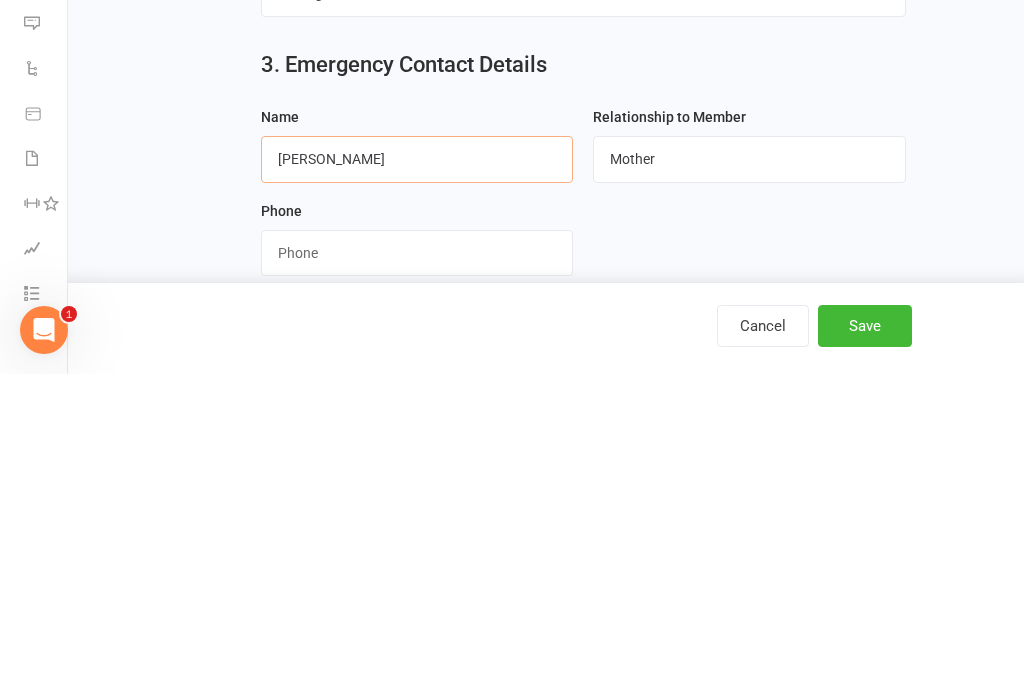 click on "Yong Gon" at bounding box center [417, 483] 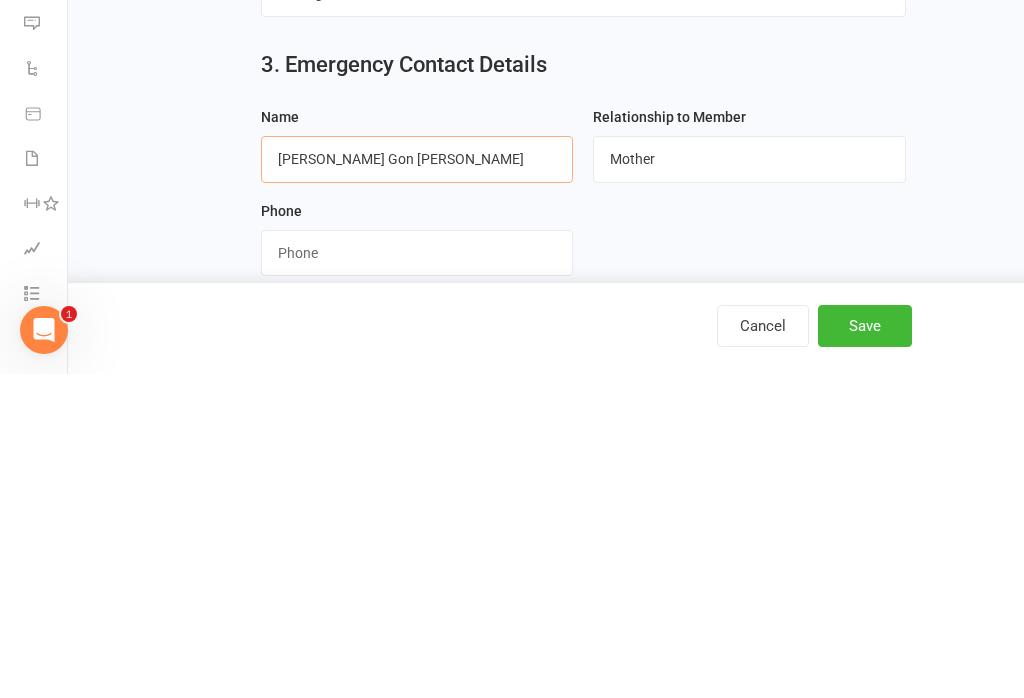 type on "Yong Gon Kim" 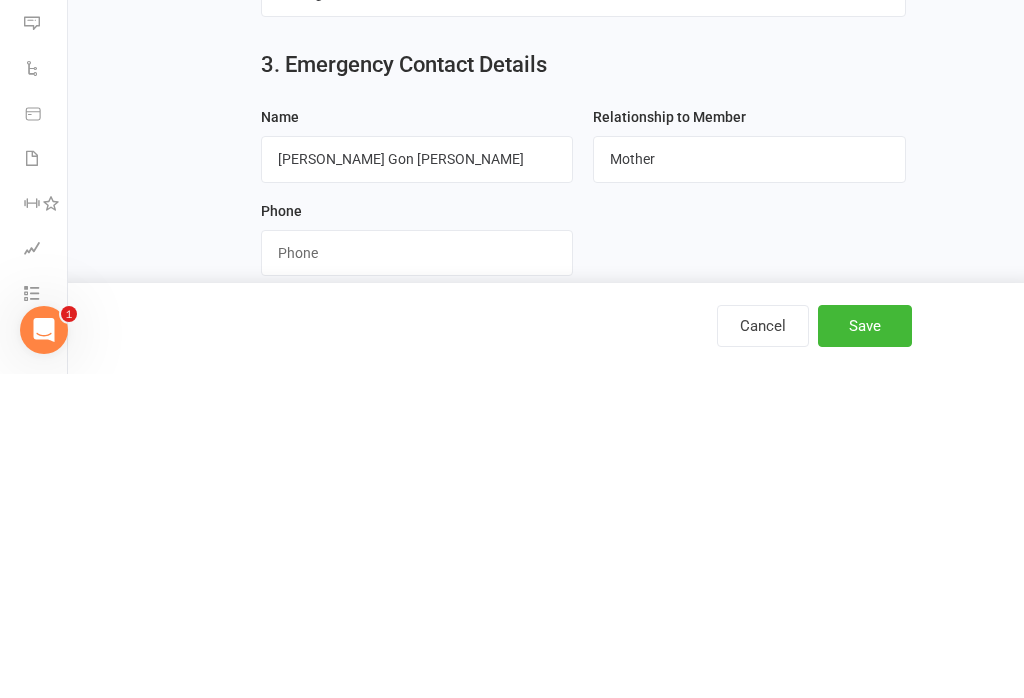 click on "Mother" at bounding box center (749, 483) 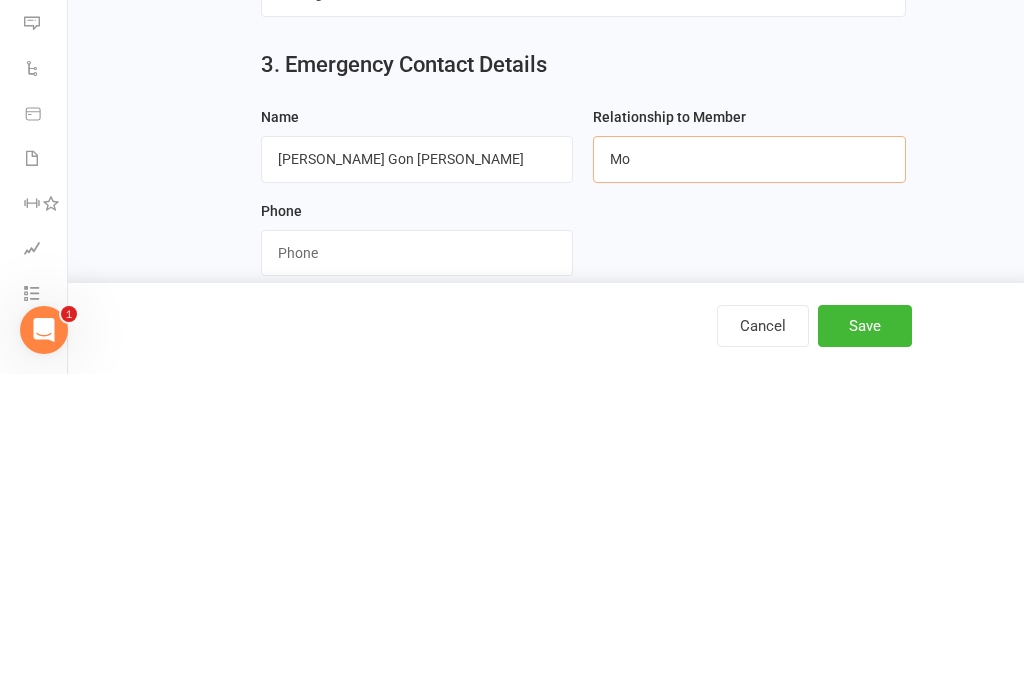 type on "M" 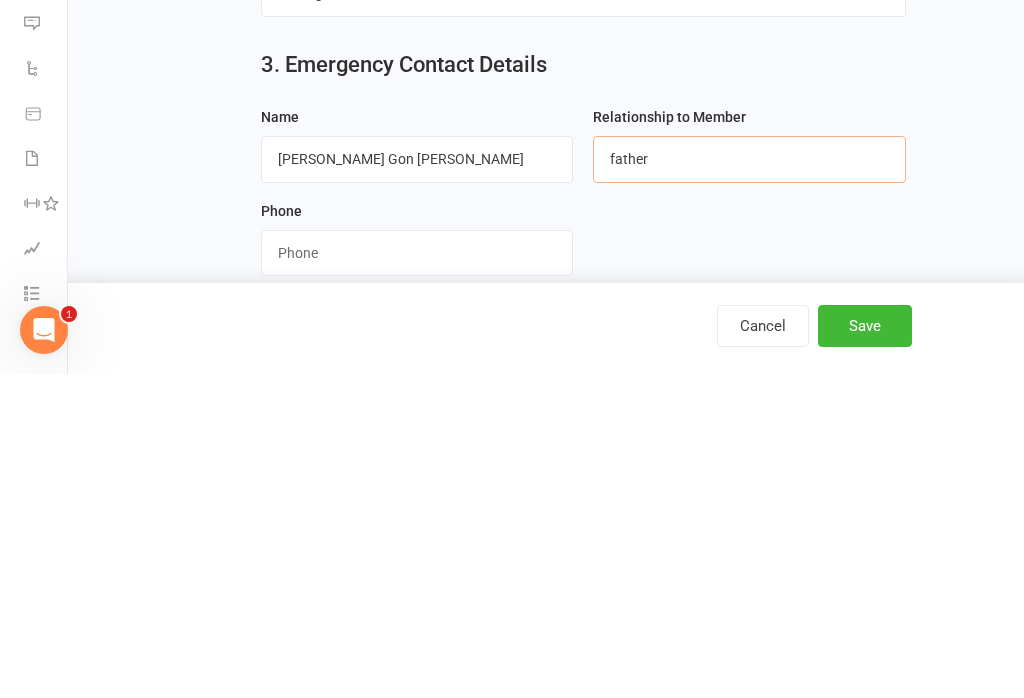type on "father" 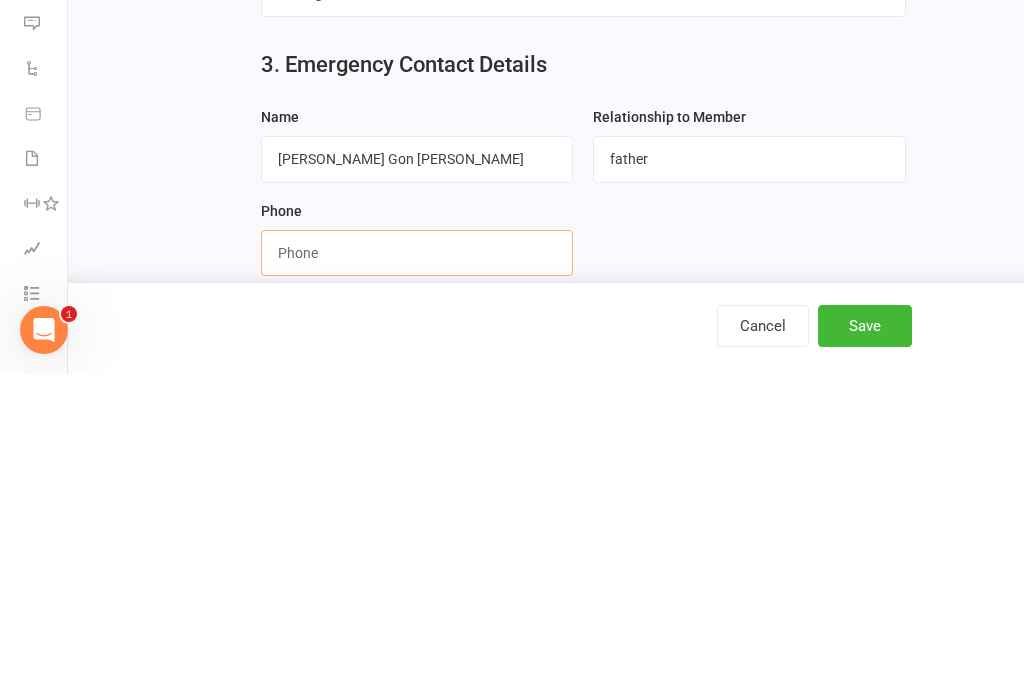 click at bounding box center [417, 577] 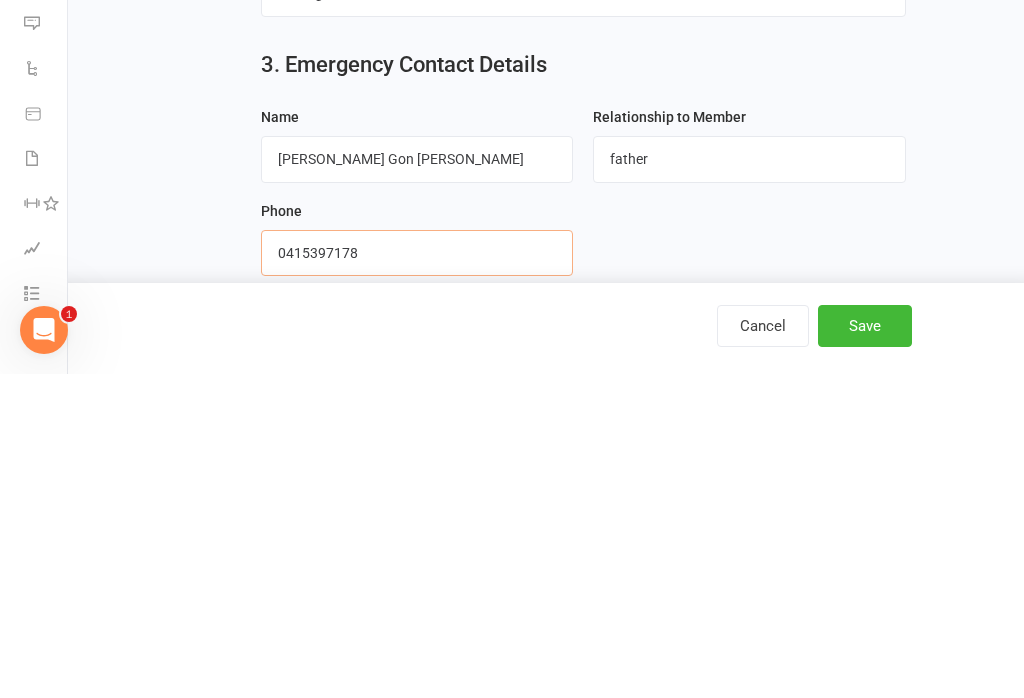 scroll, scrollTop: 695, scrollLeft: 0, axis: vertical 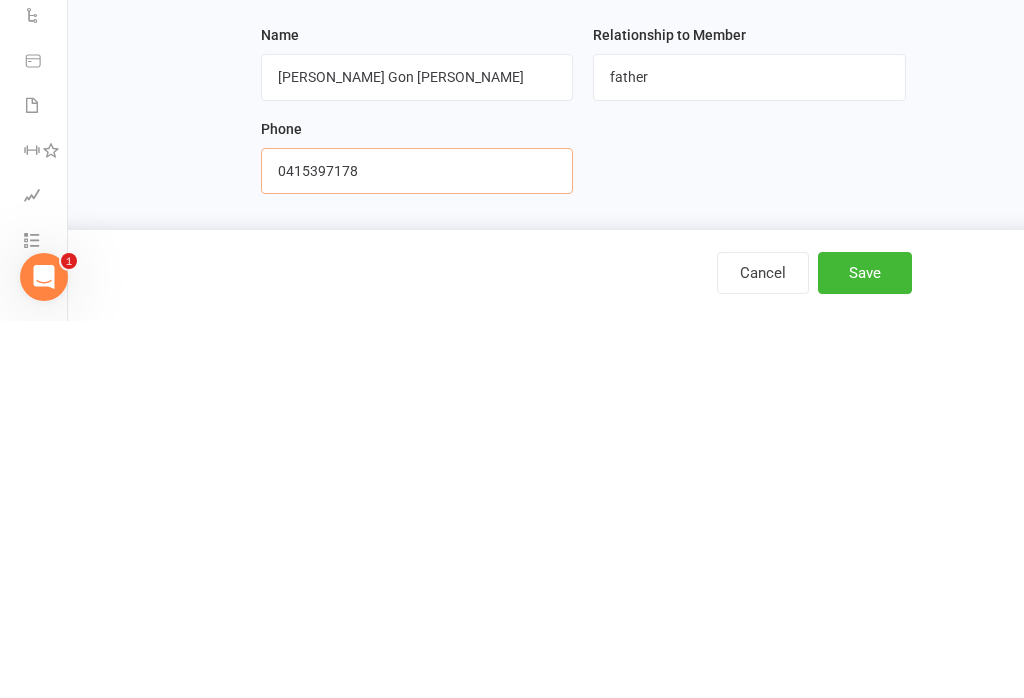 type on "0415397178" 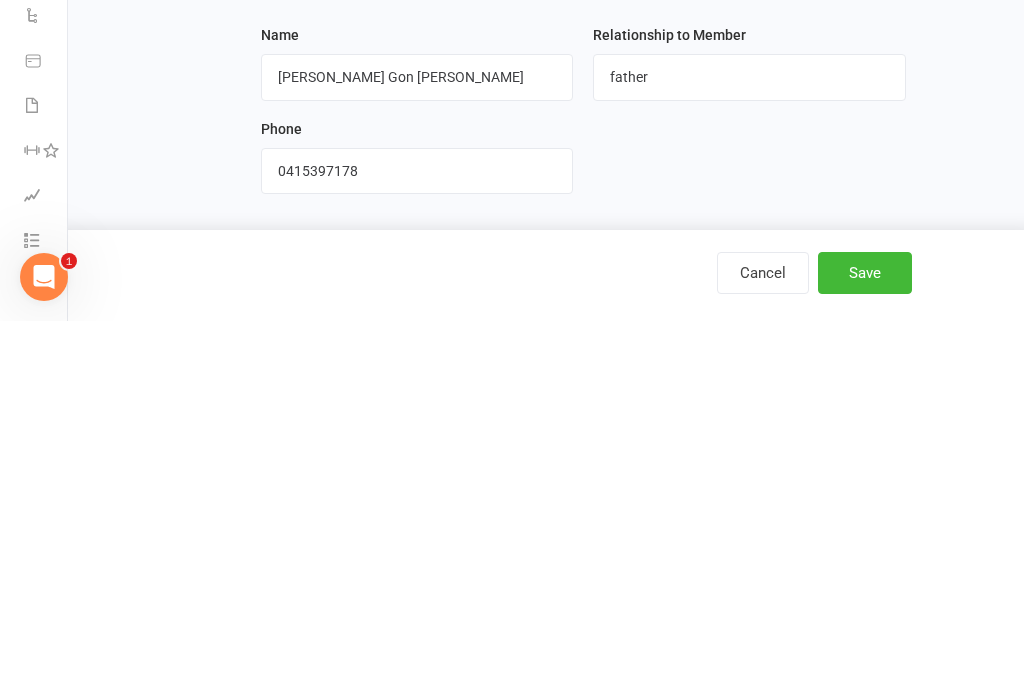 click on "Save" at bounding box center [865, 650] 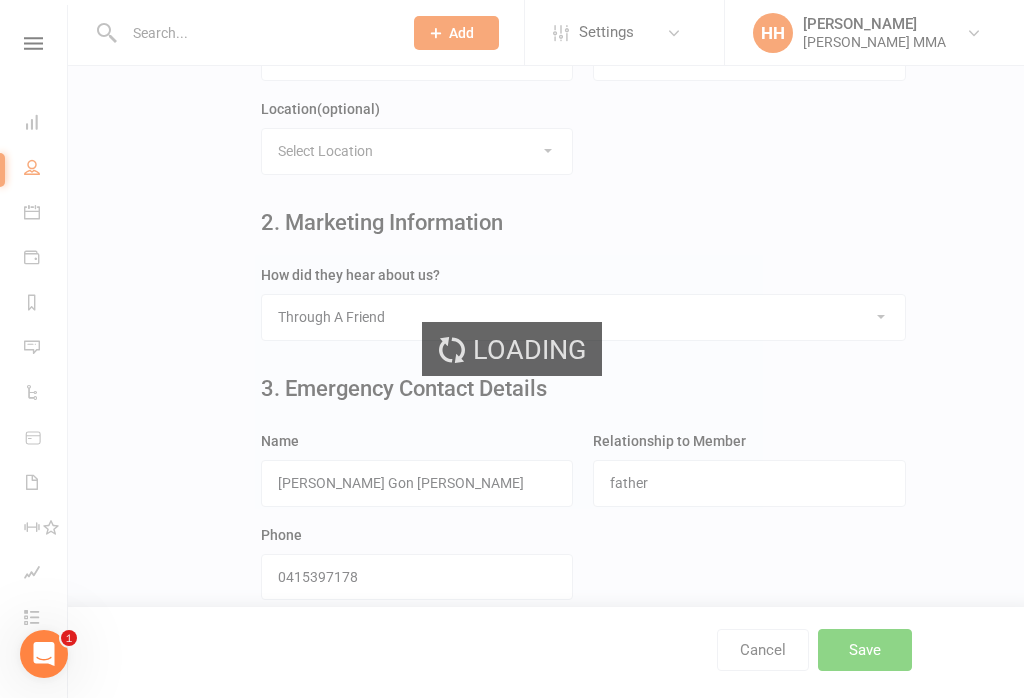 scroll, scrollTop: 0, scrollLeft: 0, axis: both 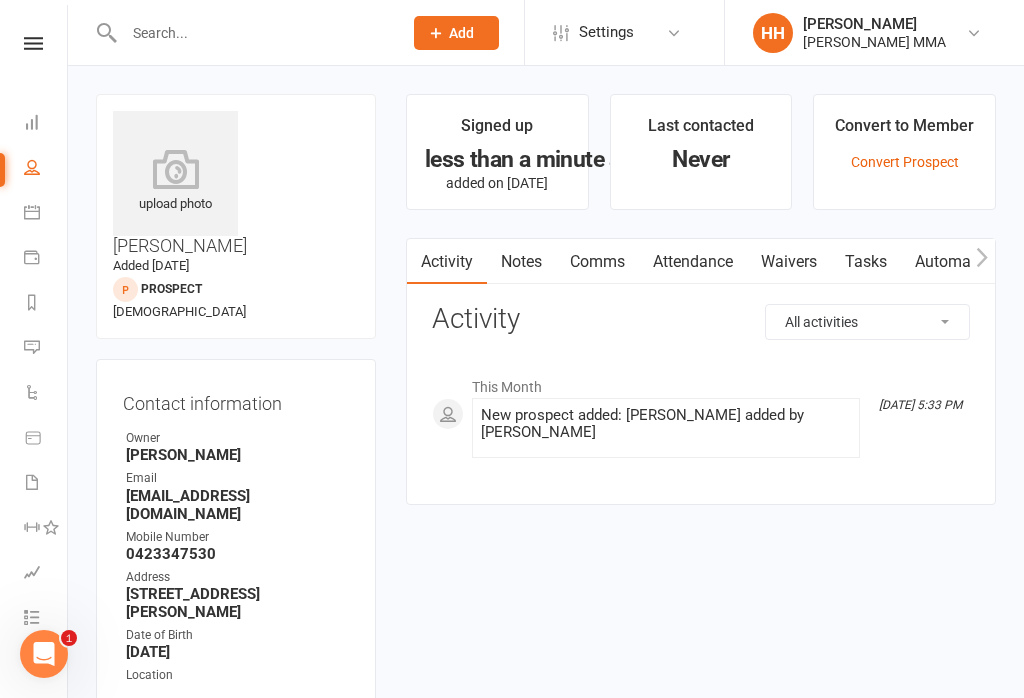 click on "Waivers" at bounding box center [789, 262] 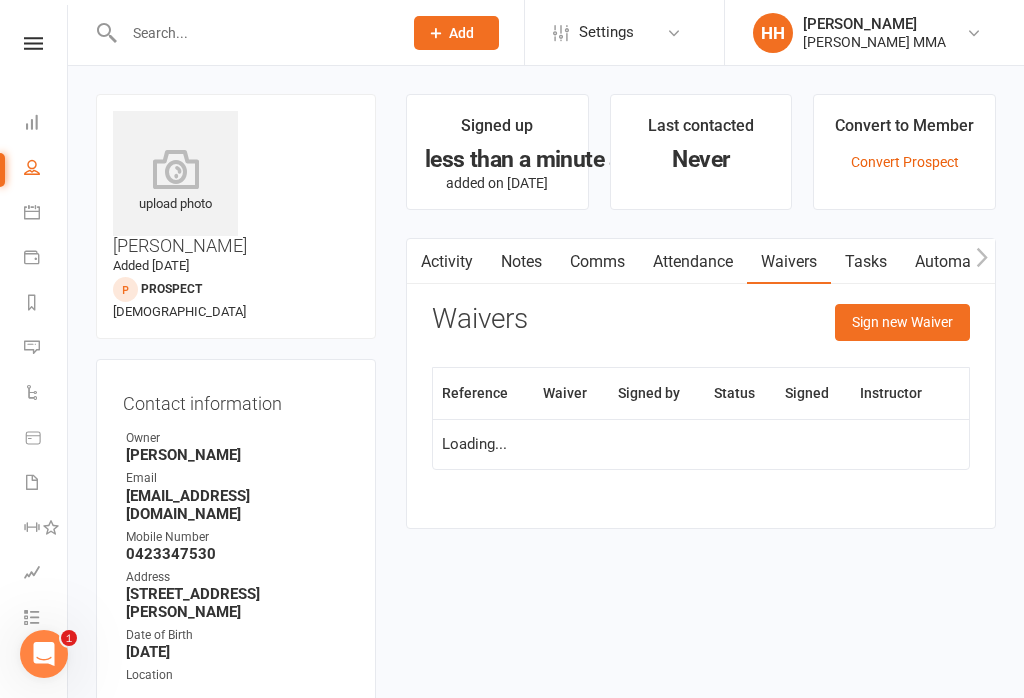 scroll, scrollTop: 31, scrollLeft: 0, axis: vertical 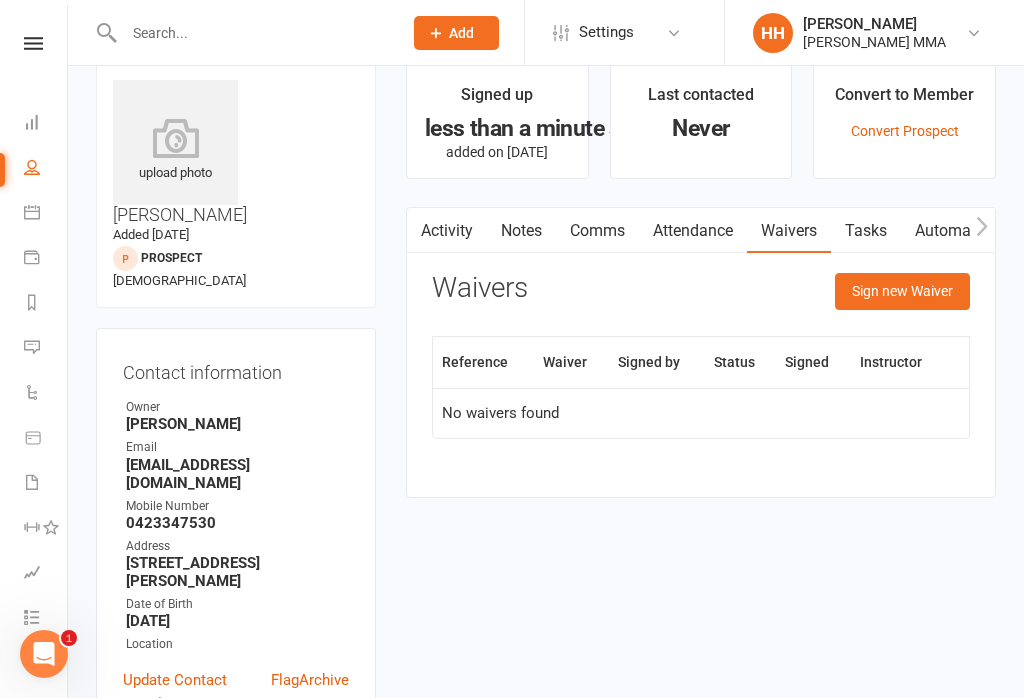 click on "Sign new Waiver" at bounding box center [902, 291] 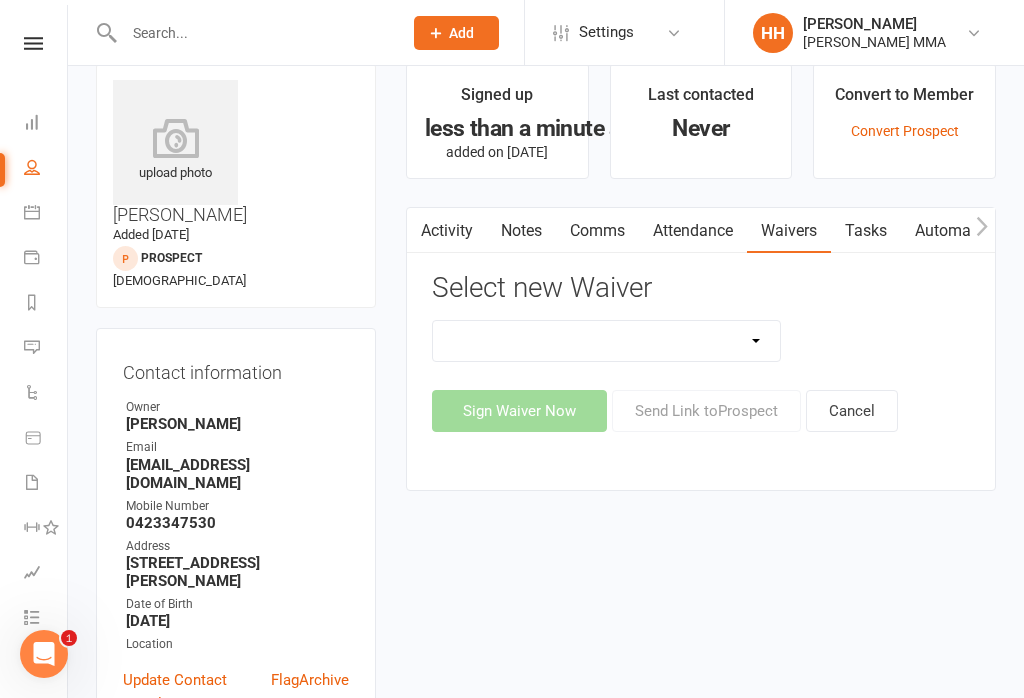 click on "Do not use - MEMBER GENERAL WAIVER Do not use - MEMBERSHIP SIGN UP Do not use - PROSPECT GENERAL WAIVER MEMBERSHIP CONTRACT Membership contract - no filming consent Payment Details Form WAIVER" at bounding box center [606, 341] 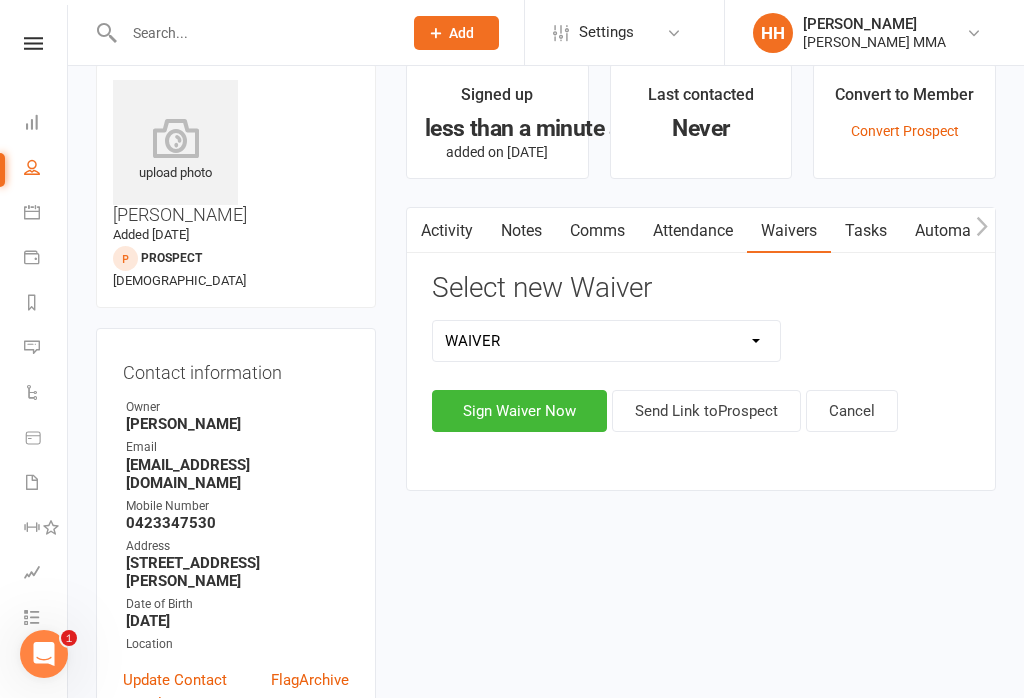 click on "Sign Waiver Now" at bounding box center [519, 411] 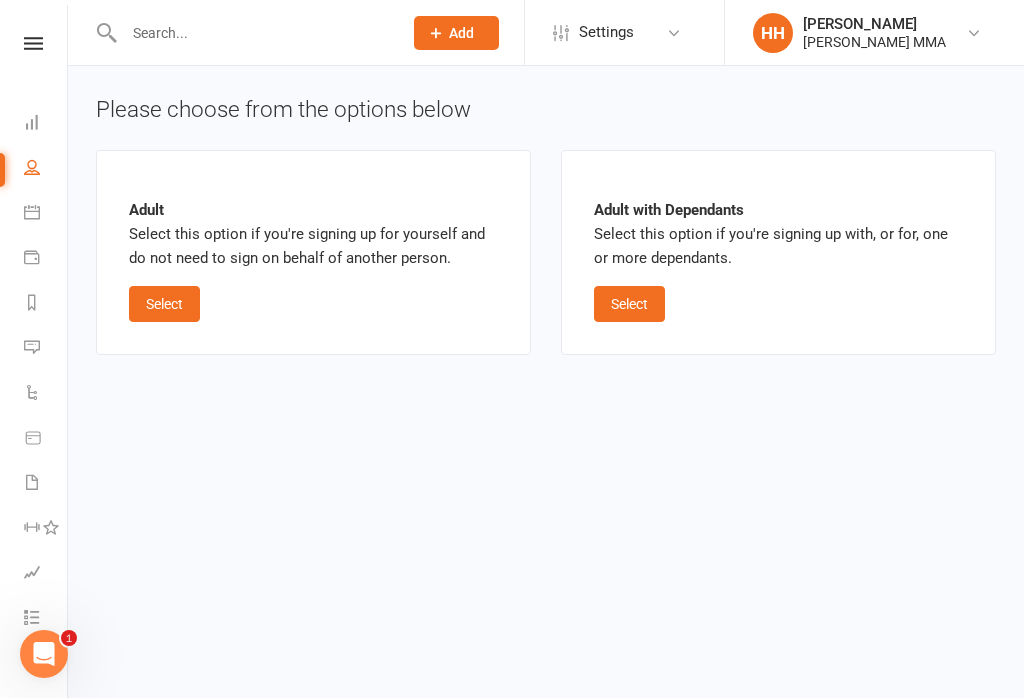 scroll, scrollTop: 0, scrollLeft: 0, axis: both 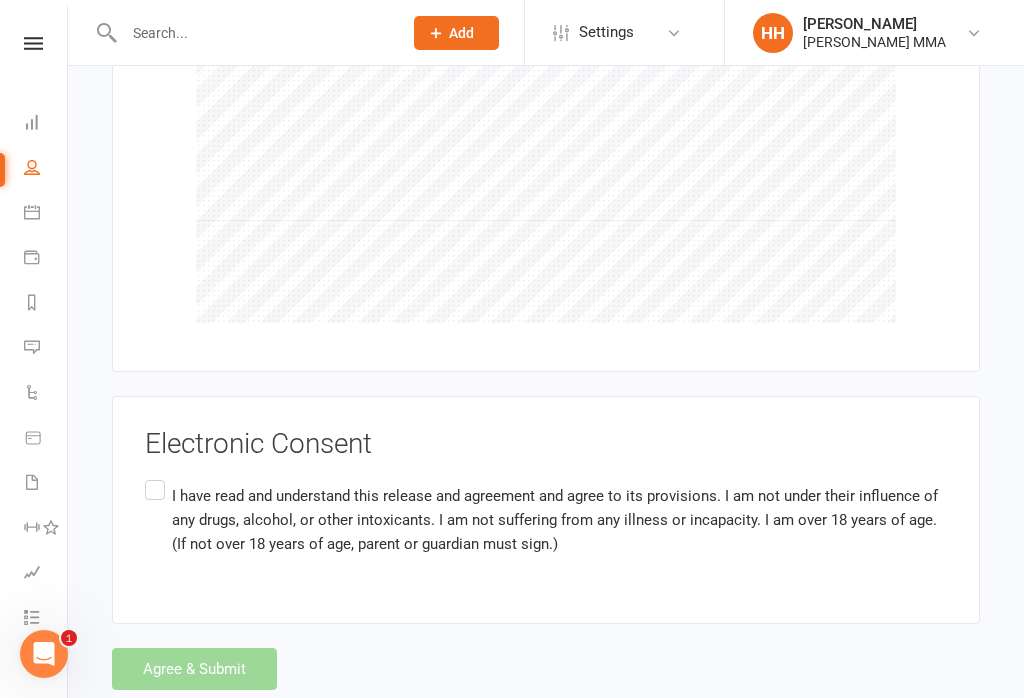 click on "I have read and understand this release and agreement and agree to its provisions. I am not under their influence of any drugs, alcohol, or other intoxicants. I am not suffering from any illness or incapacity. I am over 18 years of age. (If not over 18 years of age, parent or guardian must sign.)" at bounding box center (546, 519) 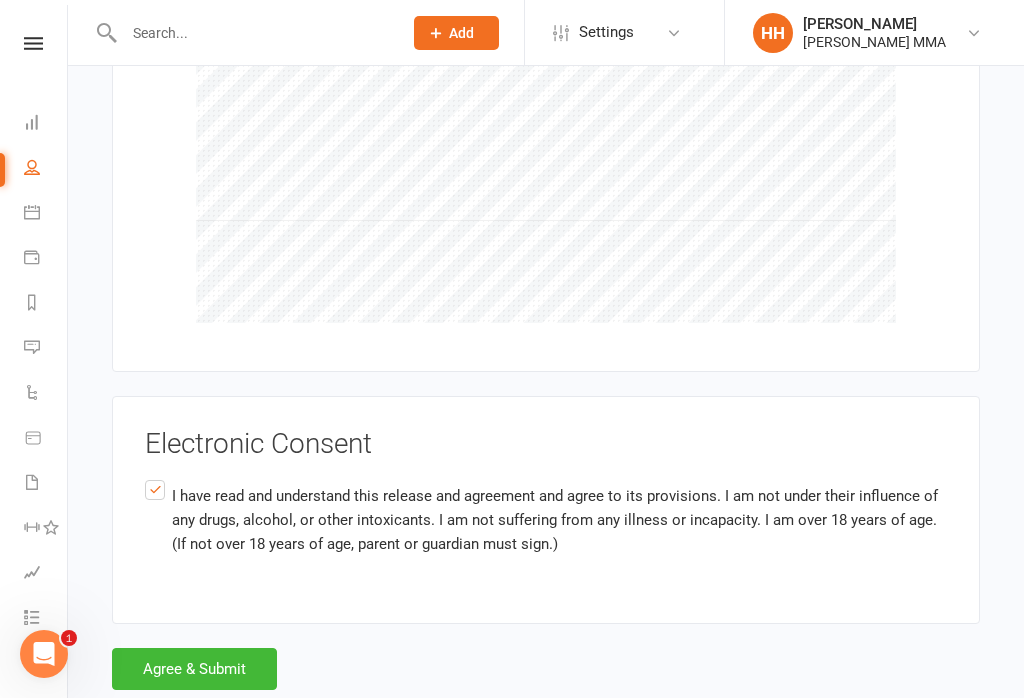 click on "Agree & Submit" at bounding box center [194, 669] 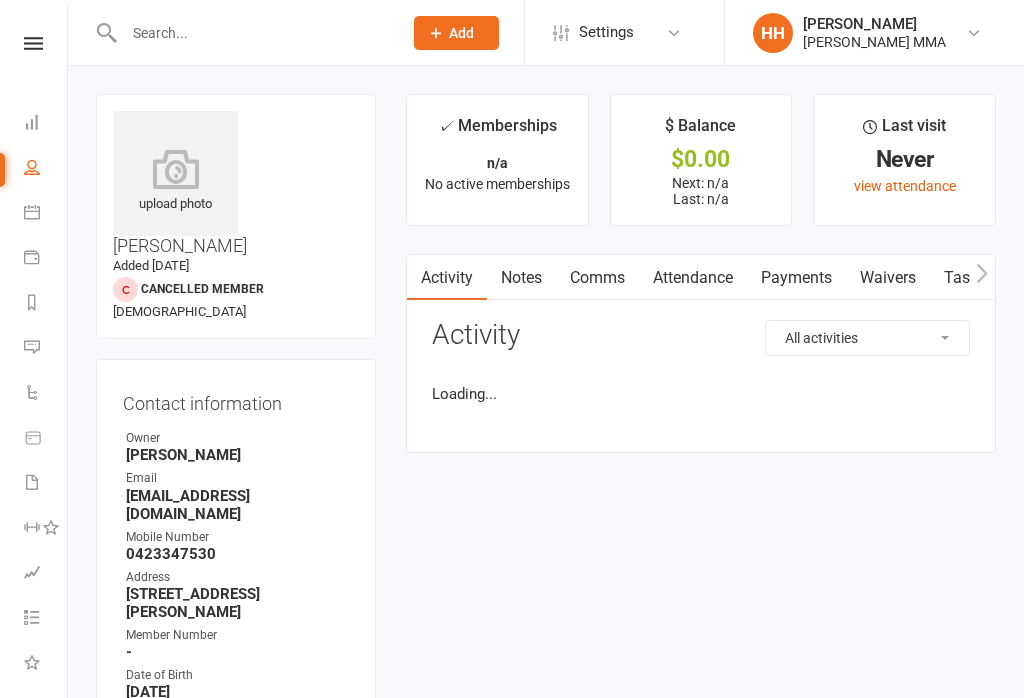 scroll, scrollTop: 0, scrollLeft: 0, axis: both 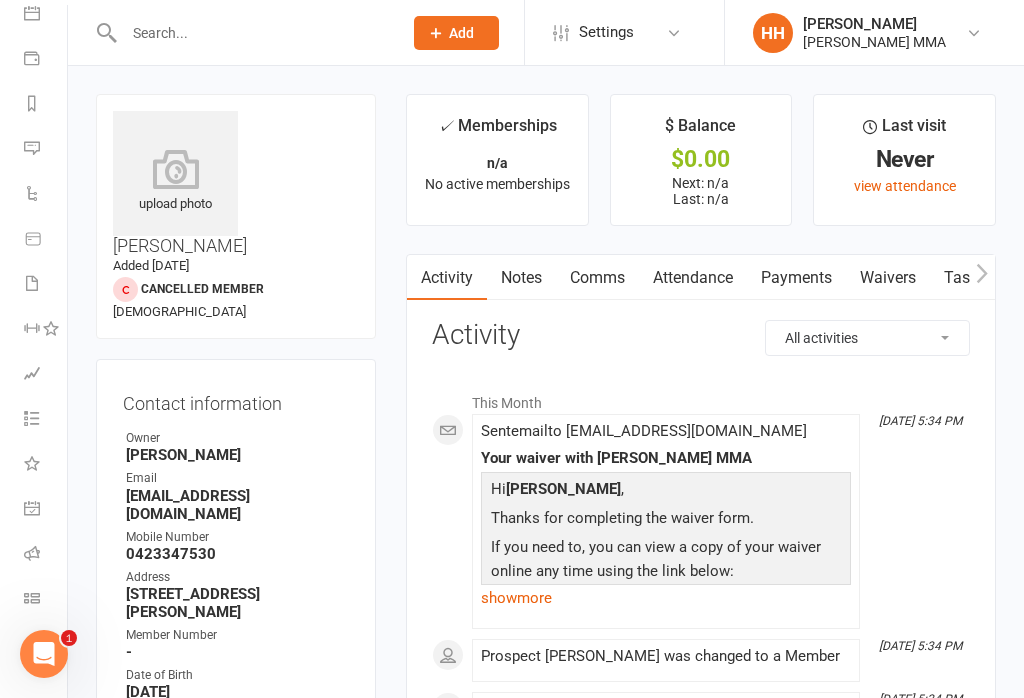click on "Class check-in" at bounding box center (46, 600) 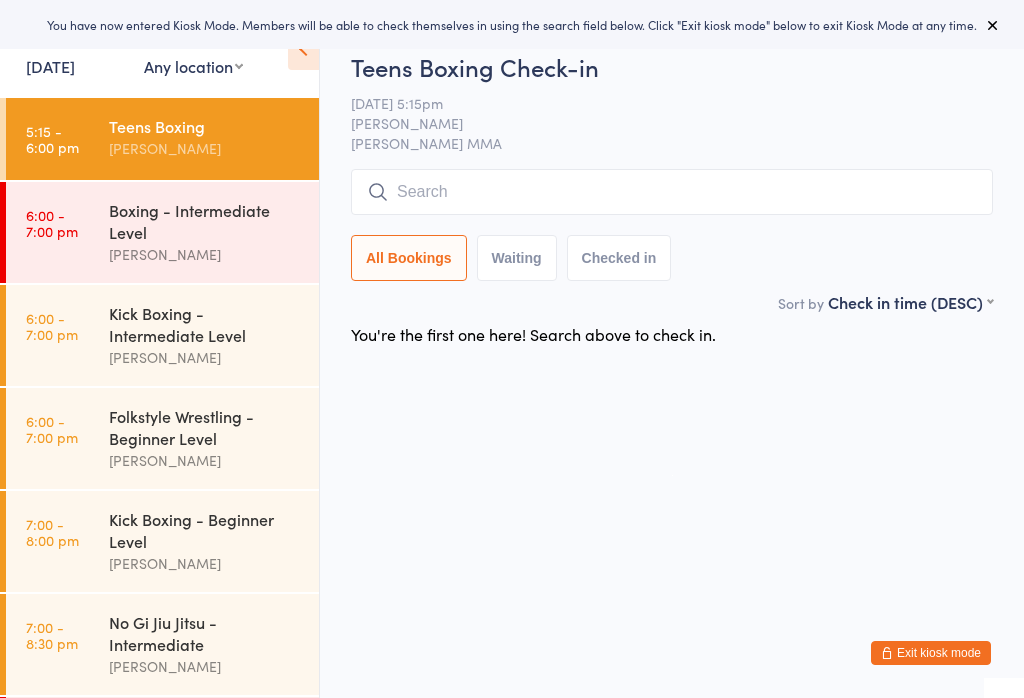 scroll, scrollTop: 0, scrollLeft: 0, axis: both 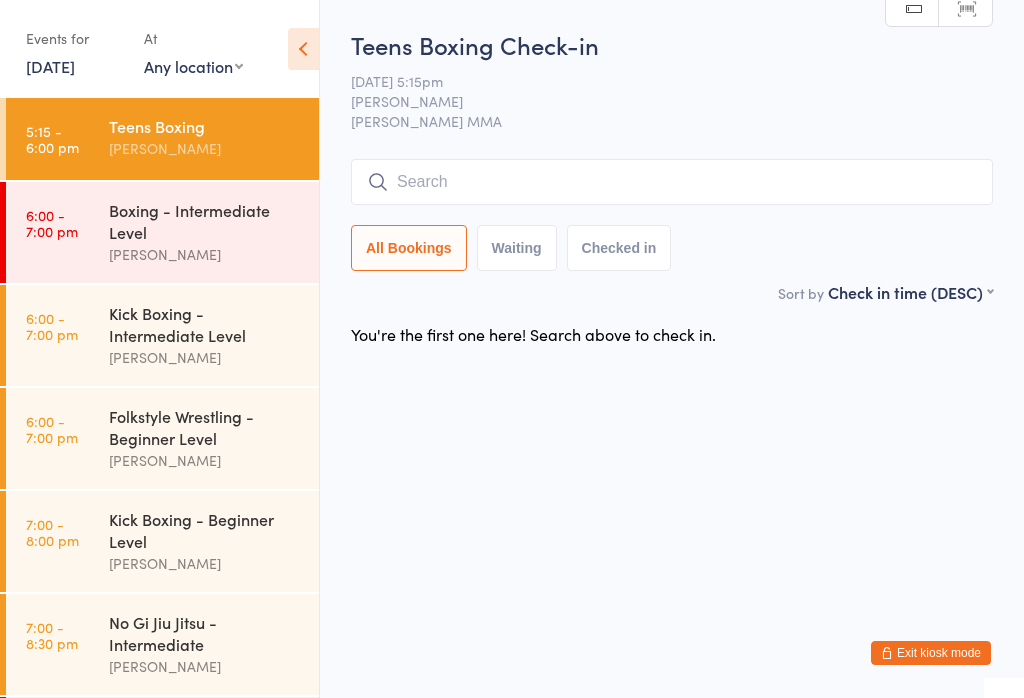 click on "Boxing - Intermediate Level" at bounding box center [205, 221] 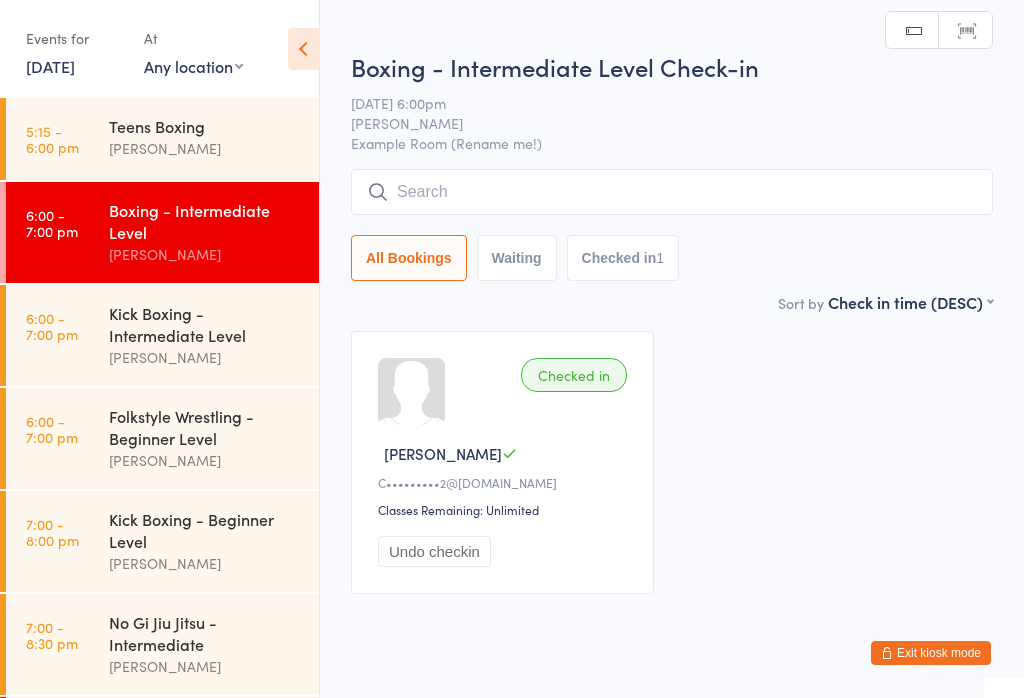 click at bounding box center (672, 192) 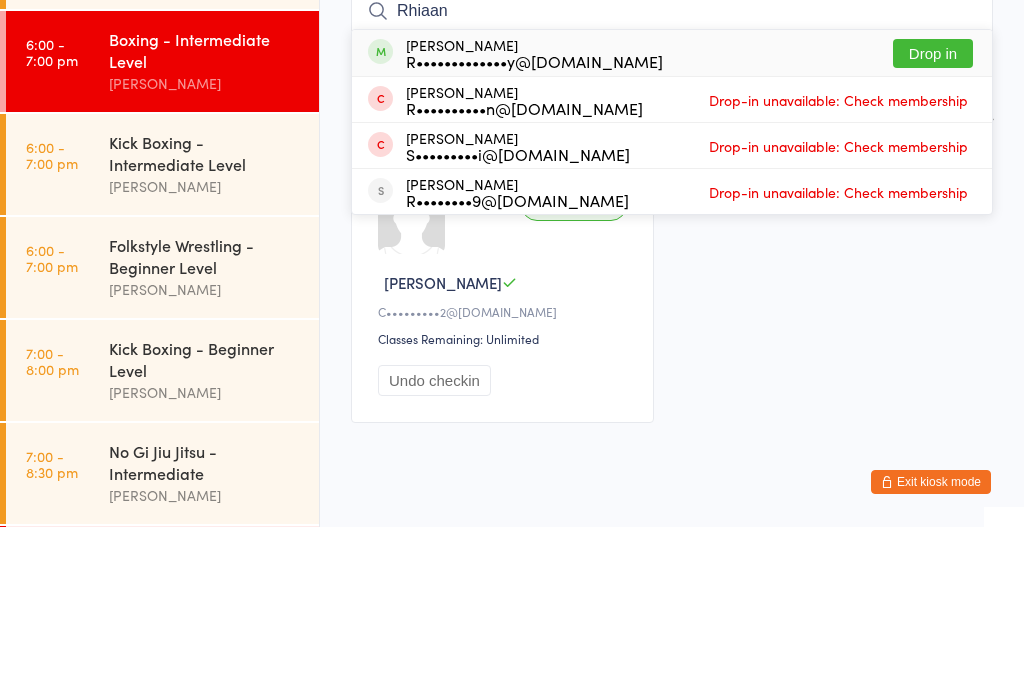 type on "Rhiaan" 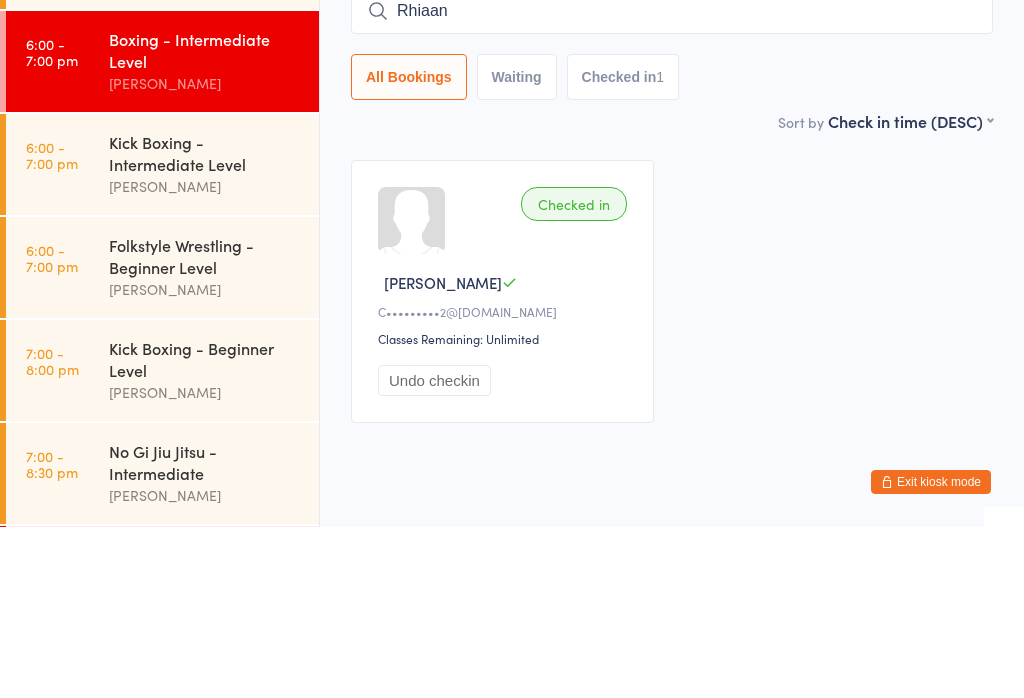 type 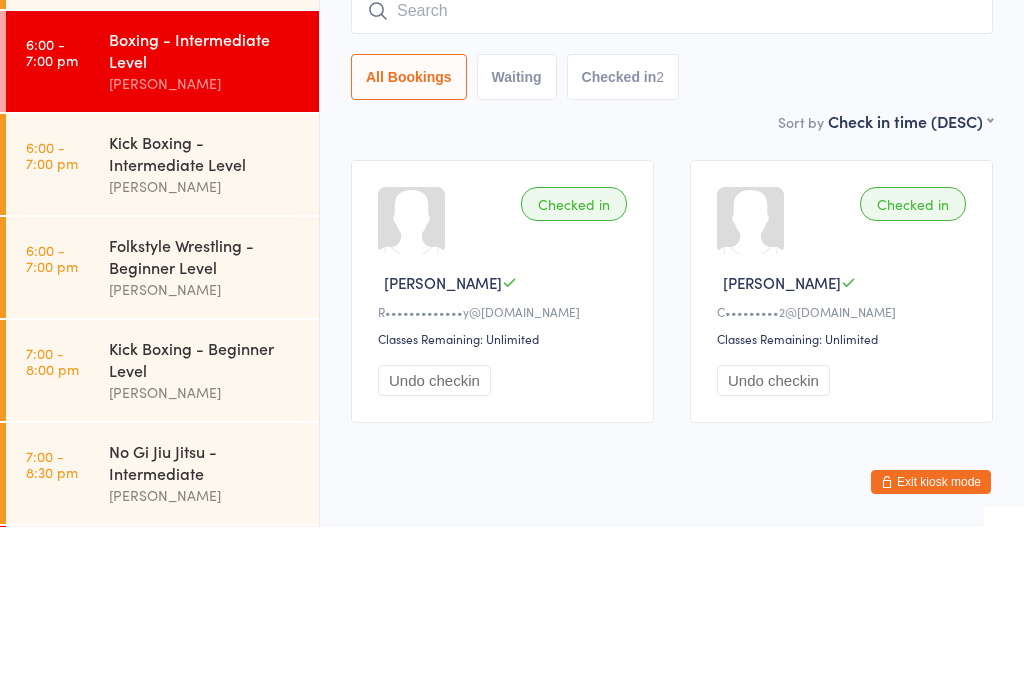 scroll, scrollTop: 47, scrollLeft: 0, axis: vertical 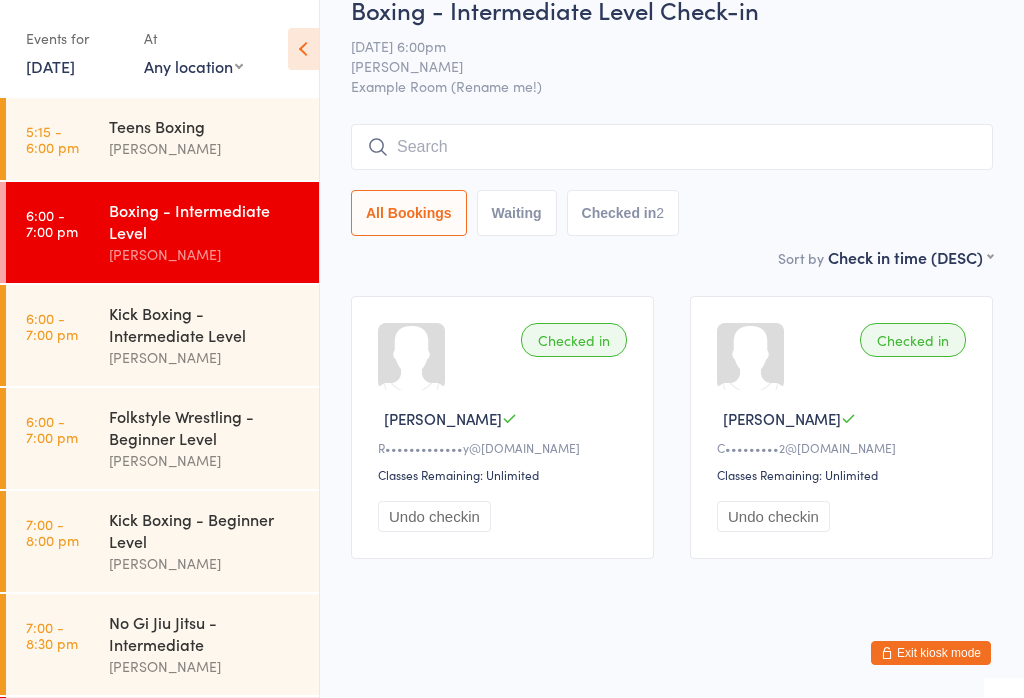 click on "Exit kiosk mode" at bounding box center (931, 653) 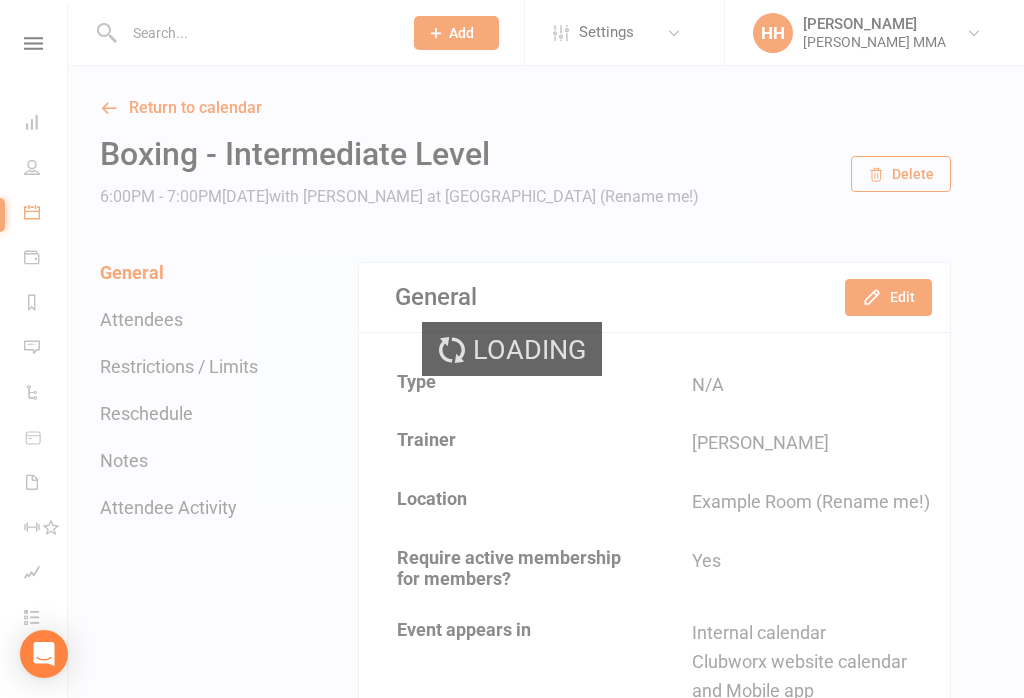 scroll, scrollTop: 0, scrollLeft: 0, axis: both 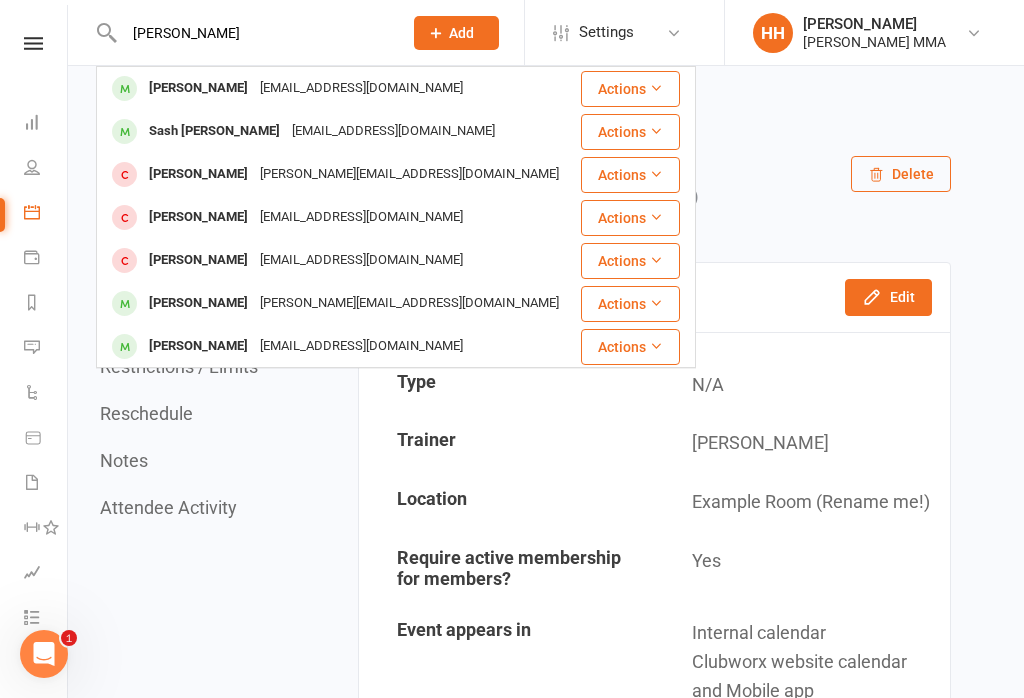 type on "Andrea" 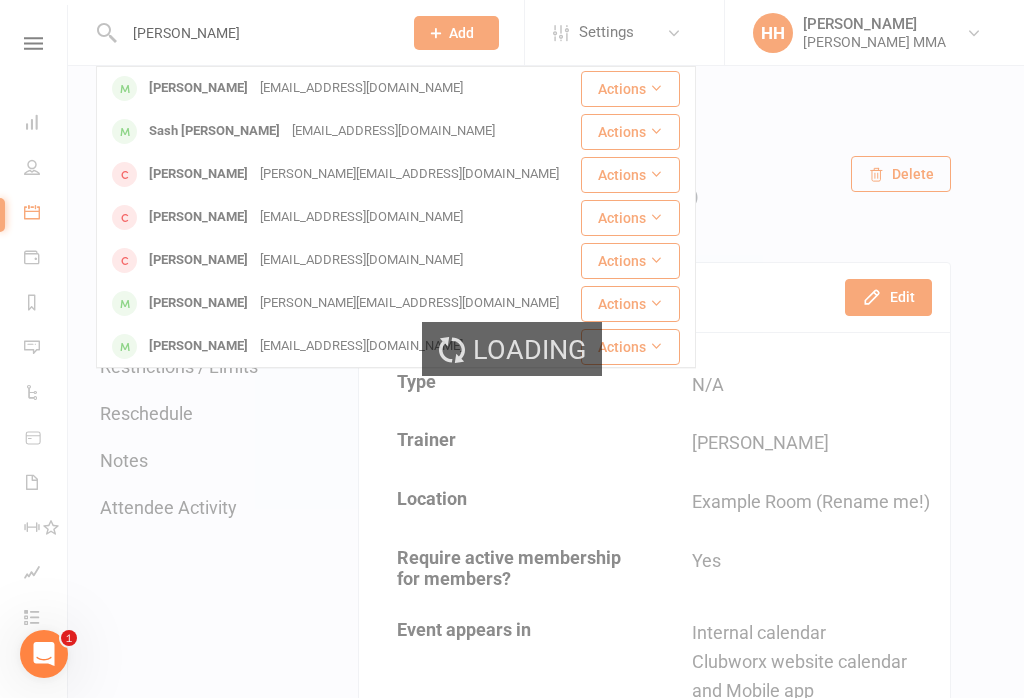 type 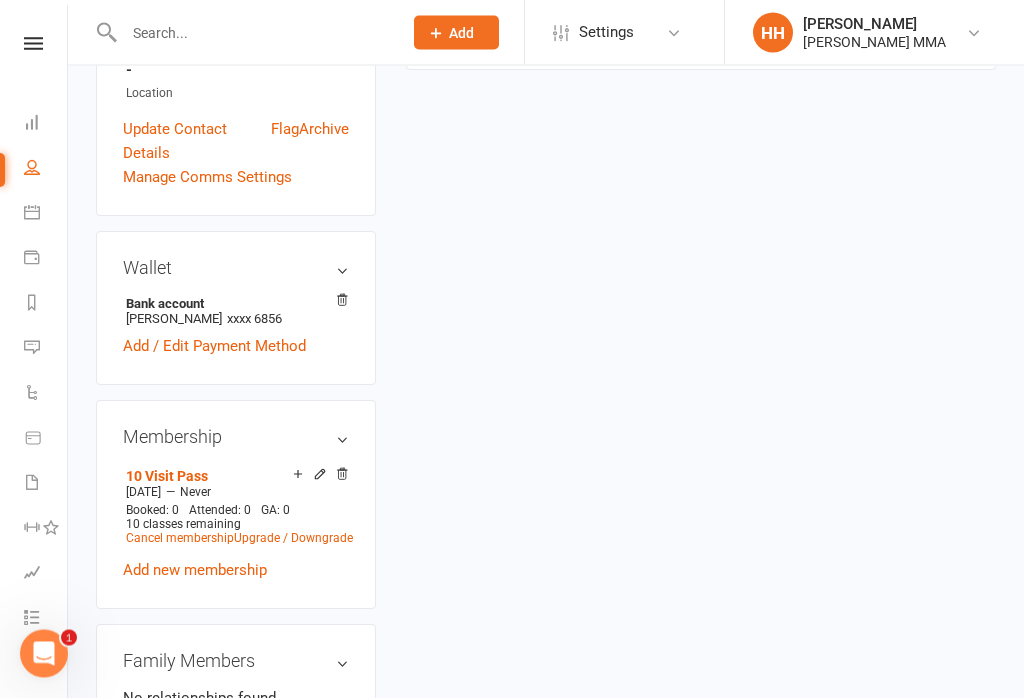 scroll, scrollTop: 574, scrollLeft: 0, axis: vertical 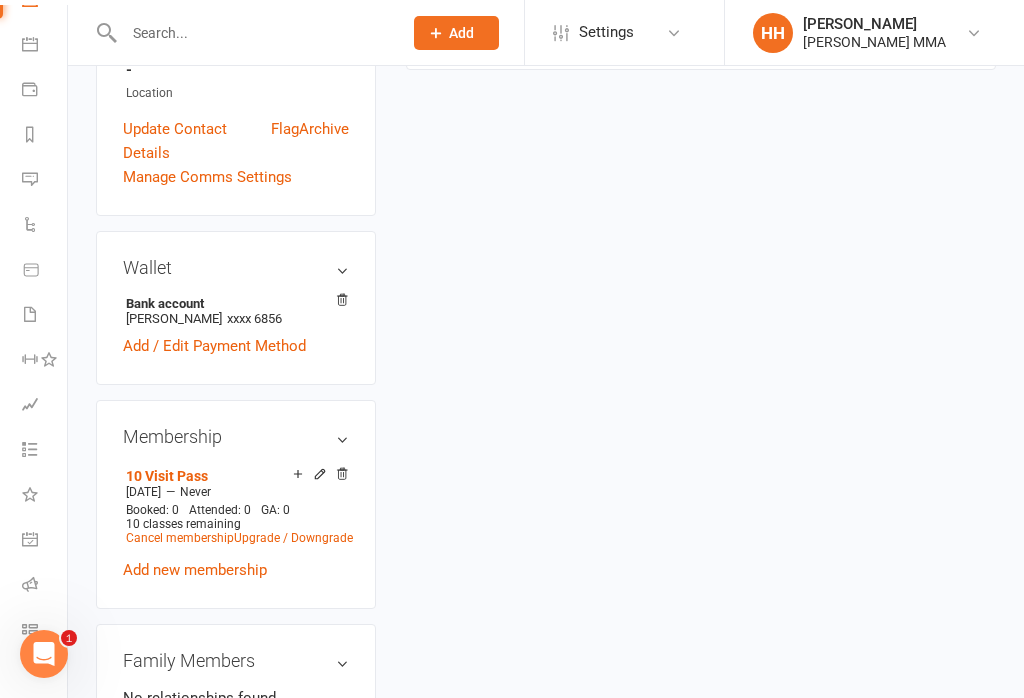 click on "Class check-in" at bounding box center [44, 631] 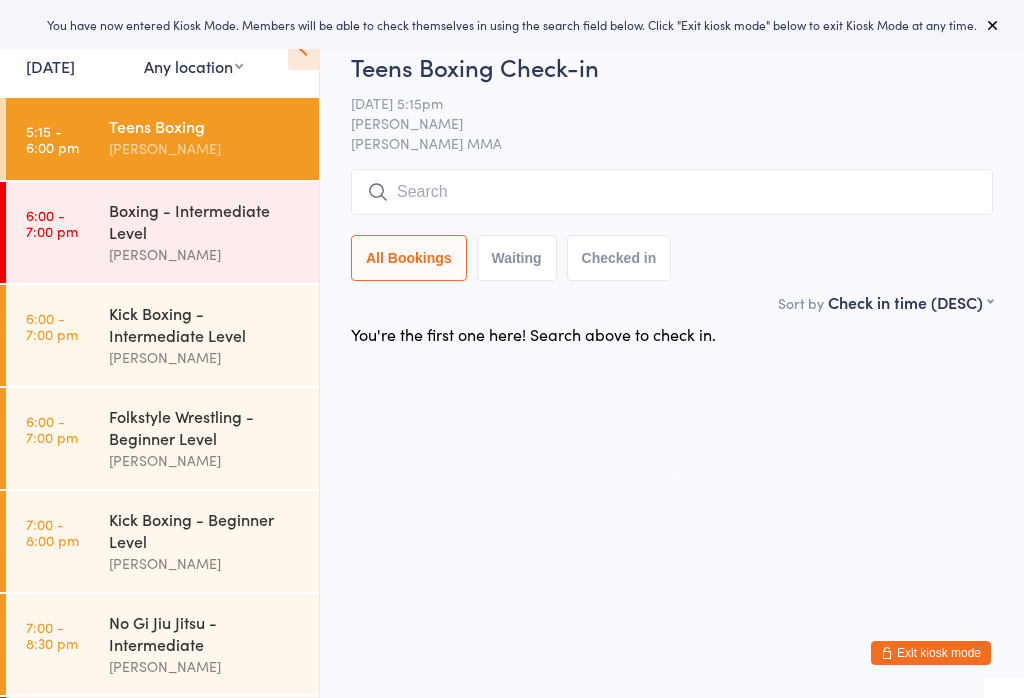 scroll, scrollTop: 0, scrollLeft: 0, axis: both 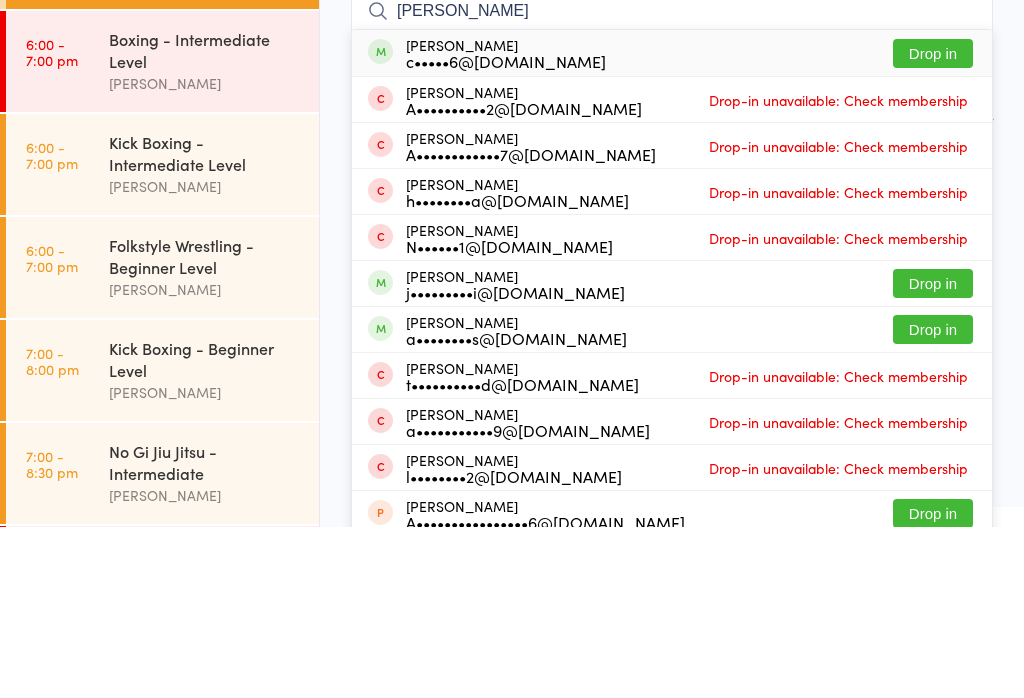 type on "[PERSON_NAME]" 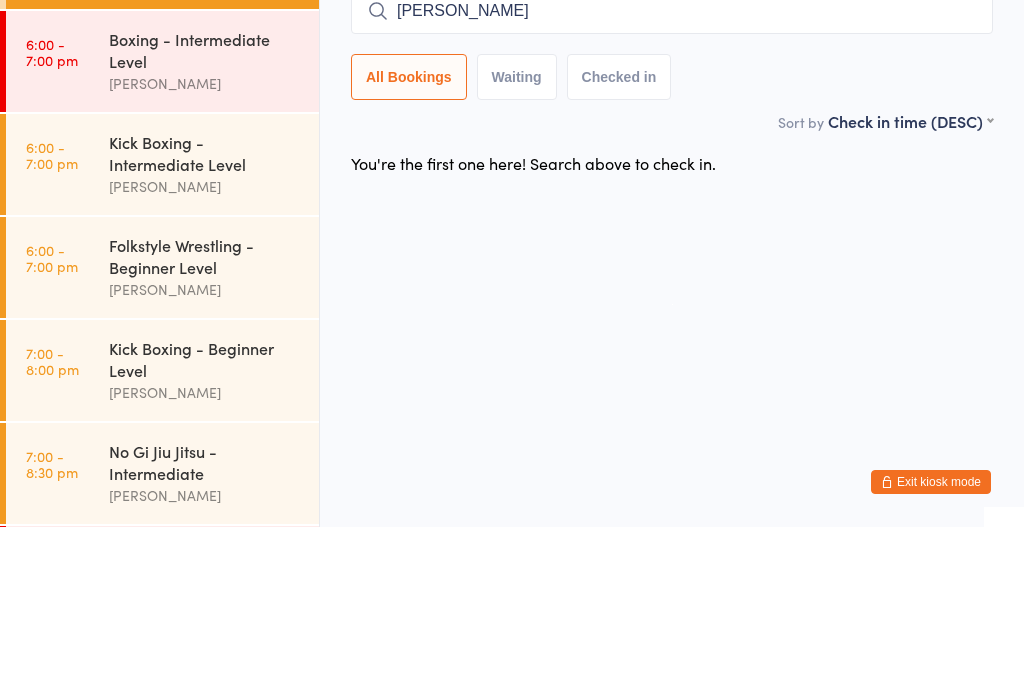type 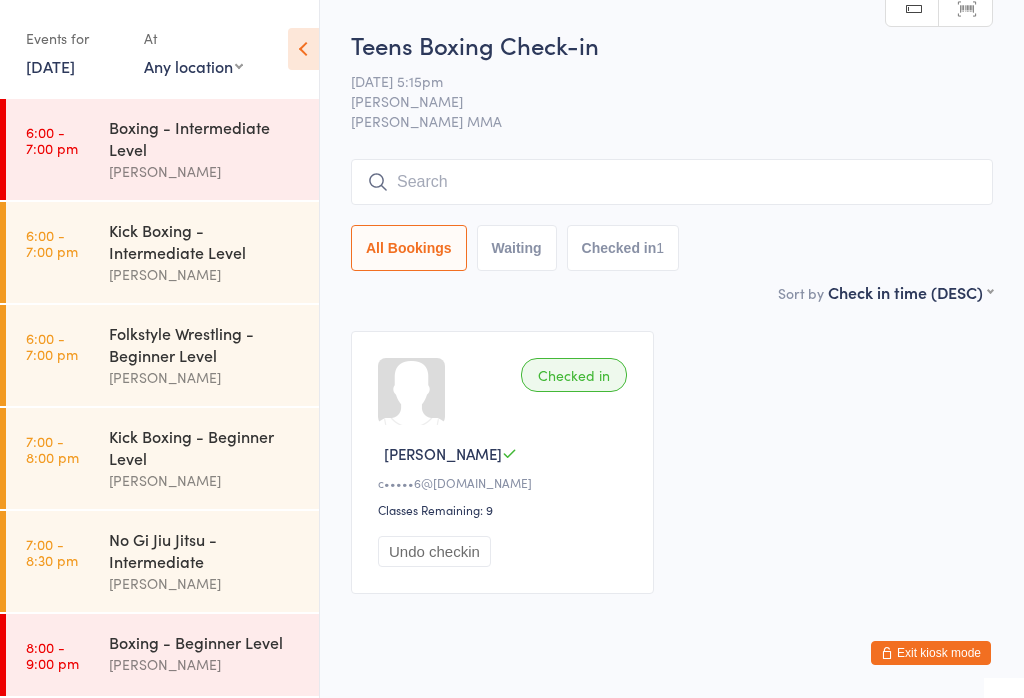 scroll, scrollTop: 103, scrollLeft: 0, axis: vertical 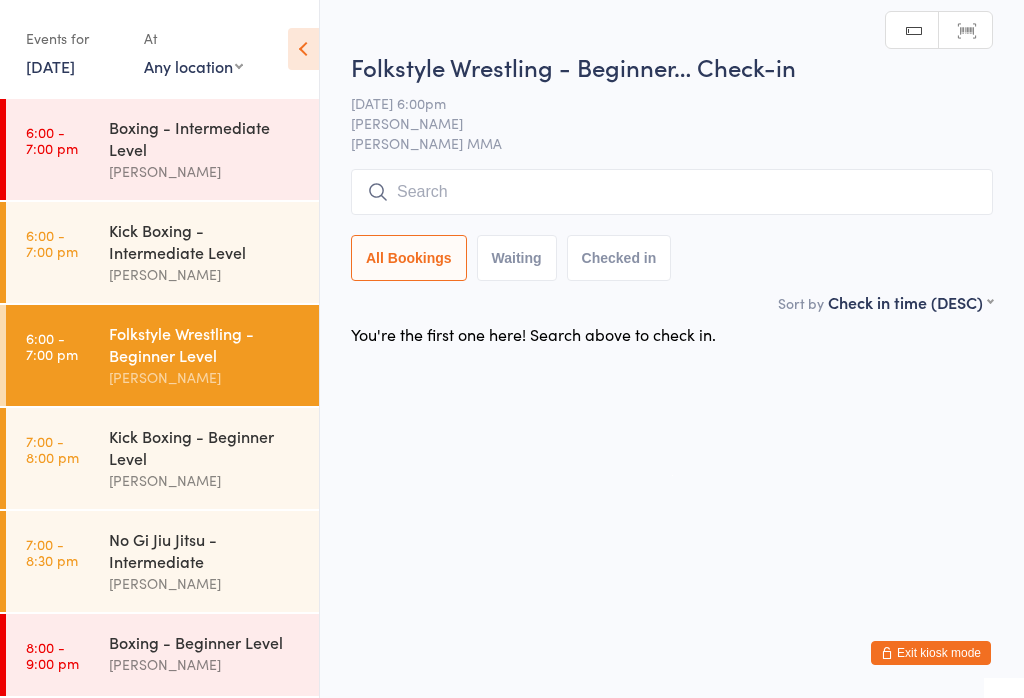 click at bounding box center [672, 192] 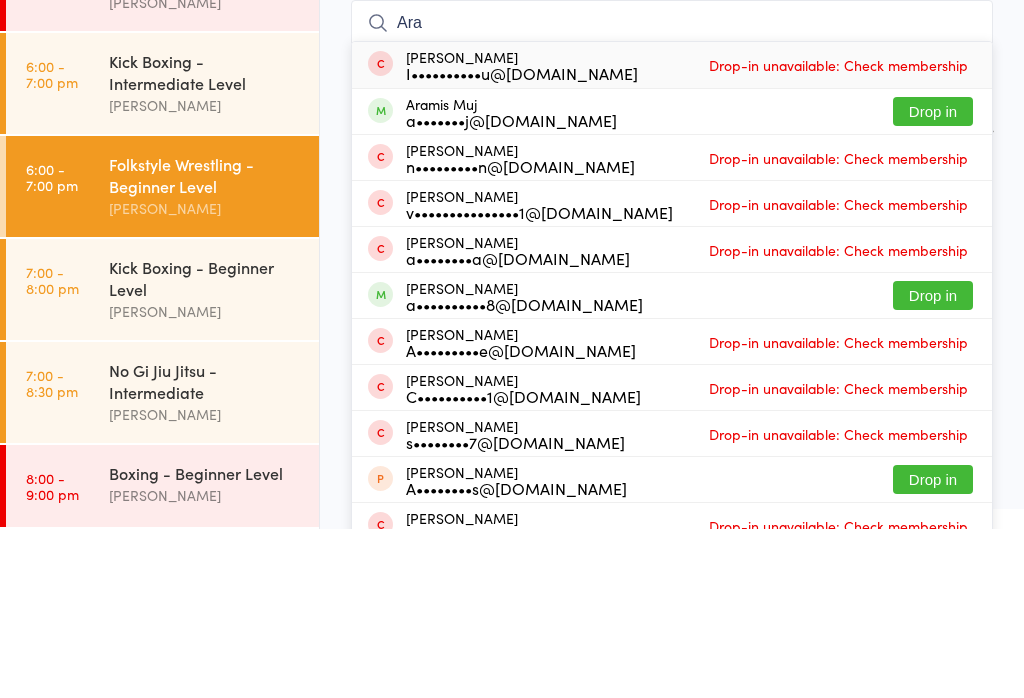 type on "Ara" 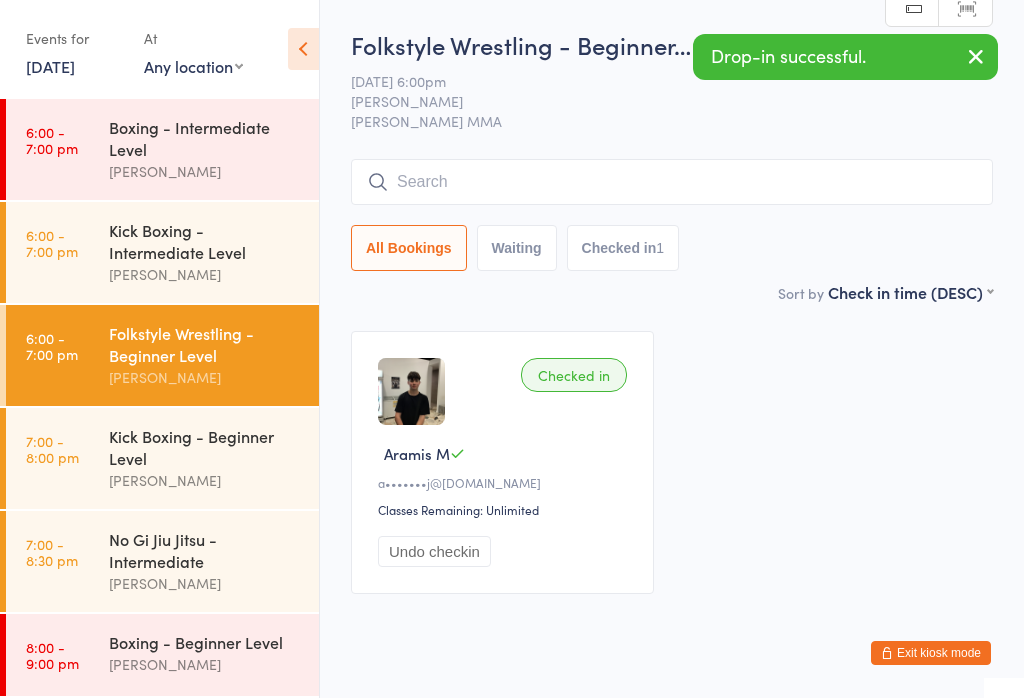 click on "7:00 - 8:00 pm Kick Boxing - Beginner Level Alex Carioti" at bounding box center (162, 458) 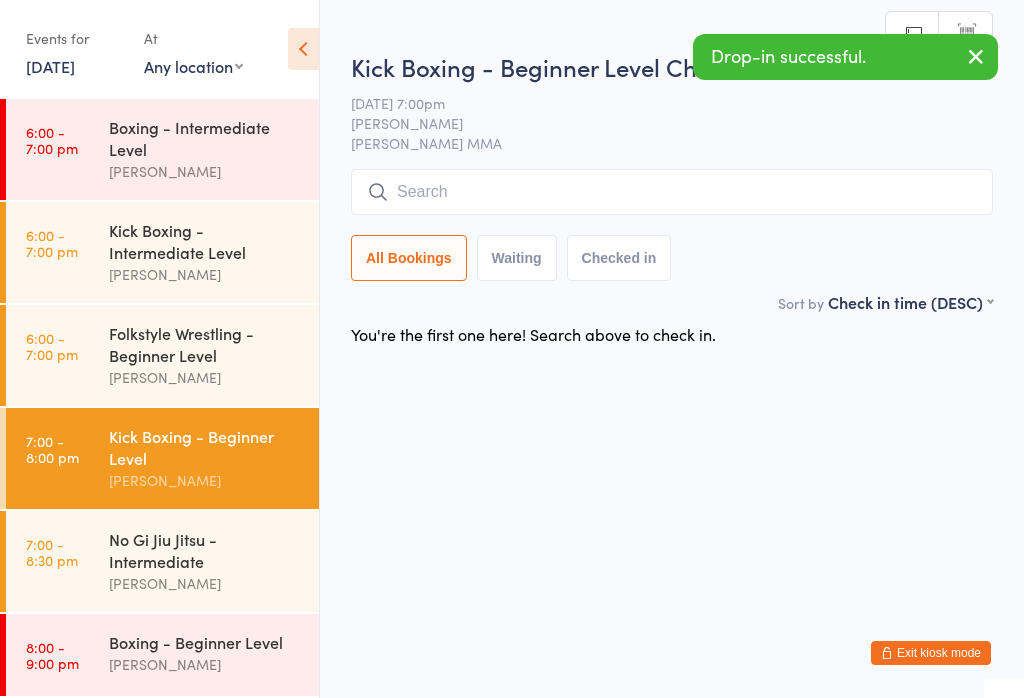 click at bounding box center [672, 192] 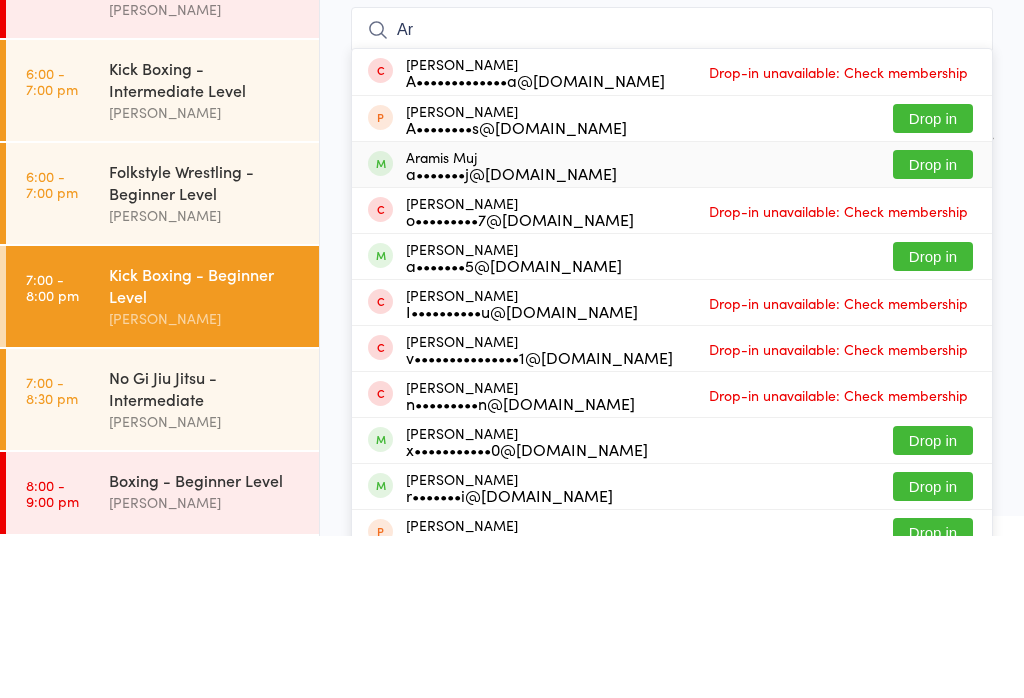 type on "Ar" 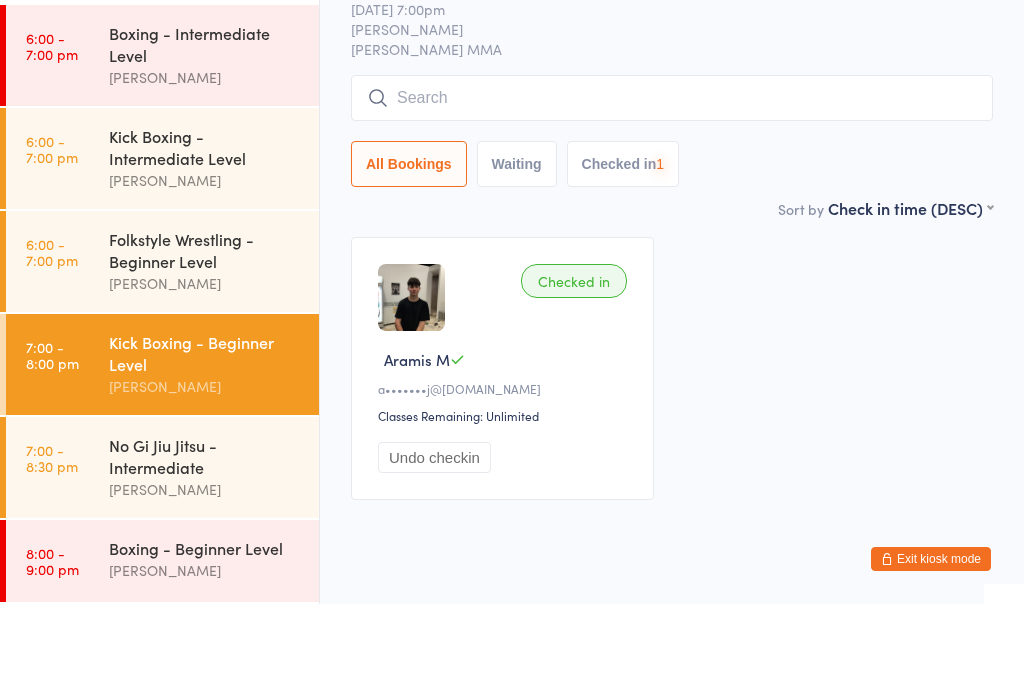 scroll, scrollTop: 47, scrollLeft: 0, axis: vertical 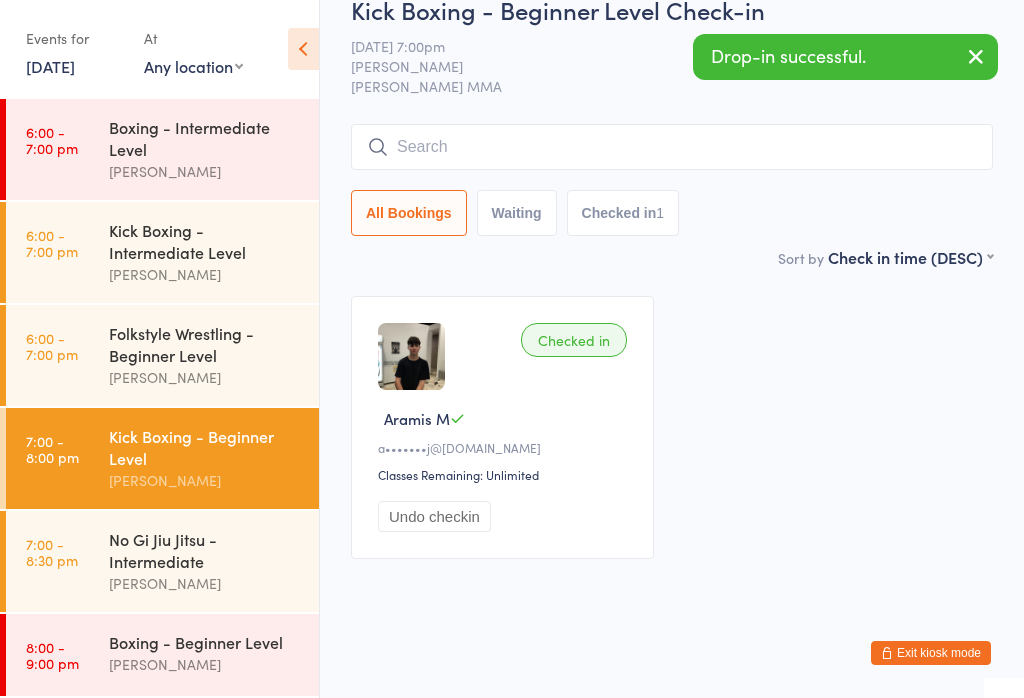 click on "8:00 - 9:00 pm" at bounding box center [52, 655] 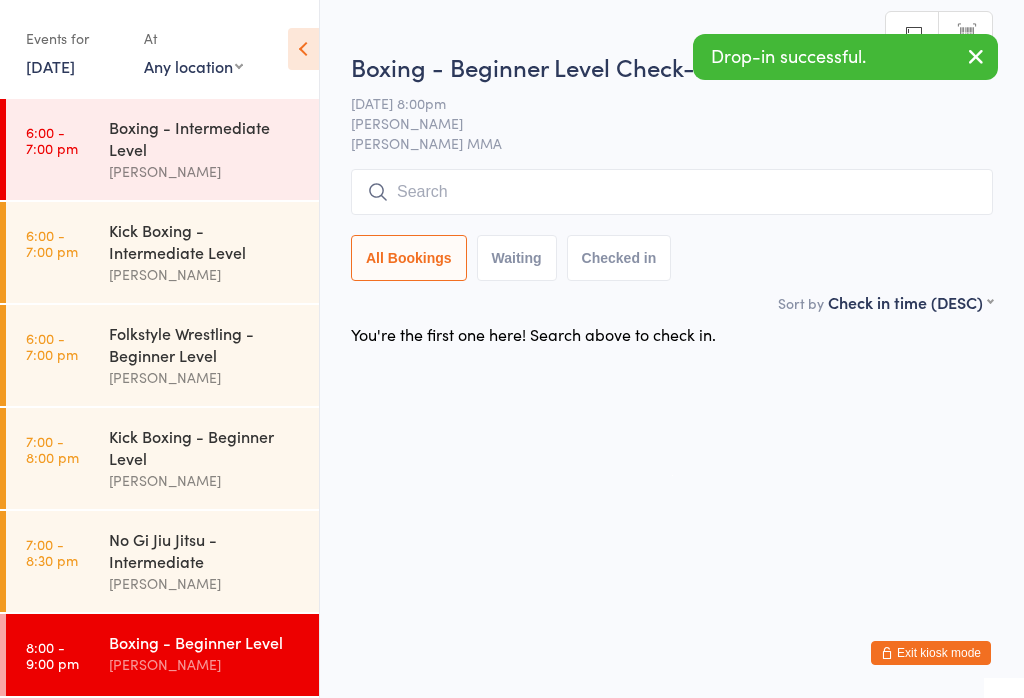 click at bounding box center [672, 192] 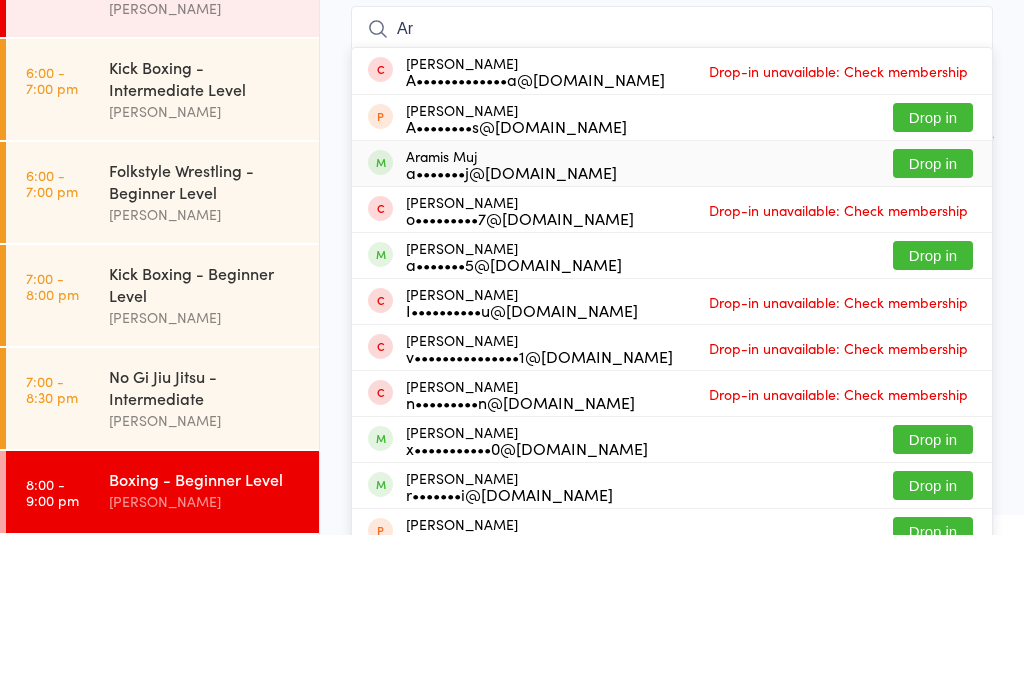type on "Ar" 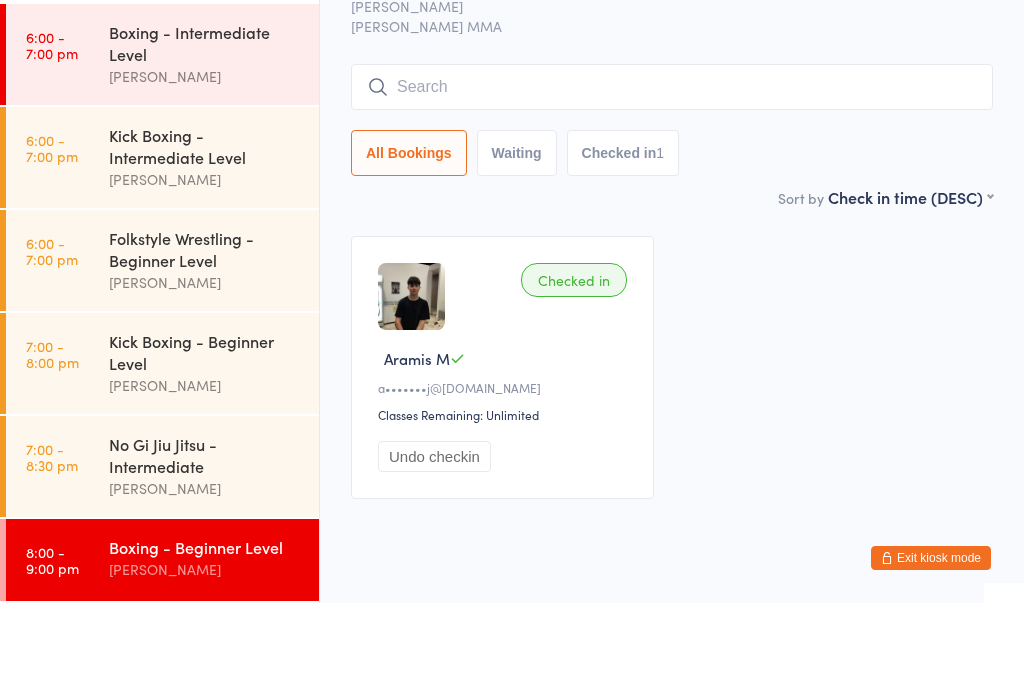 scroll, scrollTop: 47, scrollLeft: 0, axis: vertical 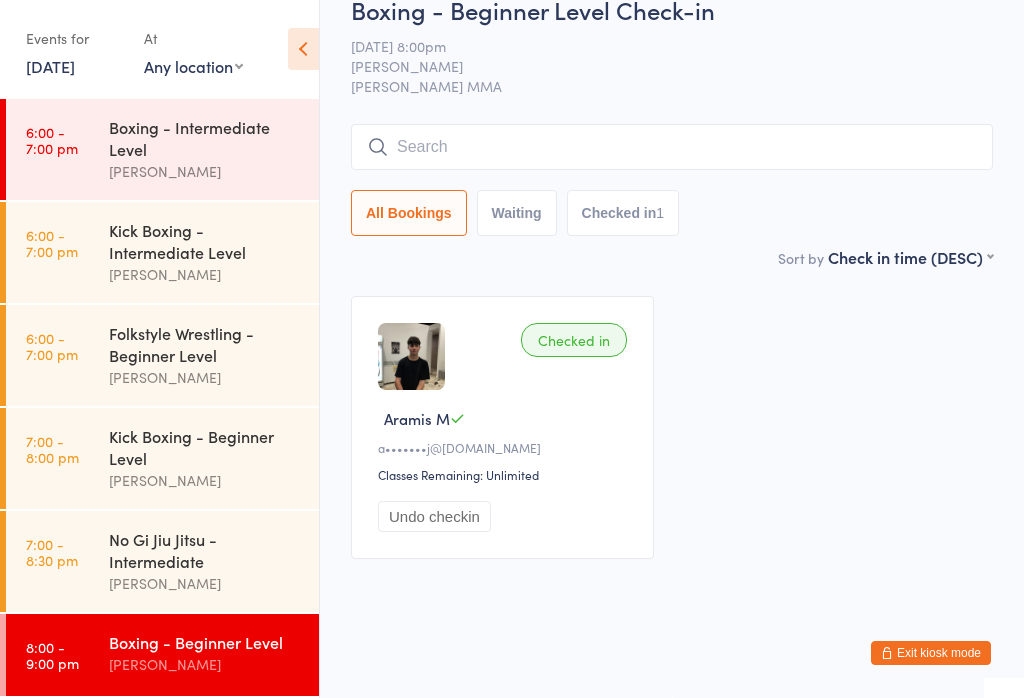 click on "Exit kiosk mode" at bounding box center [931, 653] 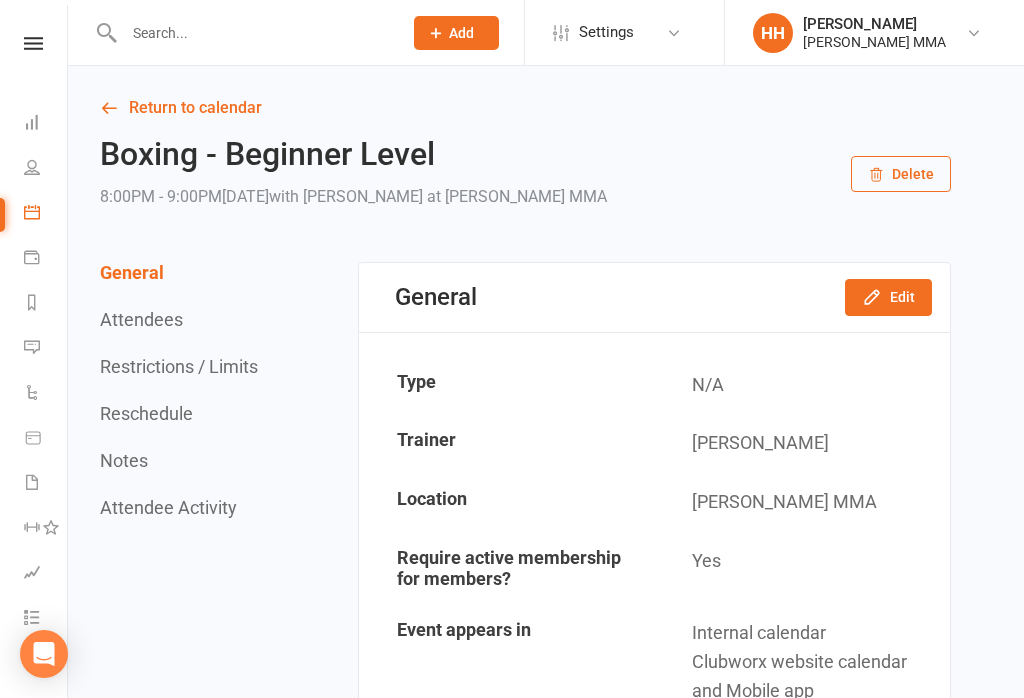 scroll, scrollTop: 0, scrollLeft: 0, axis: both 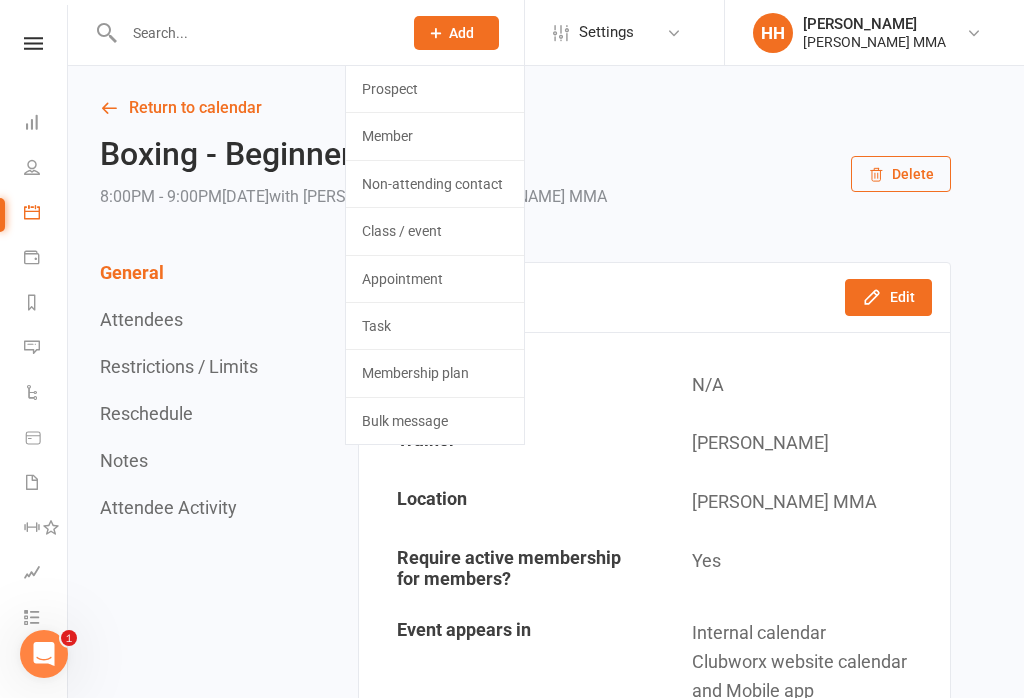 click on "Prospect" 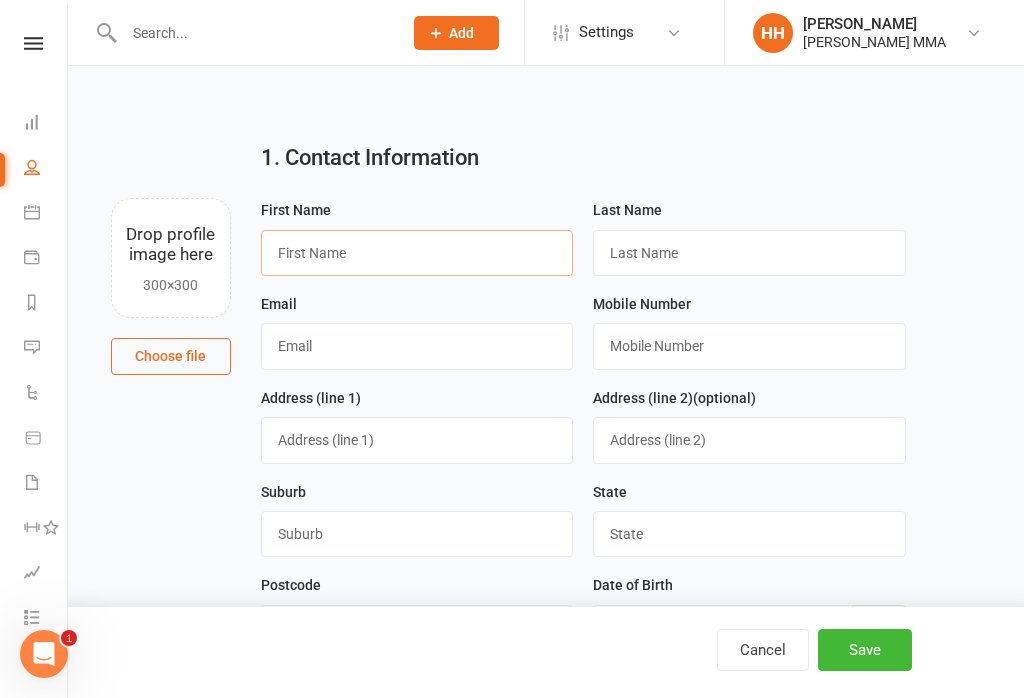 click at bounding box center (417, 253) 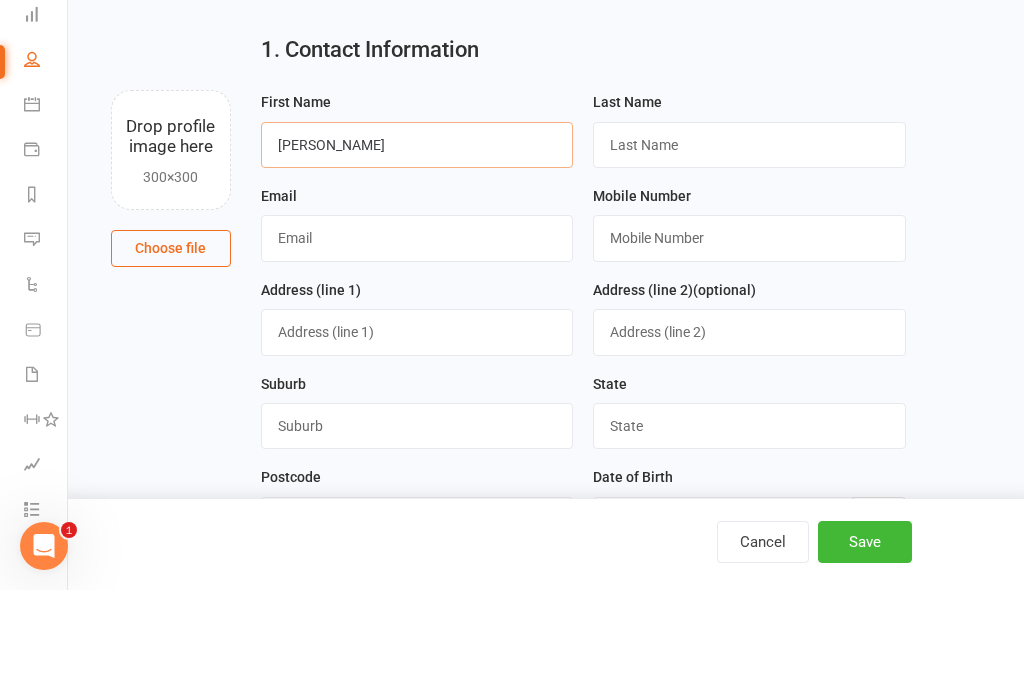 type on "[PERSON_NAME]" 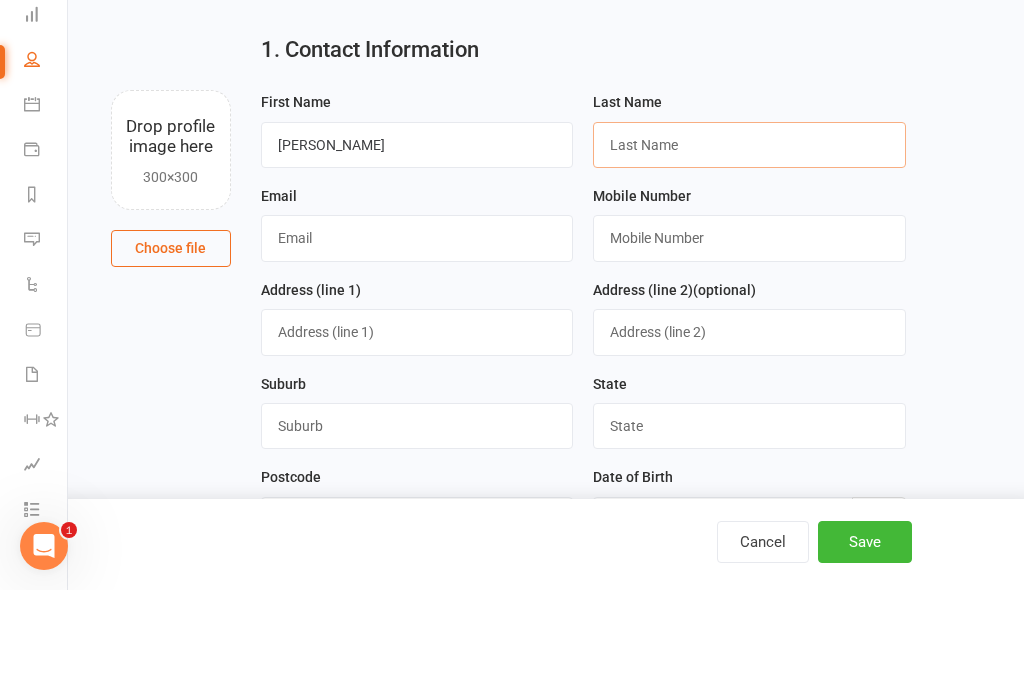click at bounding box center (749, 253) 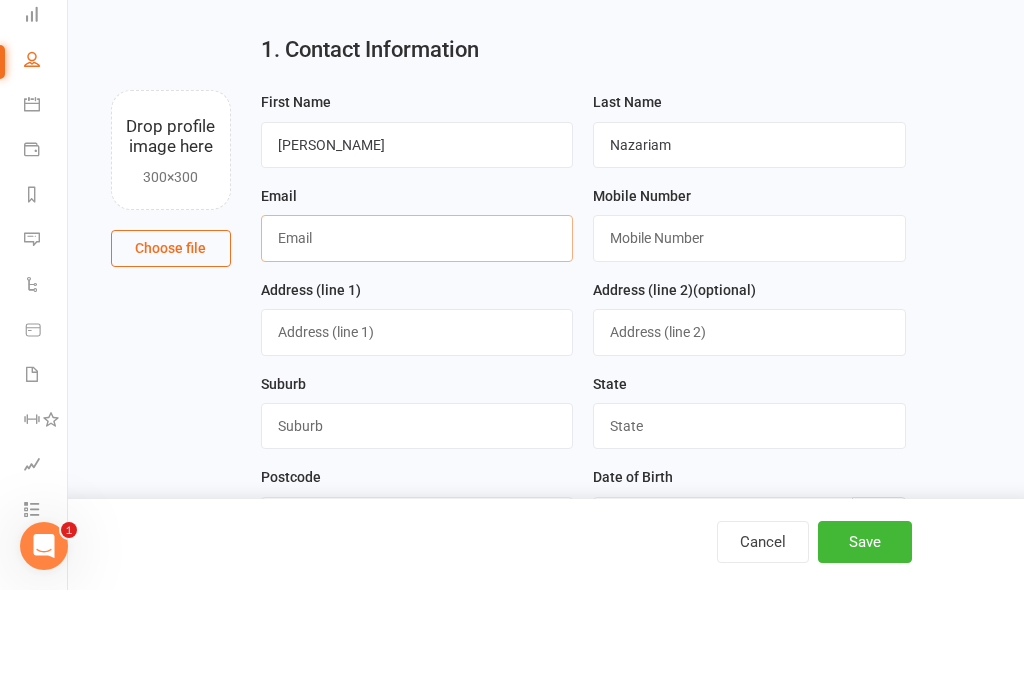 click at bounding box center (417, 346) 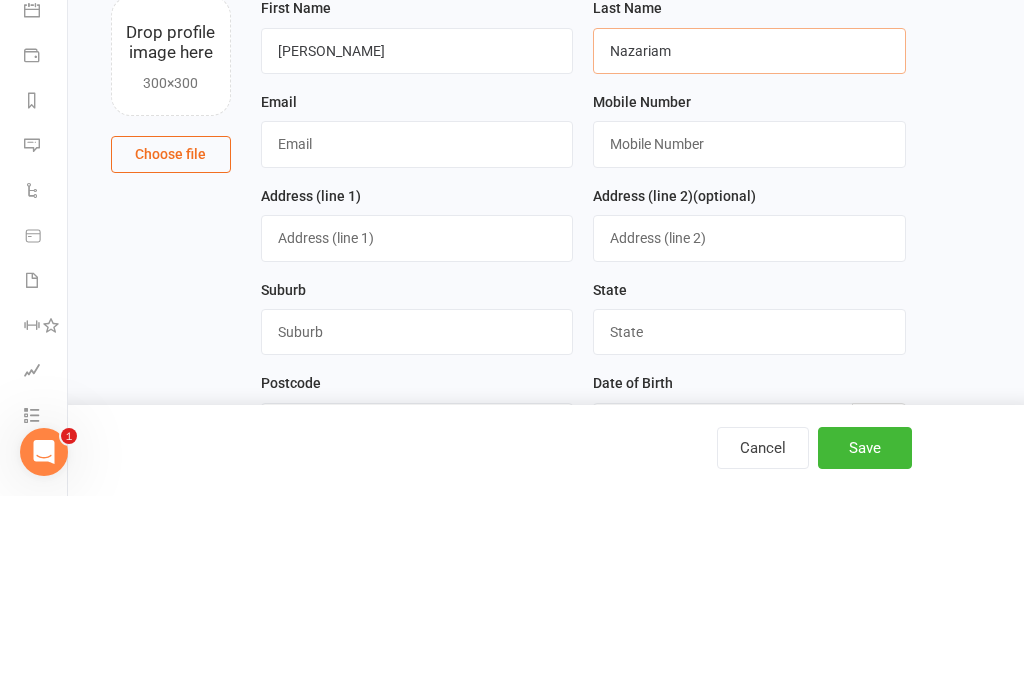 click on "Nazariam" at bounding box center [749, 253] 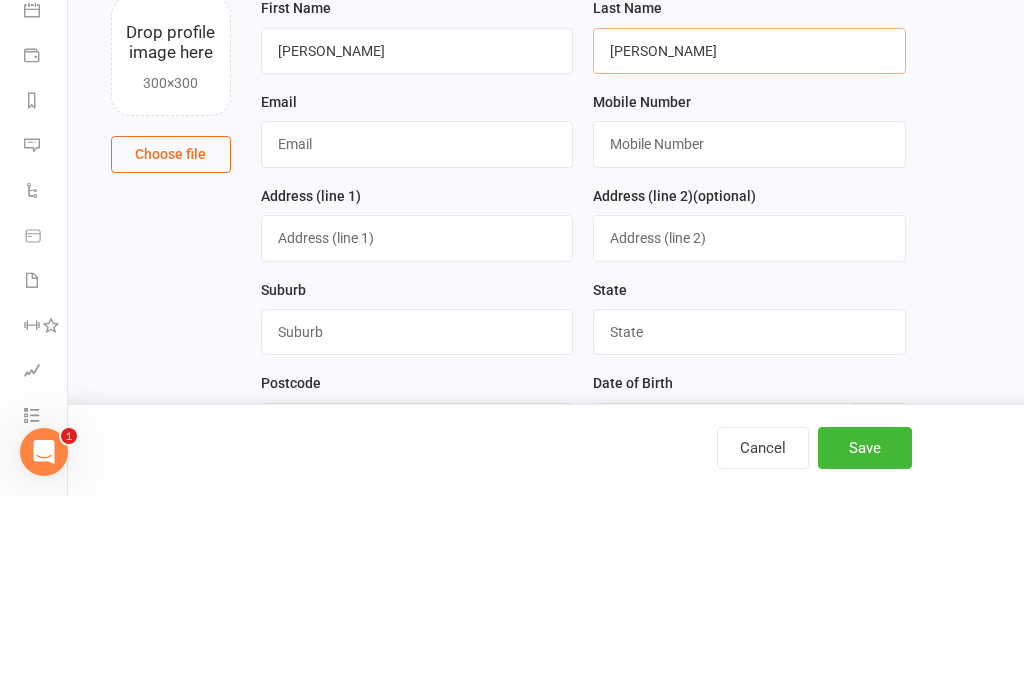 type on "Nazaria" 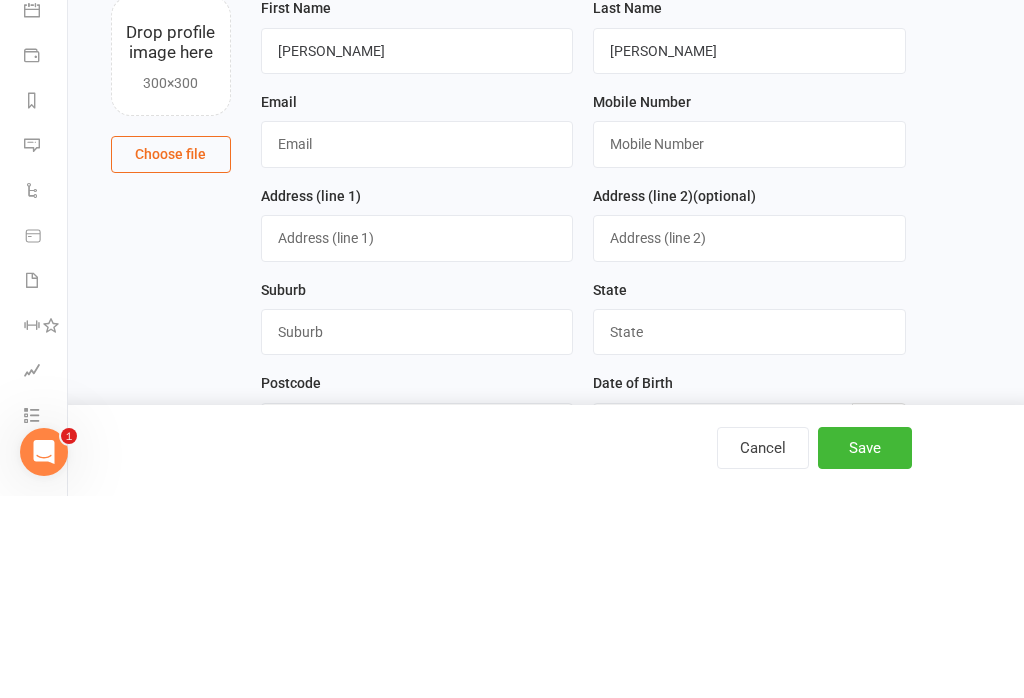 click at bounding box center [417, 346] 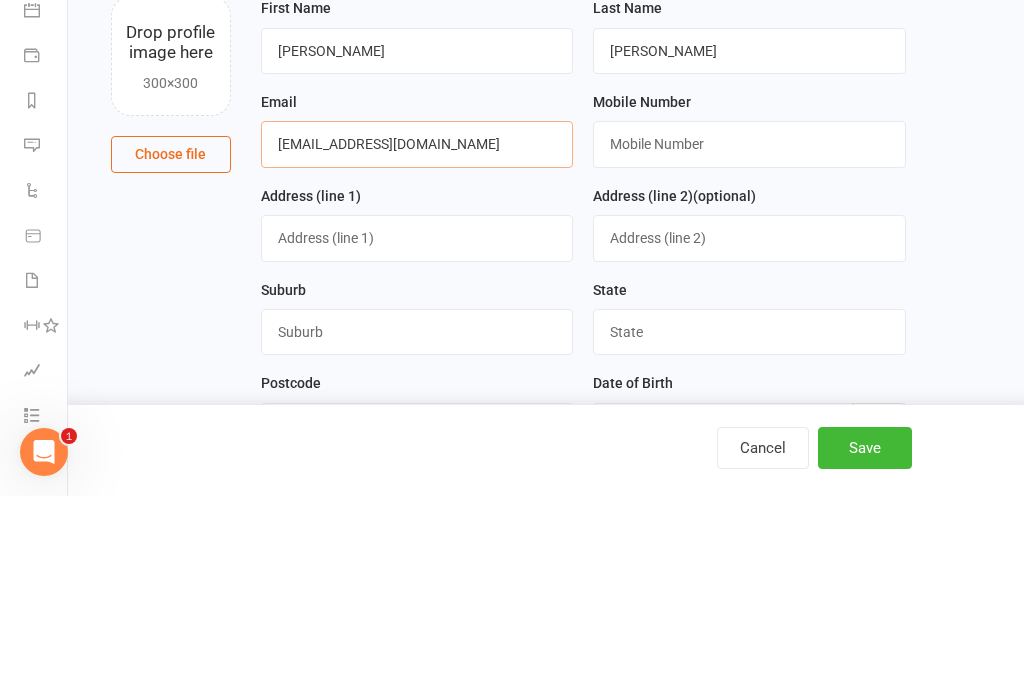 type on "[EMAIL_ADDRESS][DOMAIN_NAME]" 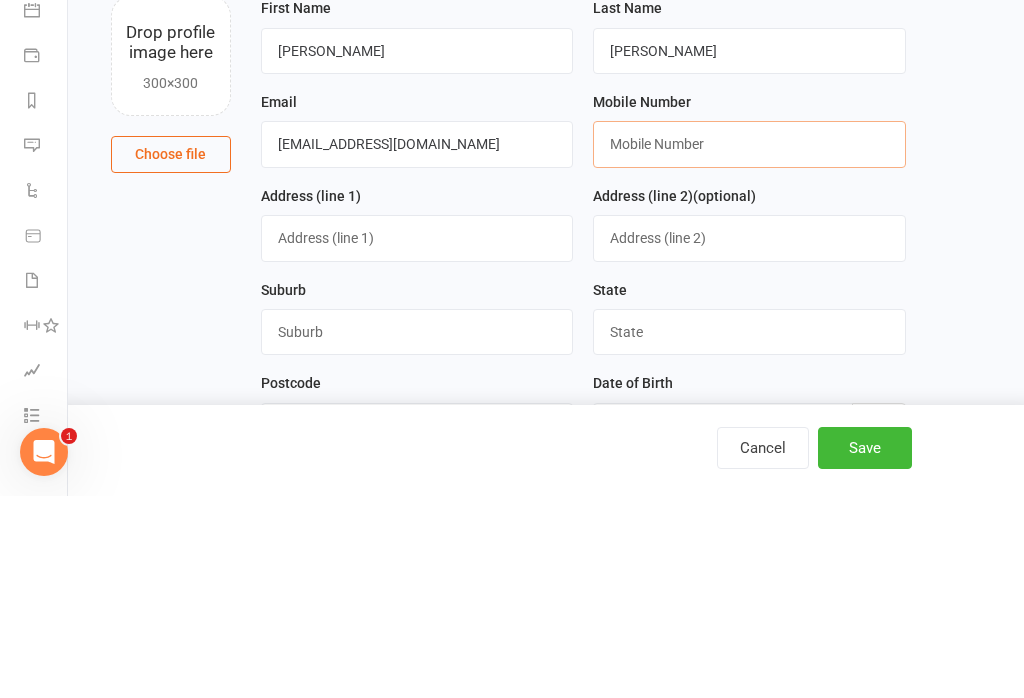 click at bounding box center (749, 346) 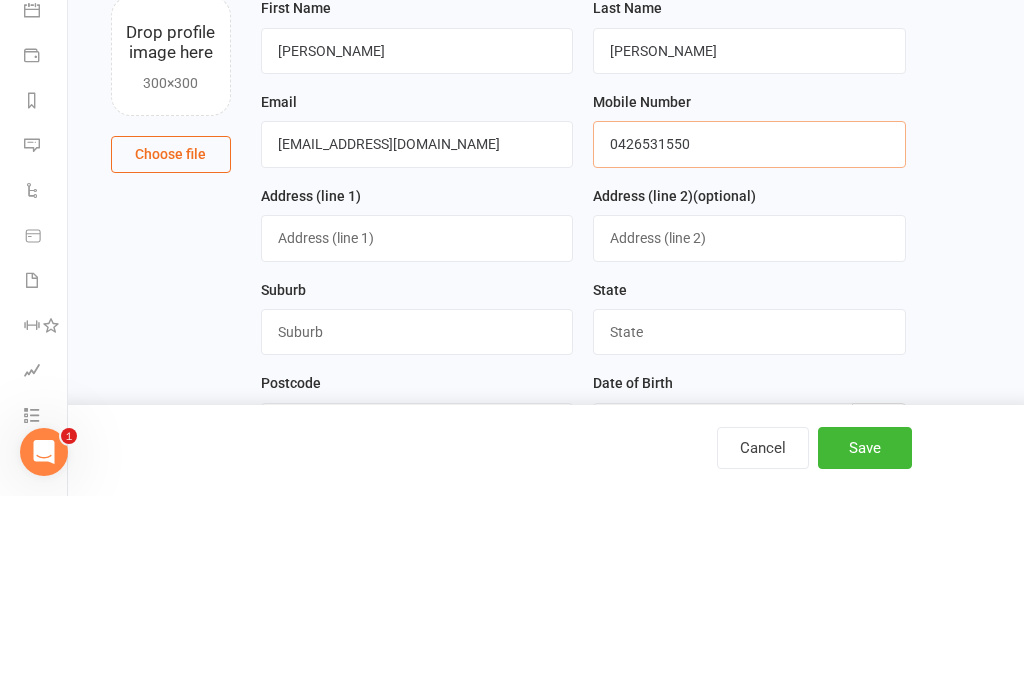 type on "0426531550" 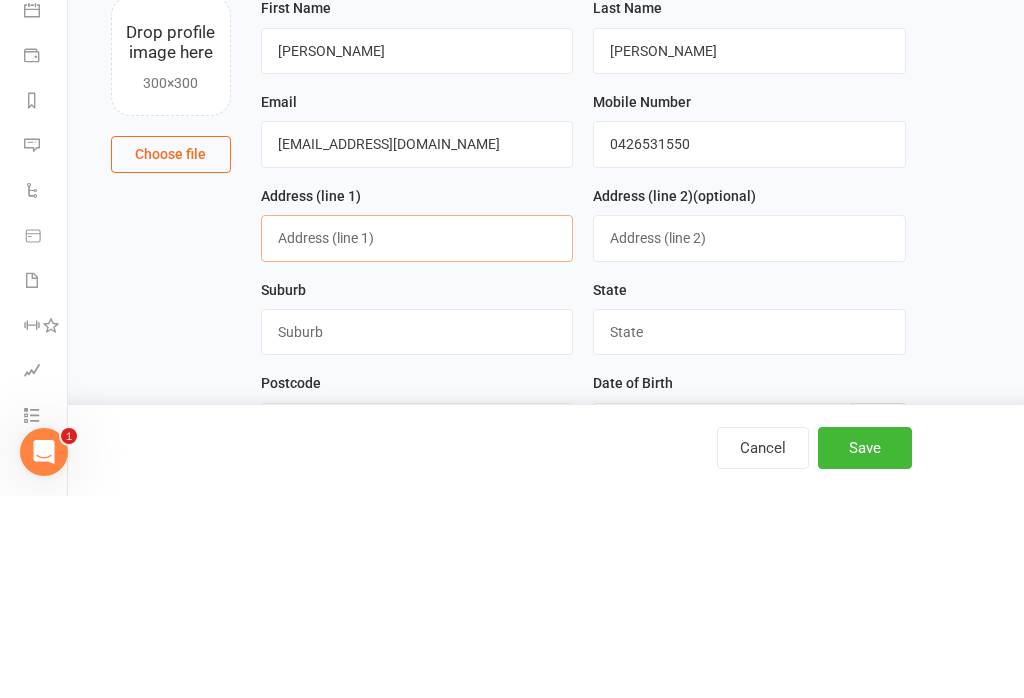 click at bounding box center [417, 440] 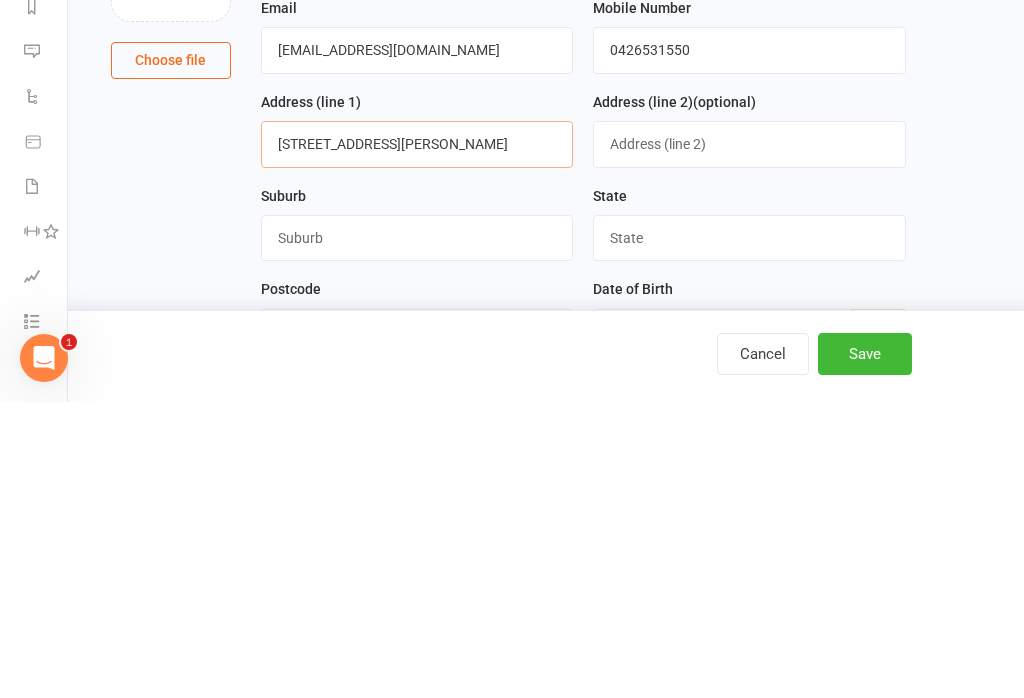 type on "42 Christopher street" 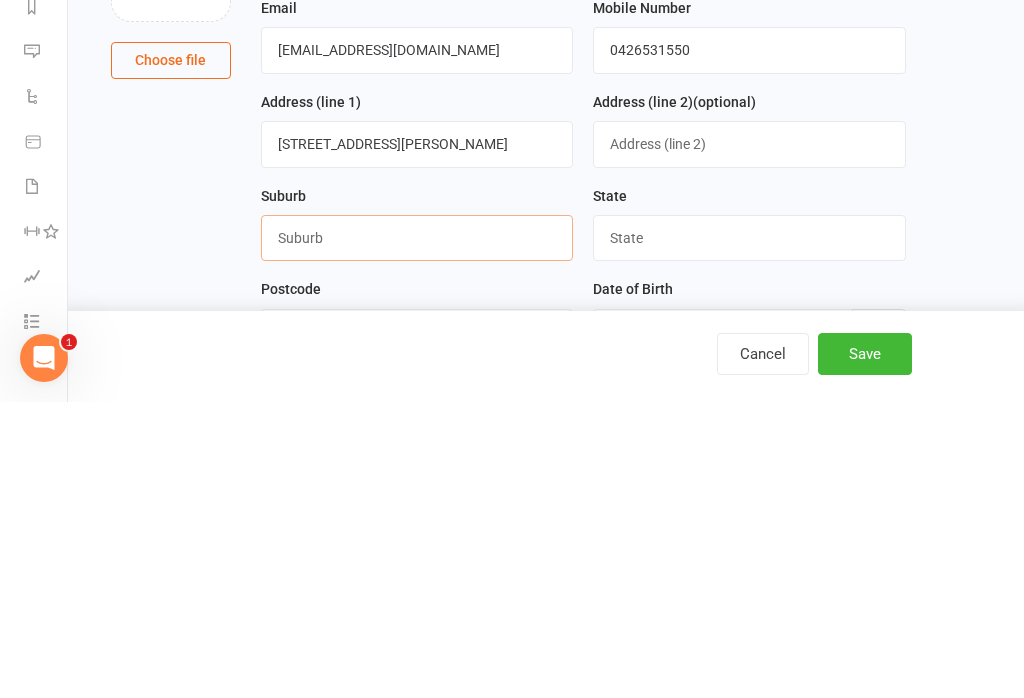 click at bounding box center [417, 534] 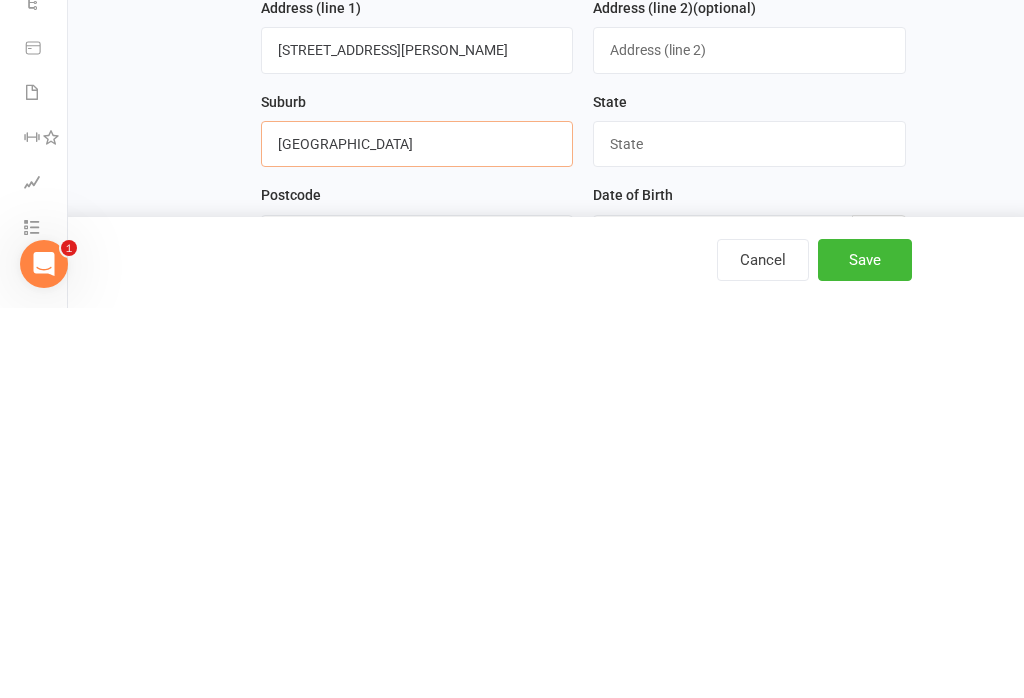 type on "Baulkham Hills" 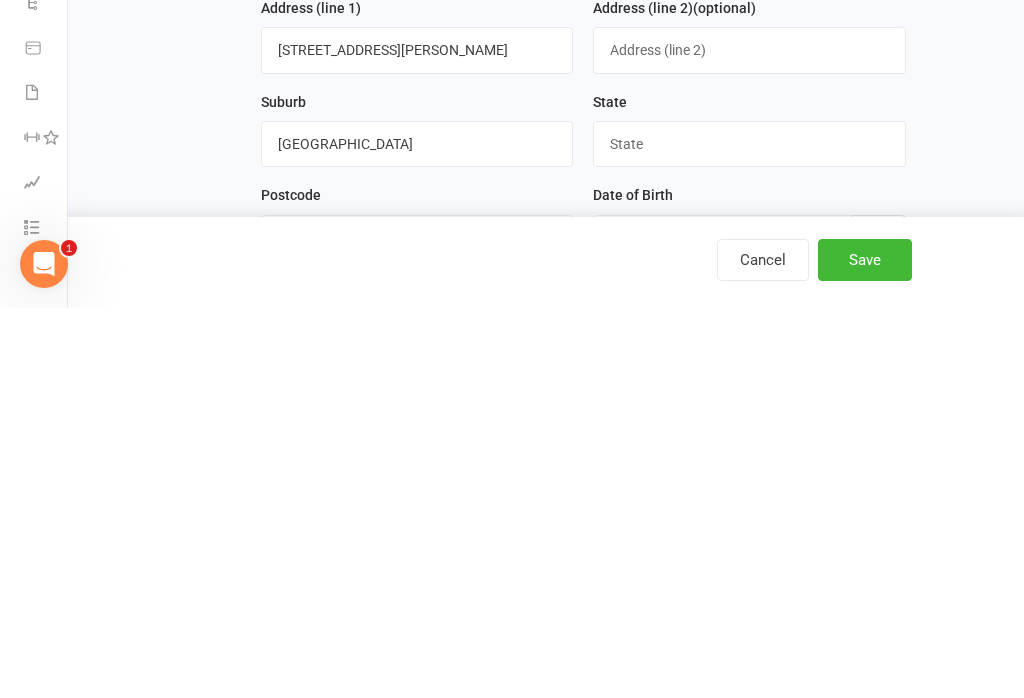 click at bounding box center [749, 534] 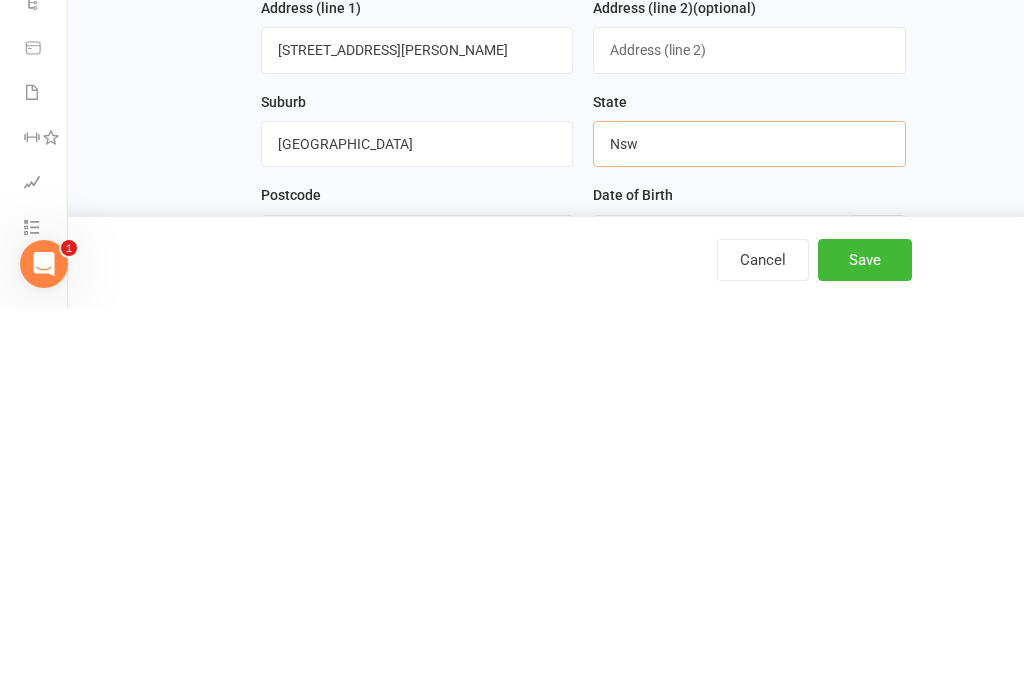 scroll, scrollTop: 27, scrollLeft: 0, axis: vertical 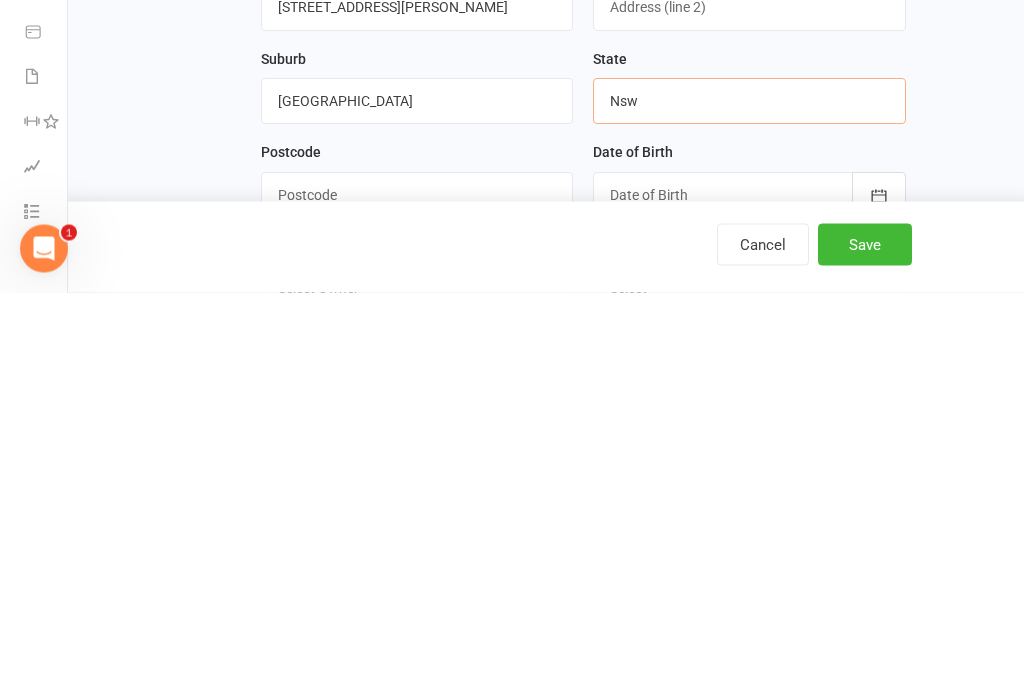 type on "Nsw" 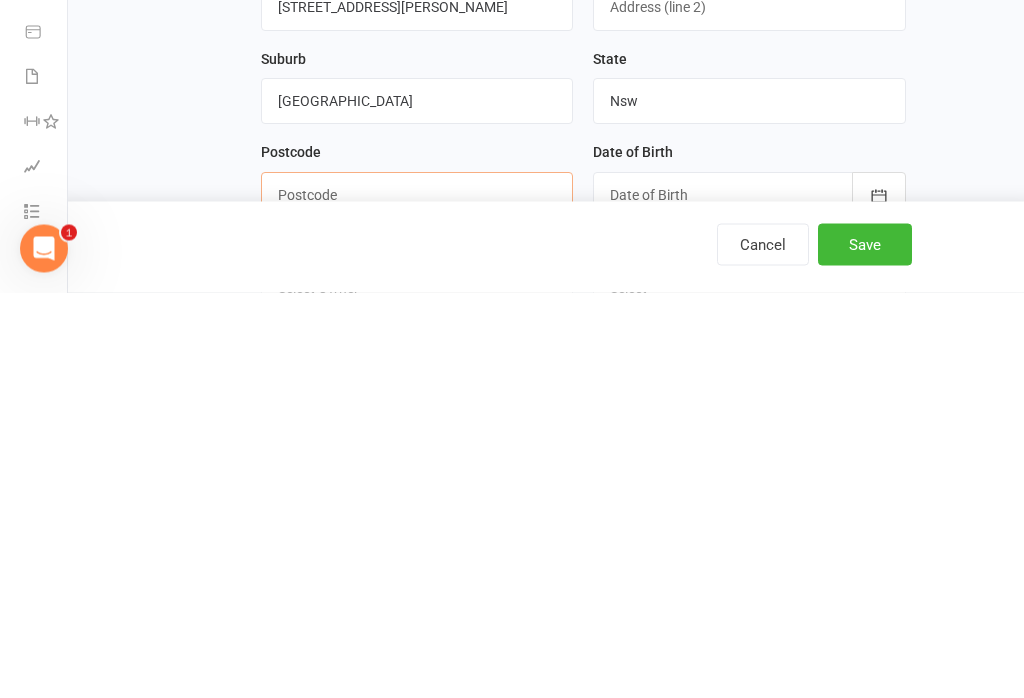 click at bounding box center [417, 601] 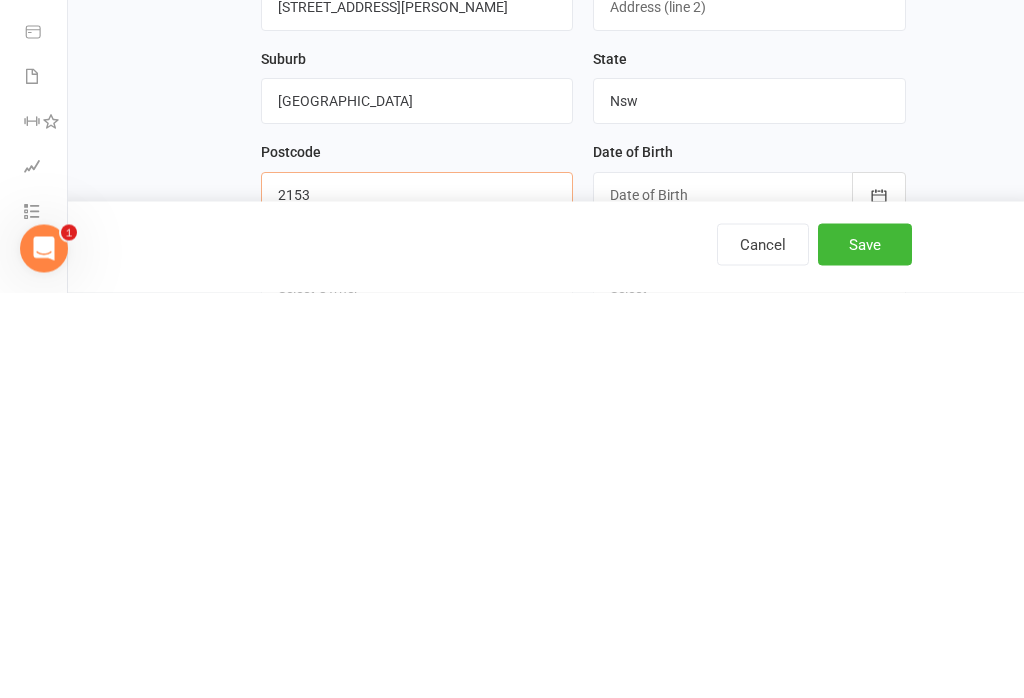 type on "2153" 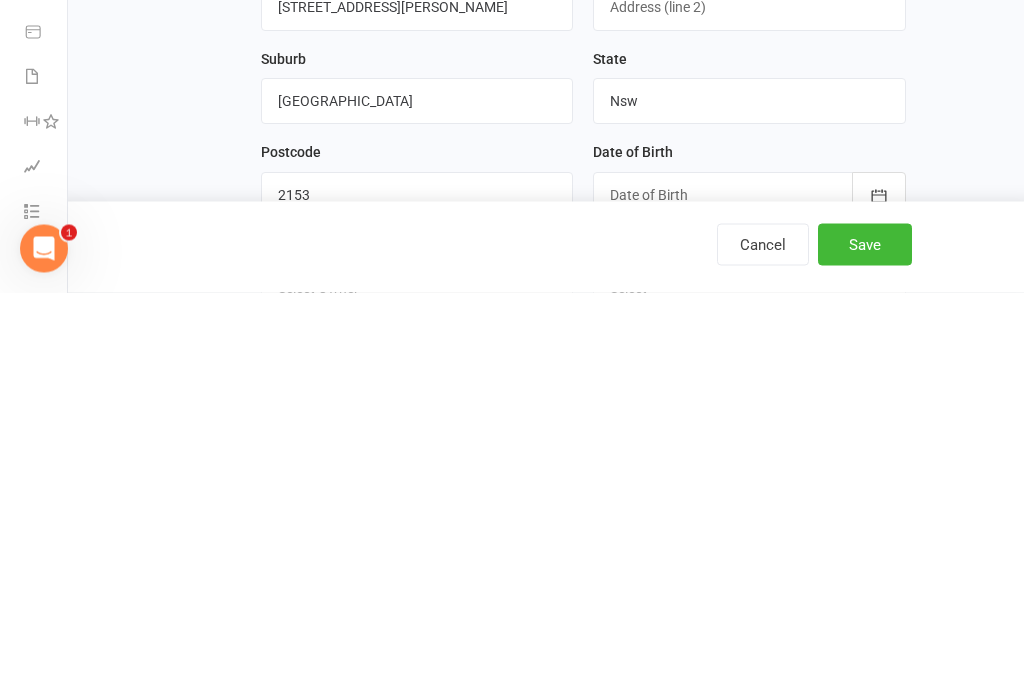 click at bounding box center [749, 601] 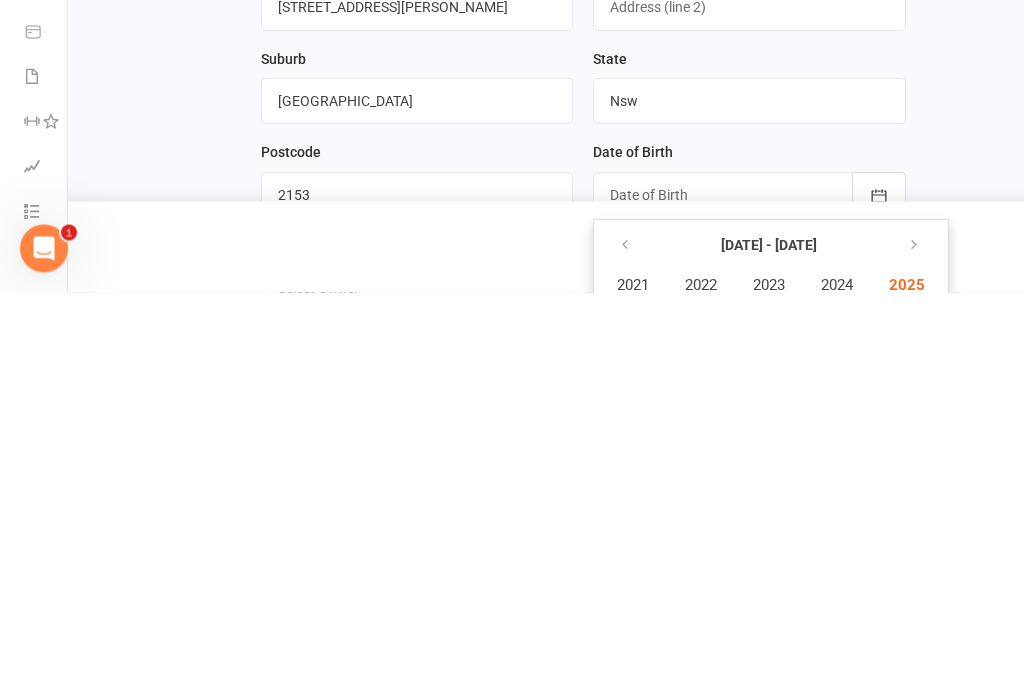scroll, scrollTop: 539, scrollLeft: 0, axis: vertical 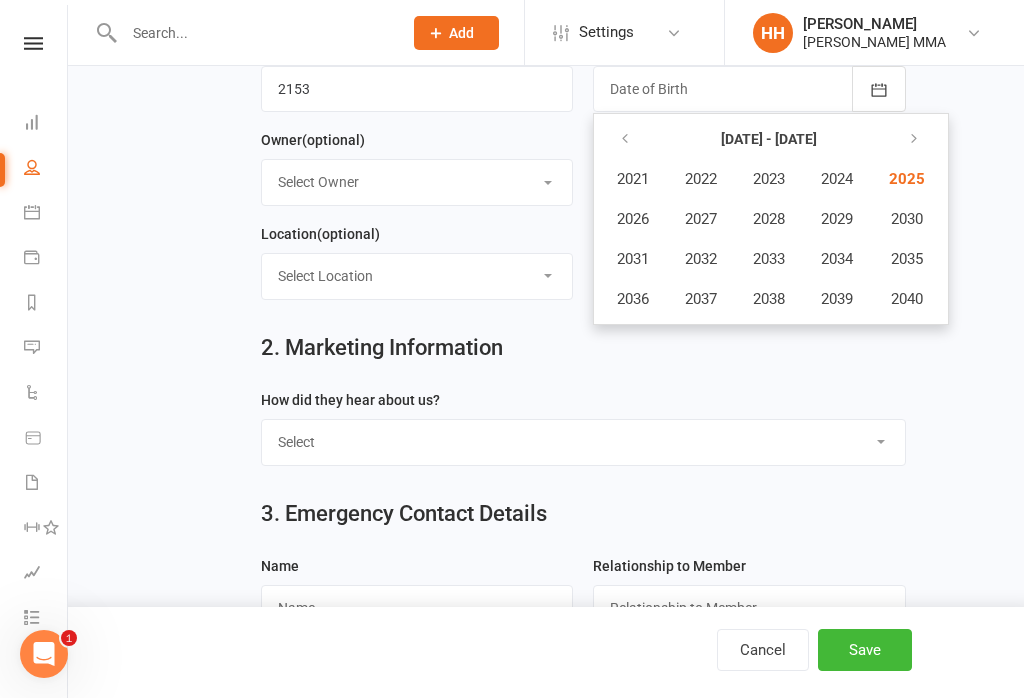 click at bounding box center (625, 139) 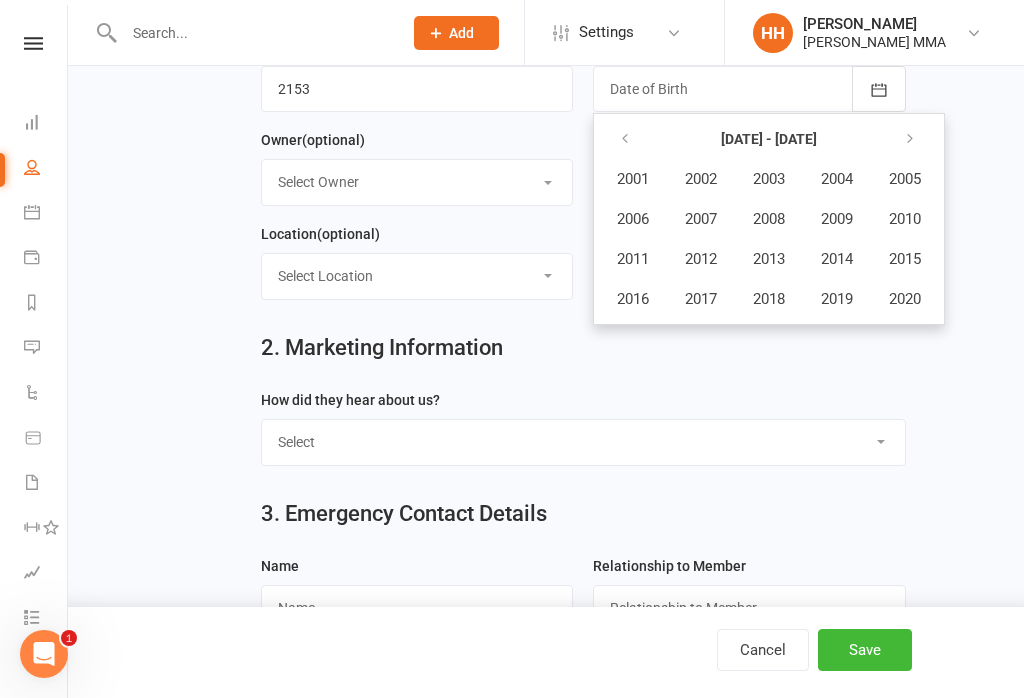 click on "2005" at bounding box center (905, 179) 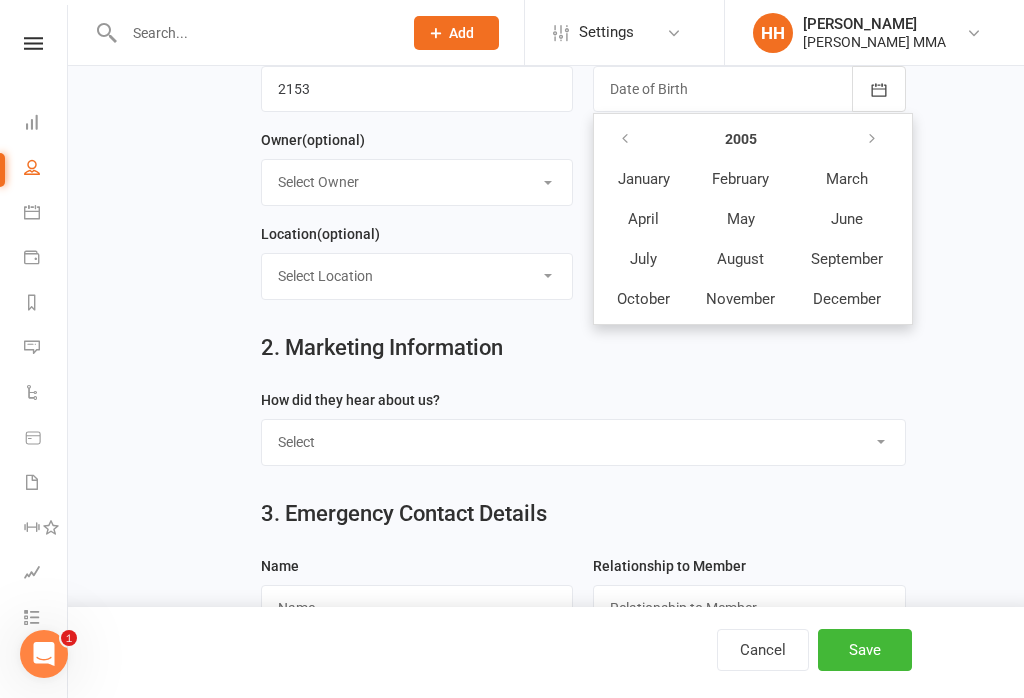 click on "April" at bounding box center [643, 219] 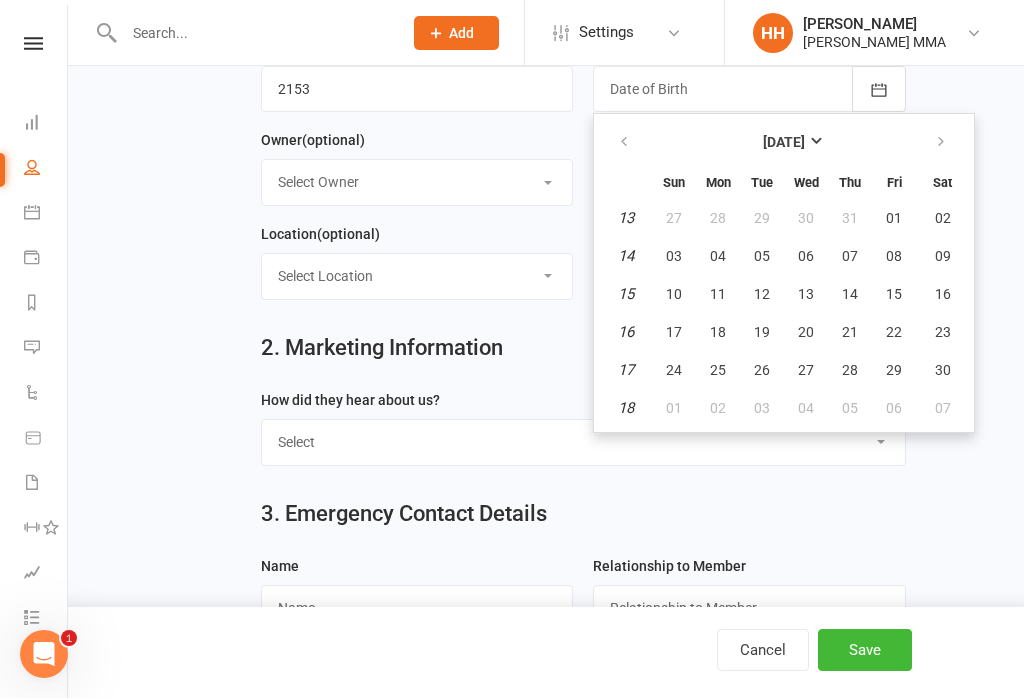click on "12" at bounding box center (762, 294) 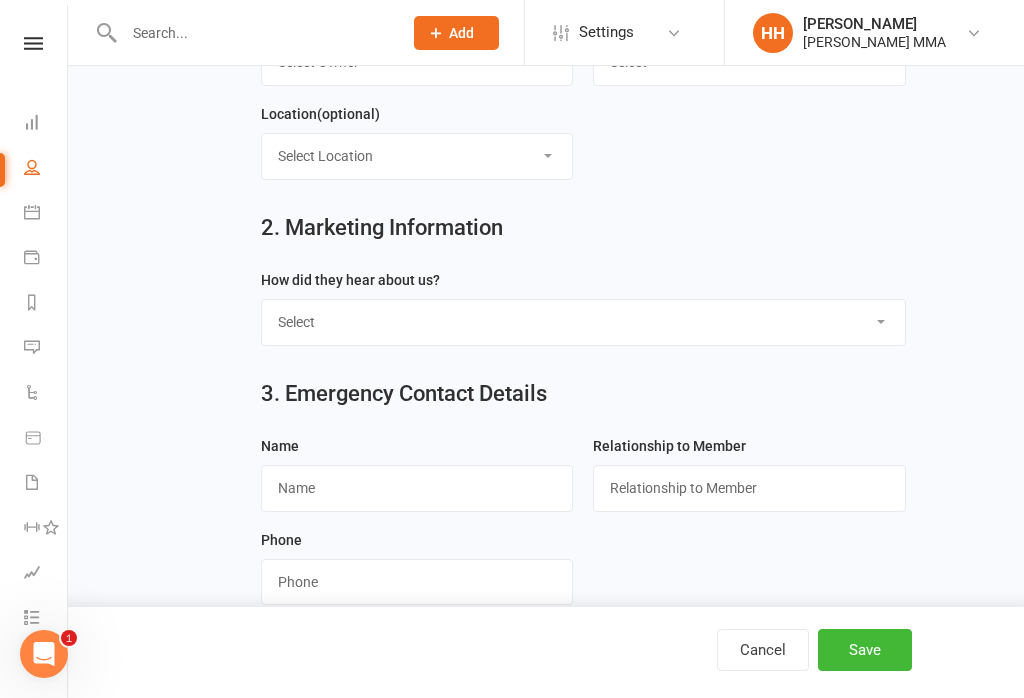 scroll, scrollTop: 664, scrollLeft: 0, axis: vertical 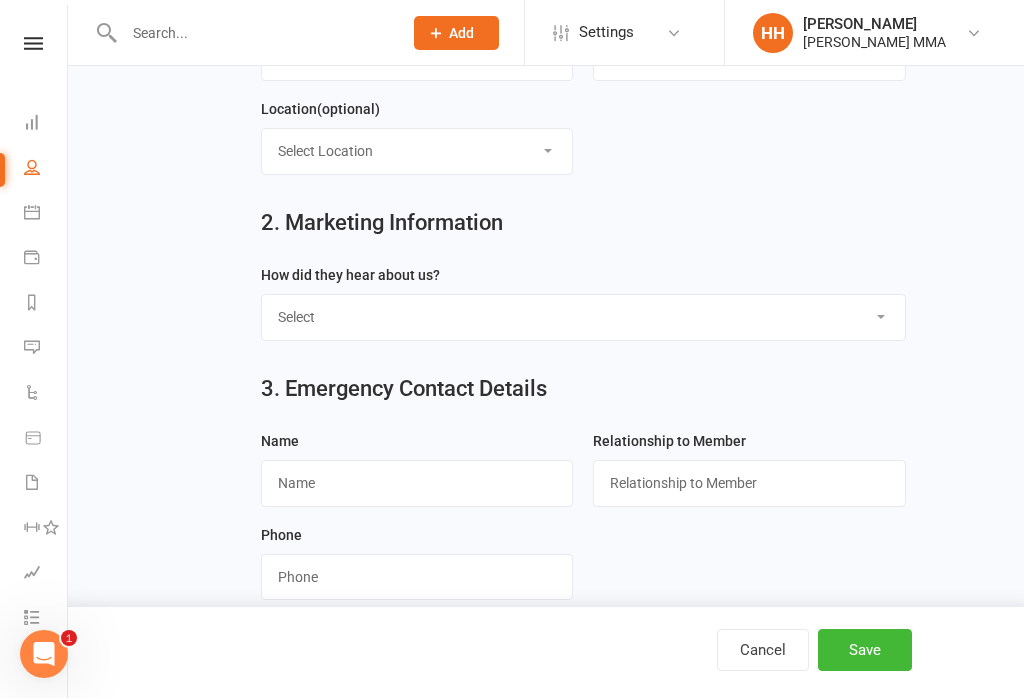 click on "Select Through A Friend Social Media Google Walk by" at bounding box center (583, 317) 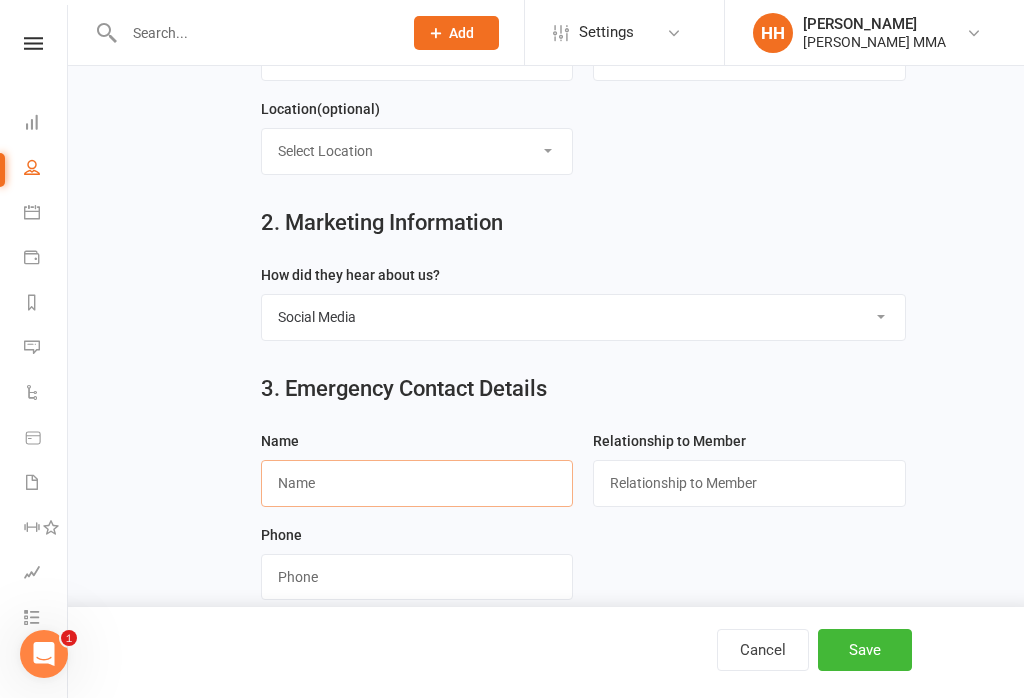click at bounding box center (417, 483) 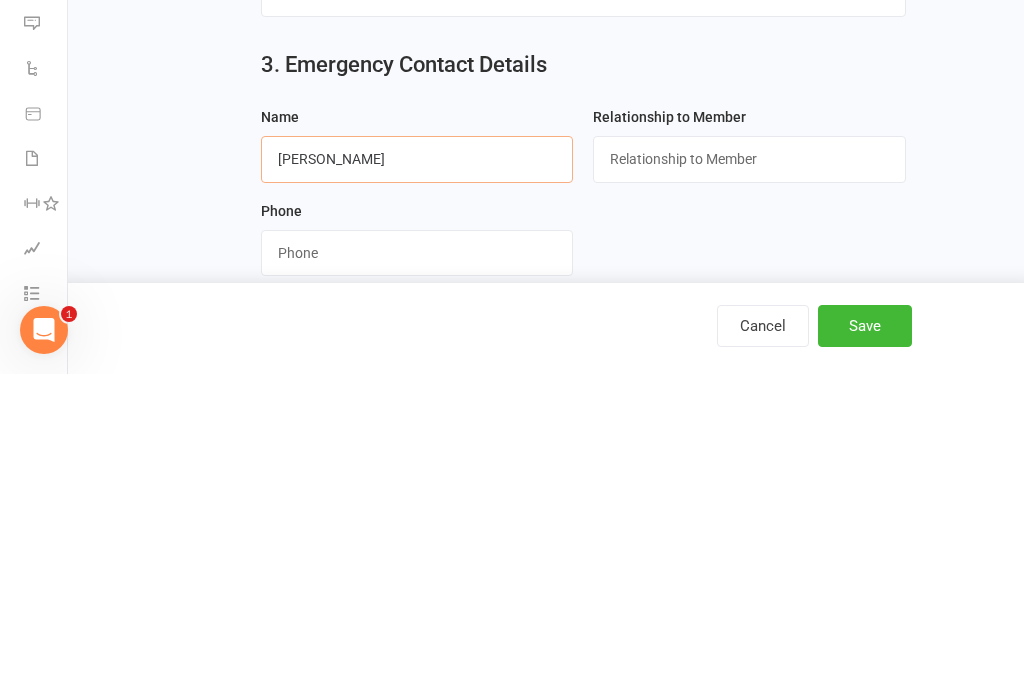 type on "Kristy Martin" 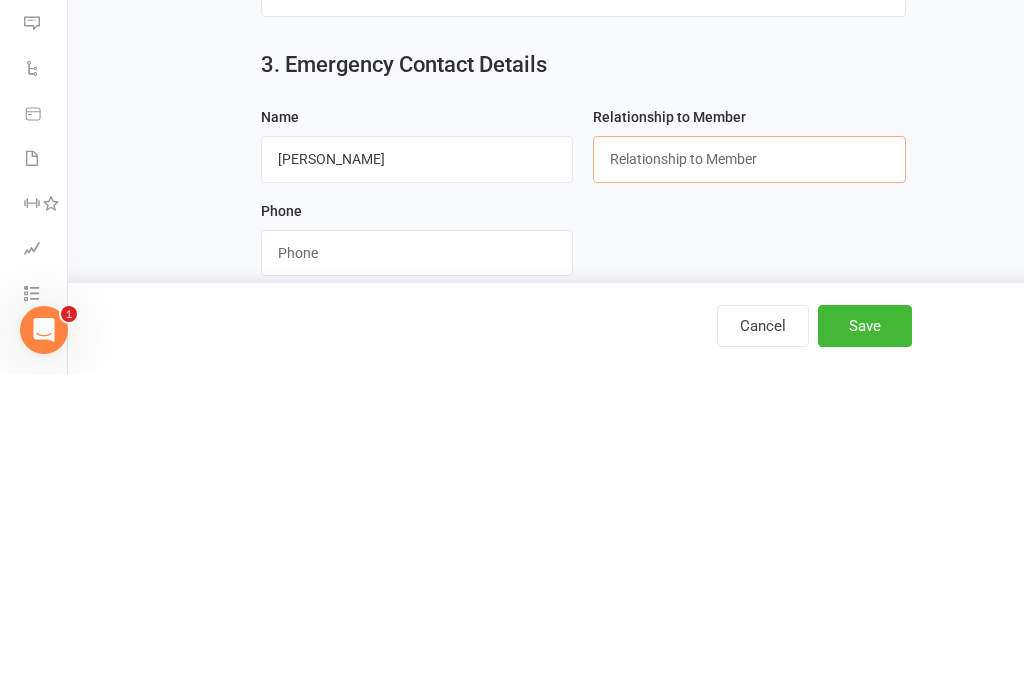 click at bounding box center [749, 483] 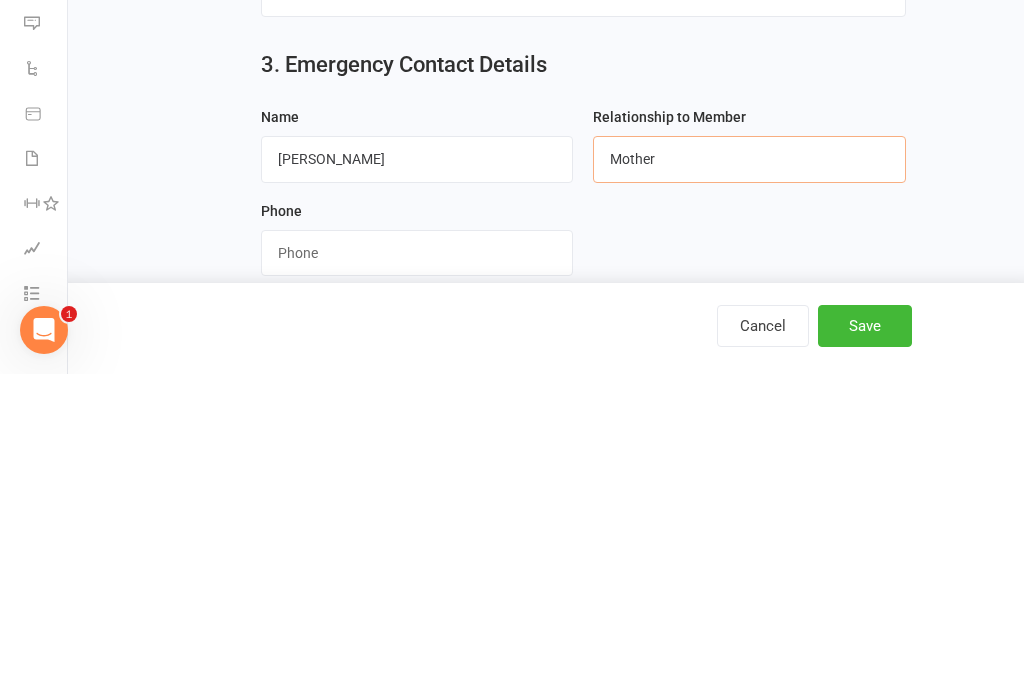 type on "Mother" 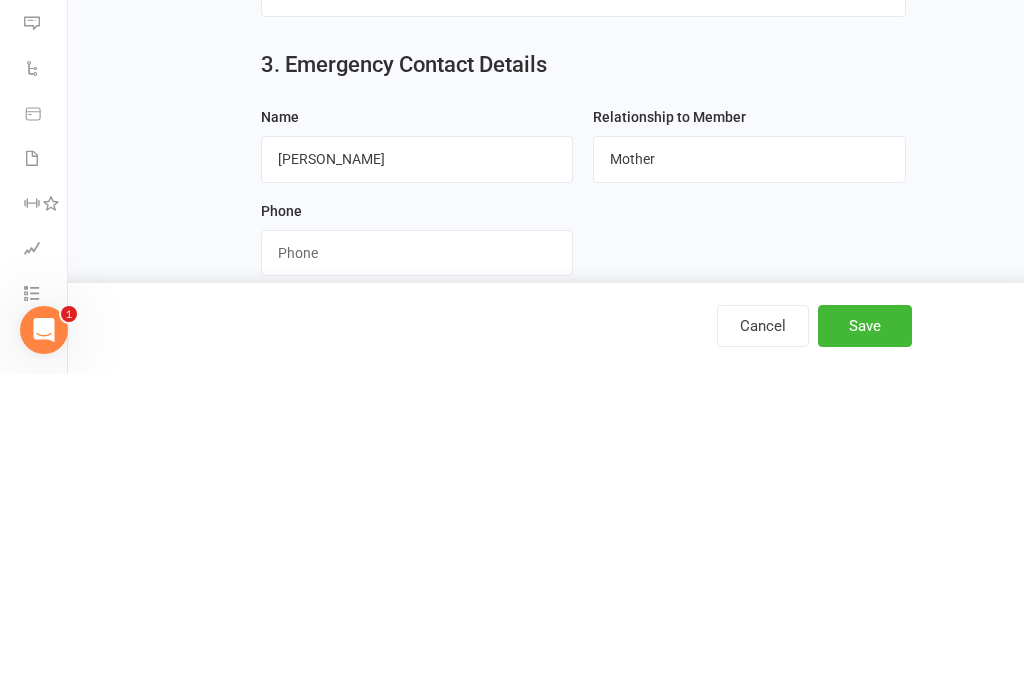click at bounding box center [417, 577] 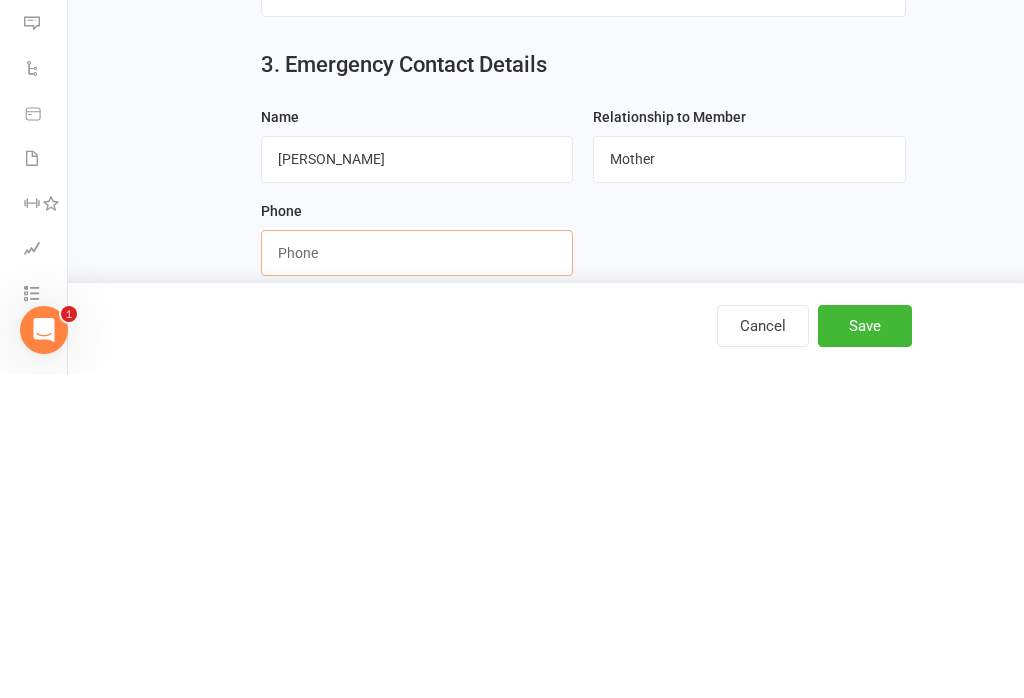 scroll, scrollTop: 695, scrollLeft: 0, axis: vertical 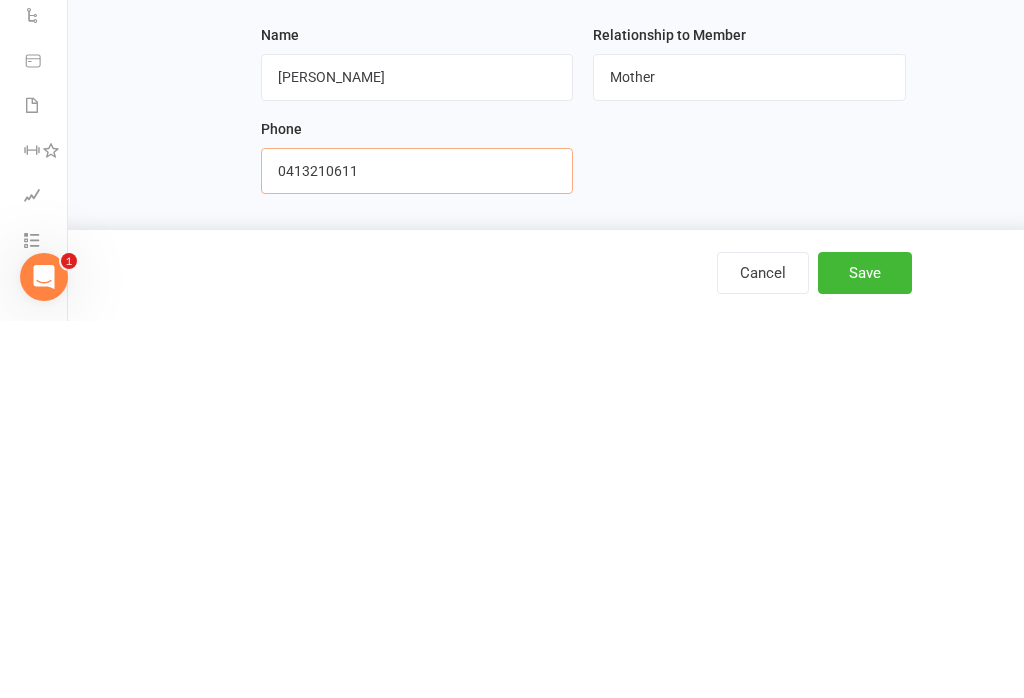 type on "0413210611" 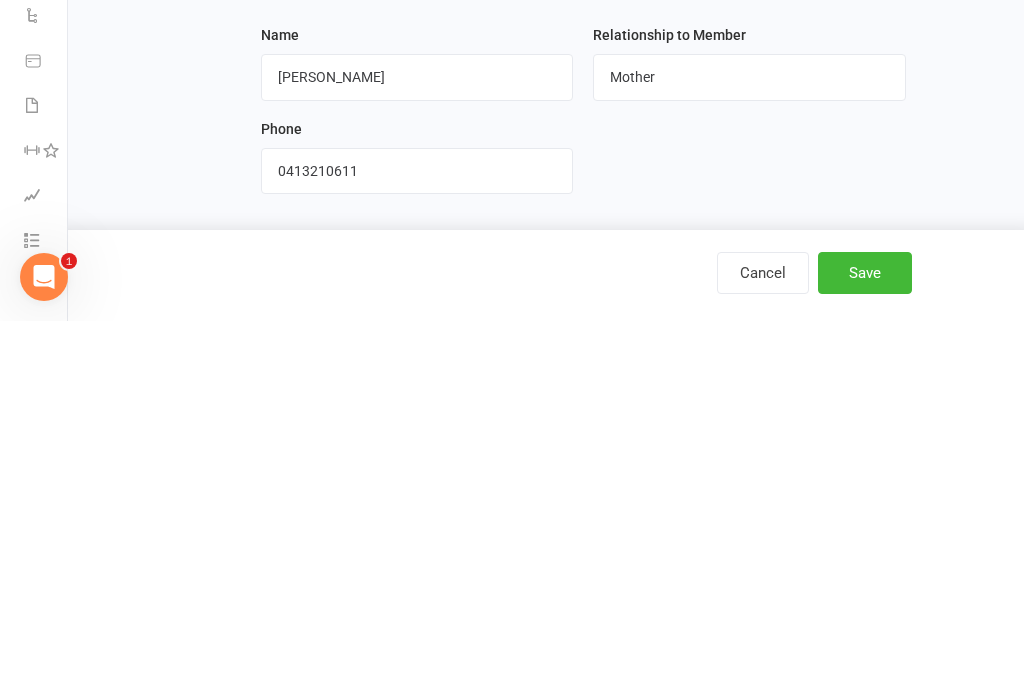 click on "Save" at bounding box center (865, 650) 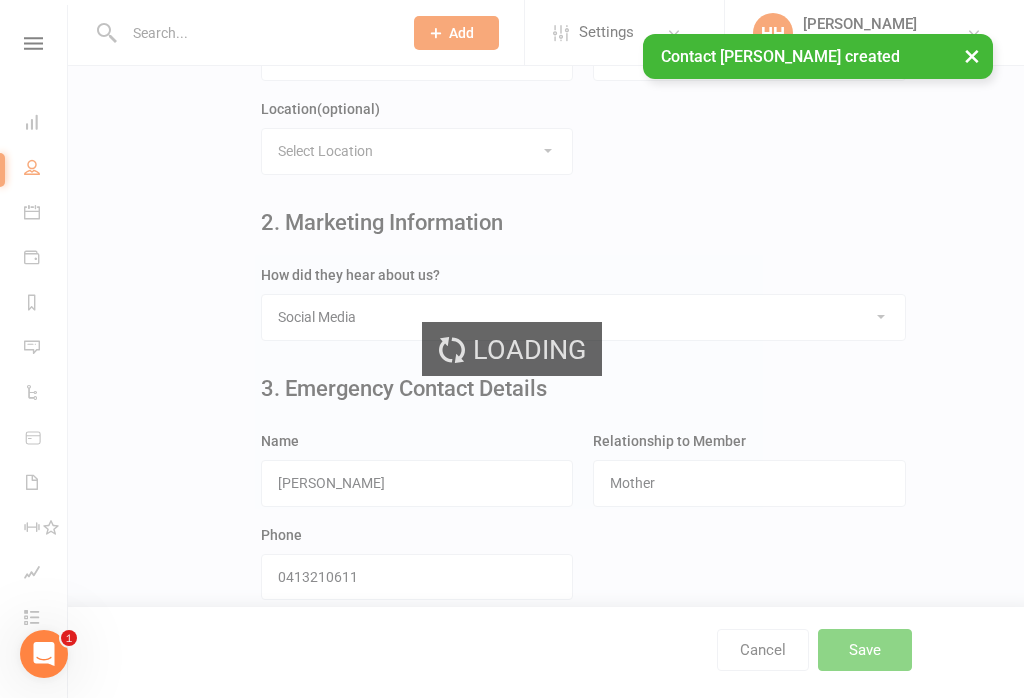 scroll, scrollTop: 0, scrollLeft: 0, axis: both 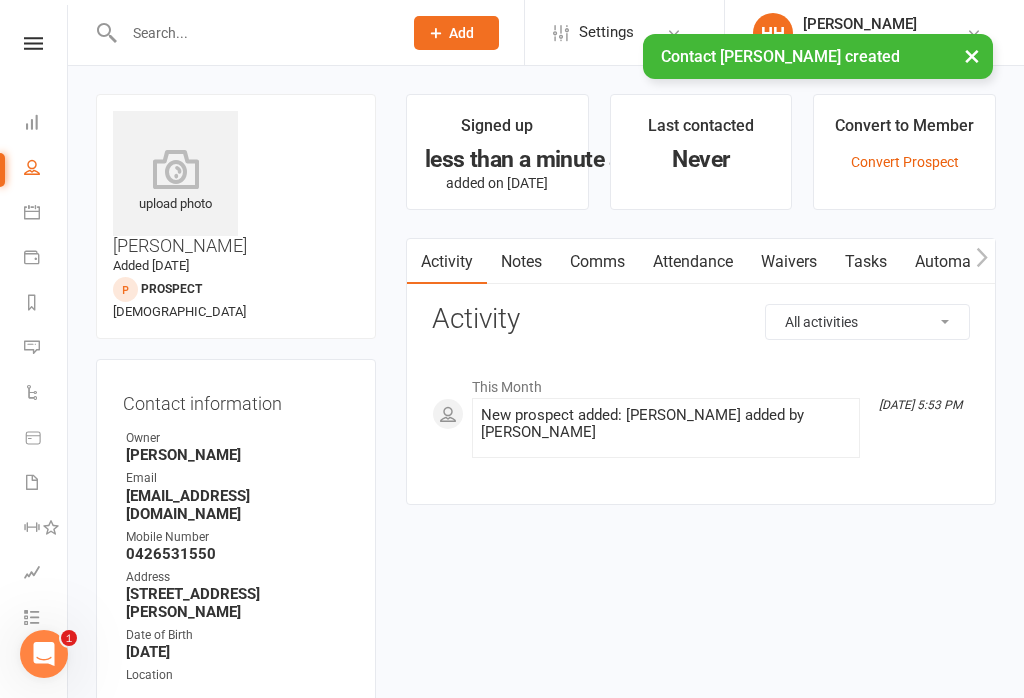click on "Waivers" at bounding box center [789, 262] 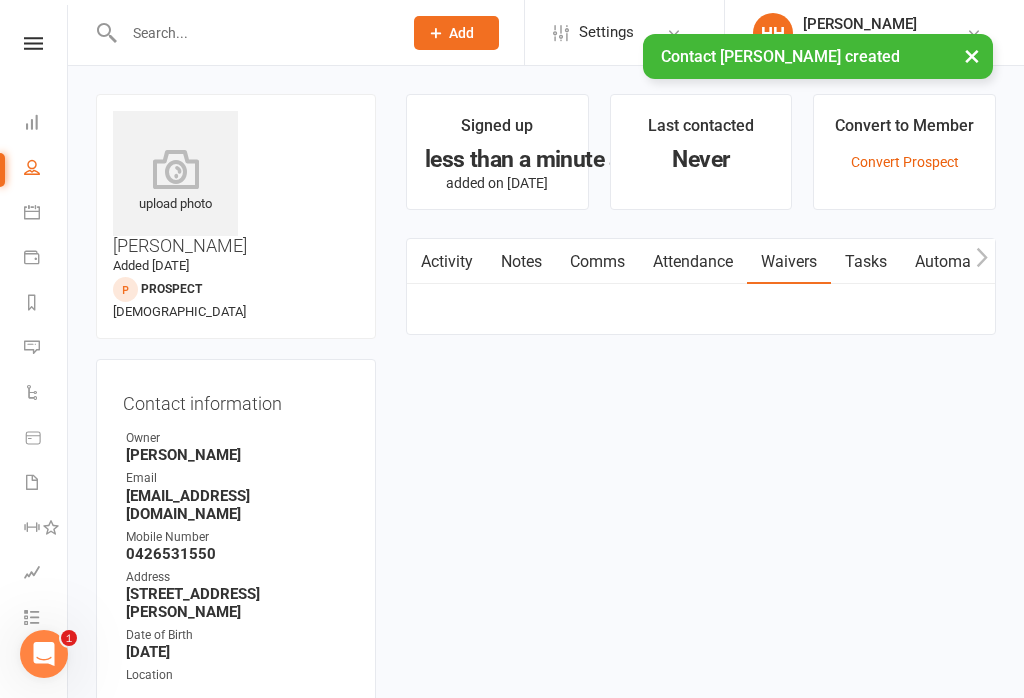 scroll, scrollTop: 31, scrollLeft: 0, axis: vertical 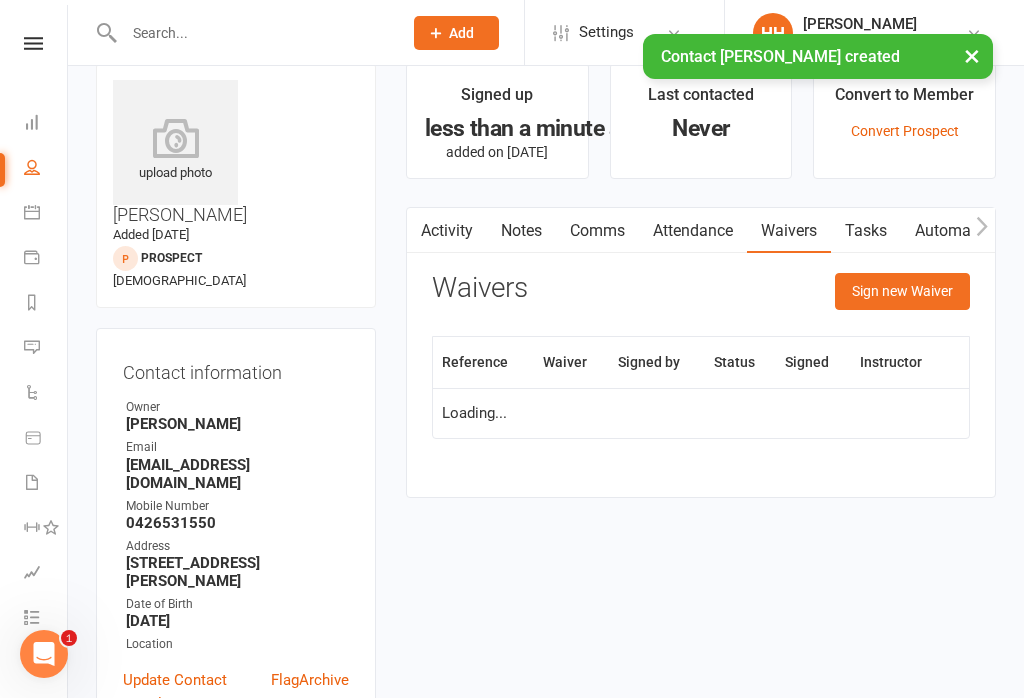click on "Sign new Waiver" at bounding box center [902, 291] 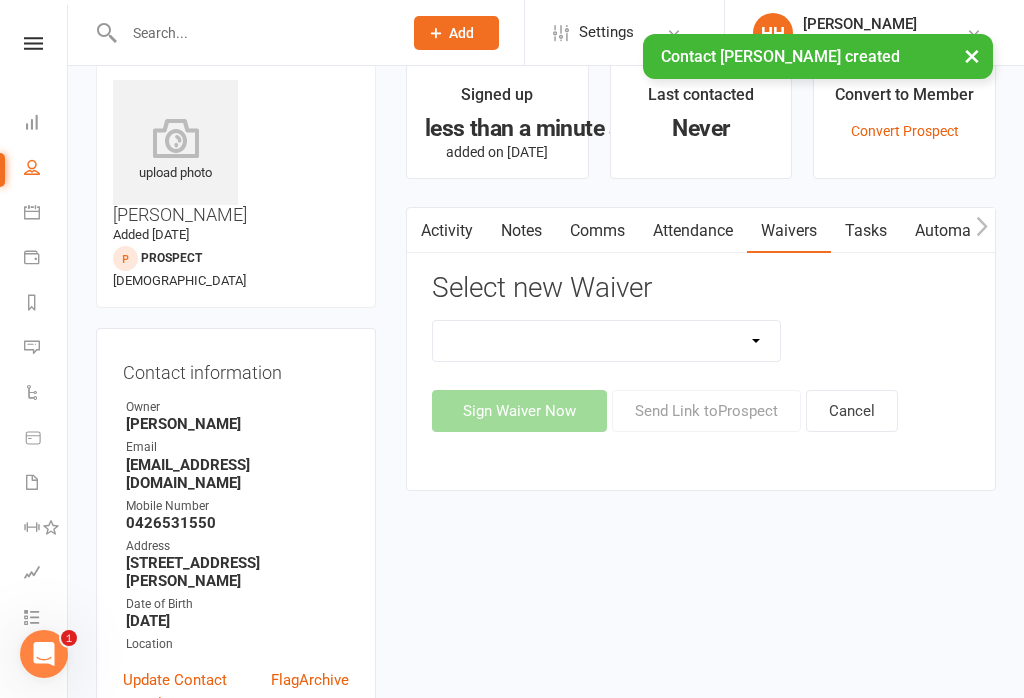 click on "Do not use - MEMBER GENERAL WAIVER Do not use - MEMBERSHIP SIGN UP Do not use - PROSPECT GENERAL WAIVER MEMBERSHIP CONTRACT Membership contract - no filming consent Payment Details Form WAIVER" at bounding box center [606, 341] 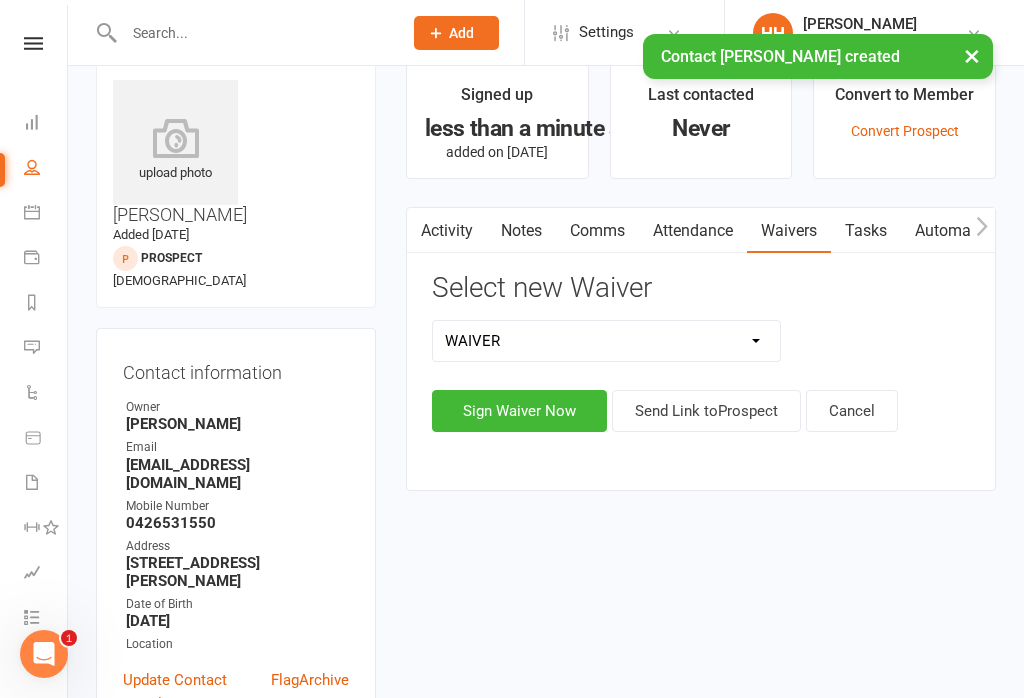 click on "Sign Waiver Now" at bounding box center [519, 411] 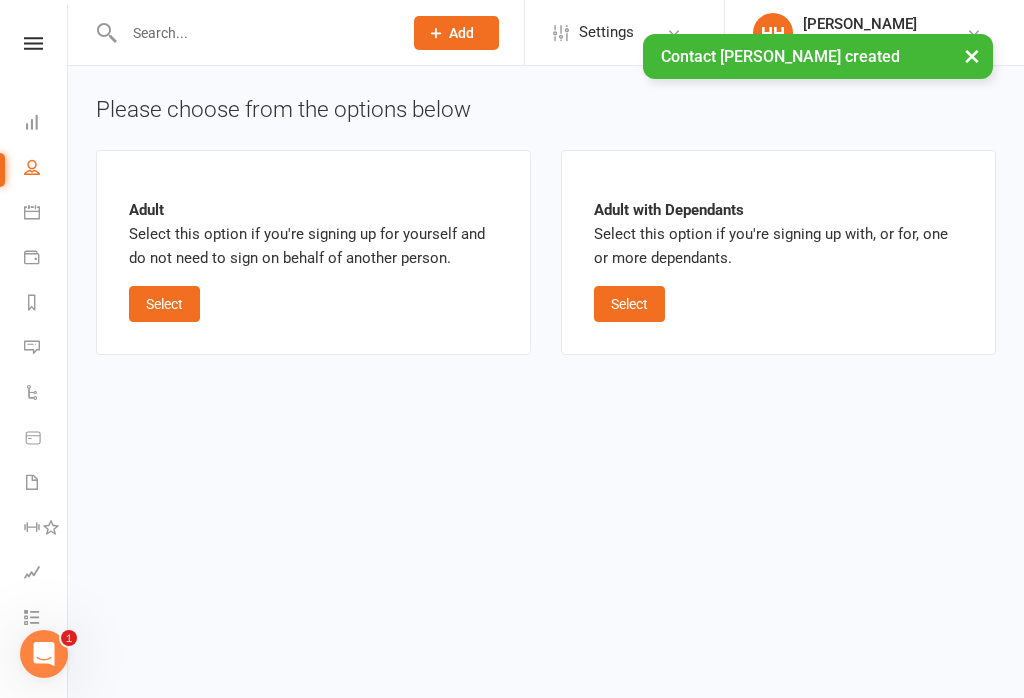 scroll, scrollTop: 0, scrollLeft: 0, axis: both 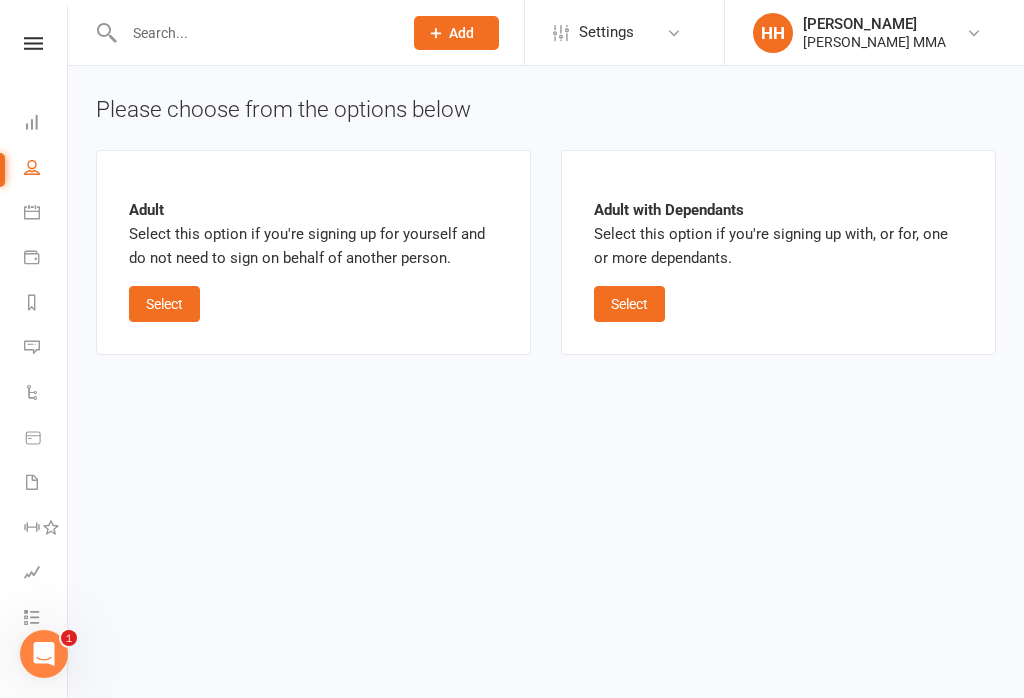 click on "Select" at bounding box center [164, 304] 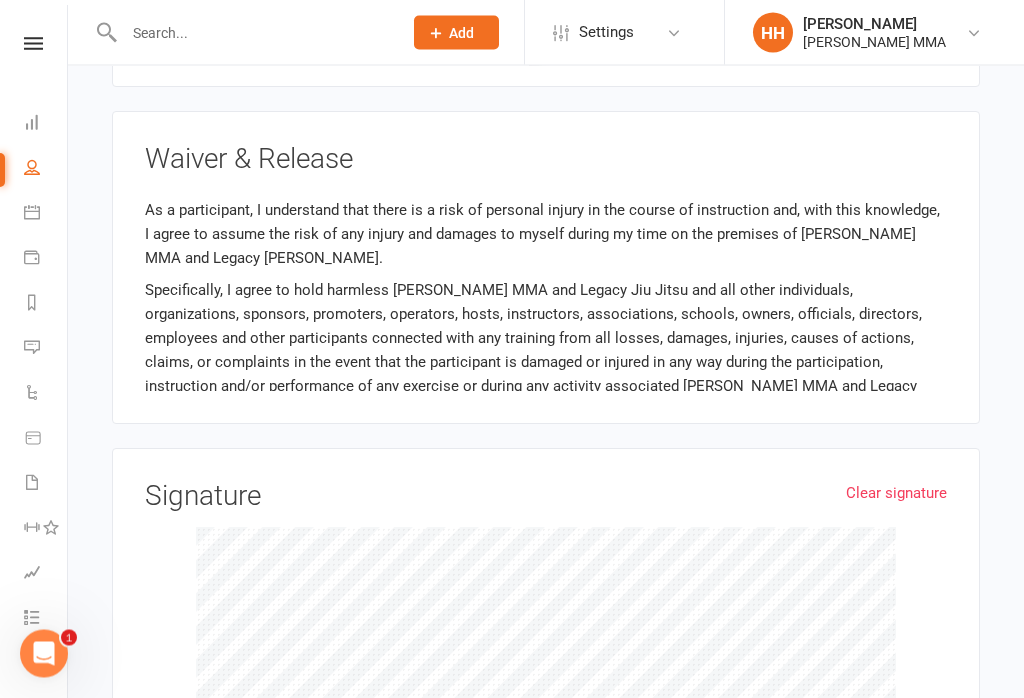 scroll, scrollTop: 1431, scrollLeft: 0, axis: vertical 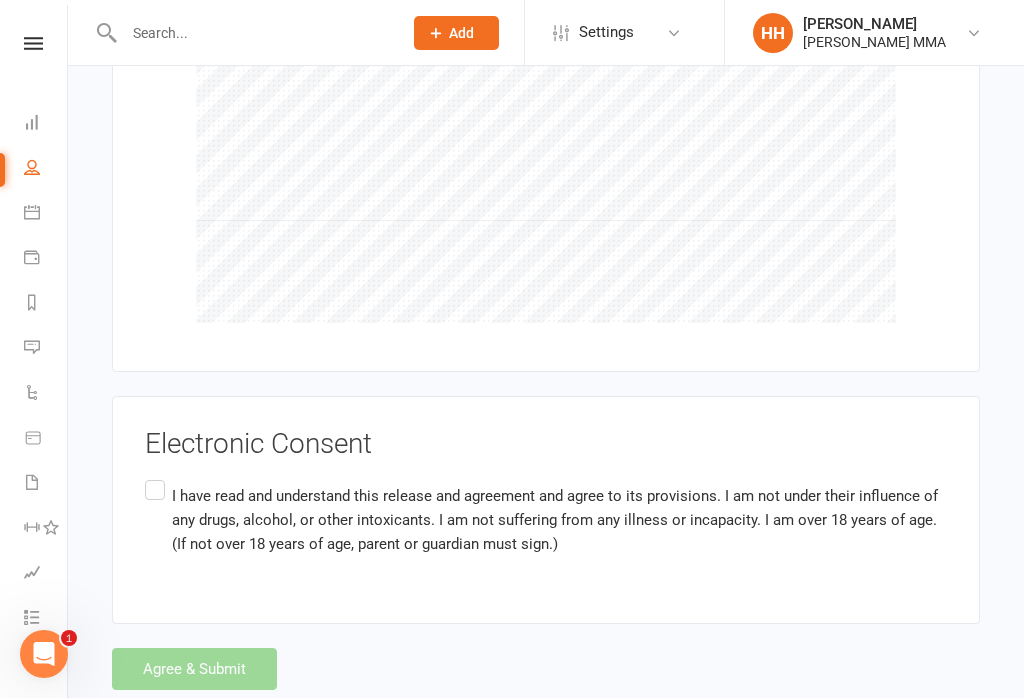 click on "I have read and understand this release and agreement and agree to its provisions. I am not under their influence of any drugs, alcohol, or other intoxicants. I am not suffering from any illness or incapacity. I am over 18 years of age. (If not over 18 years of age, parent or guardian must sign.)" at bounding box center [546, 519] 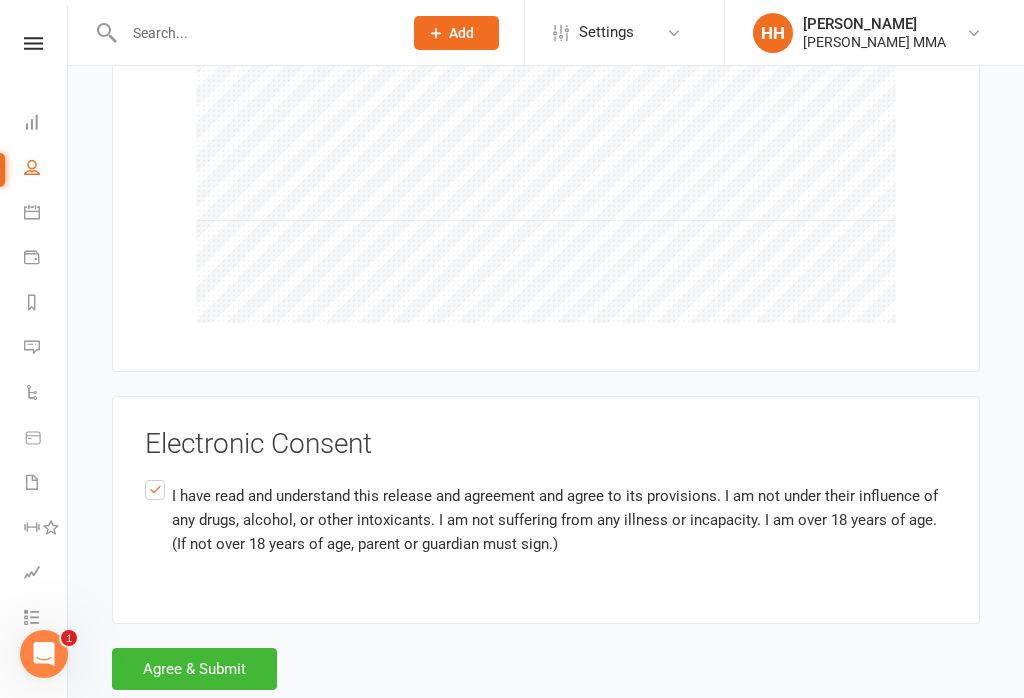 click on "Agree & Submit" at bounding box center [194, 669] 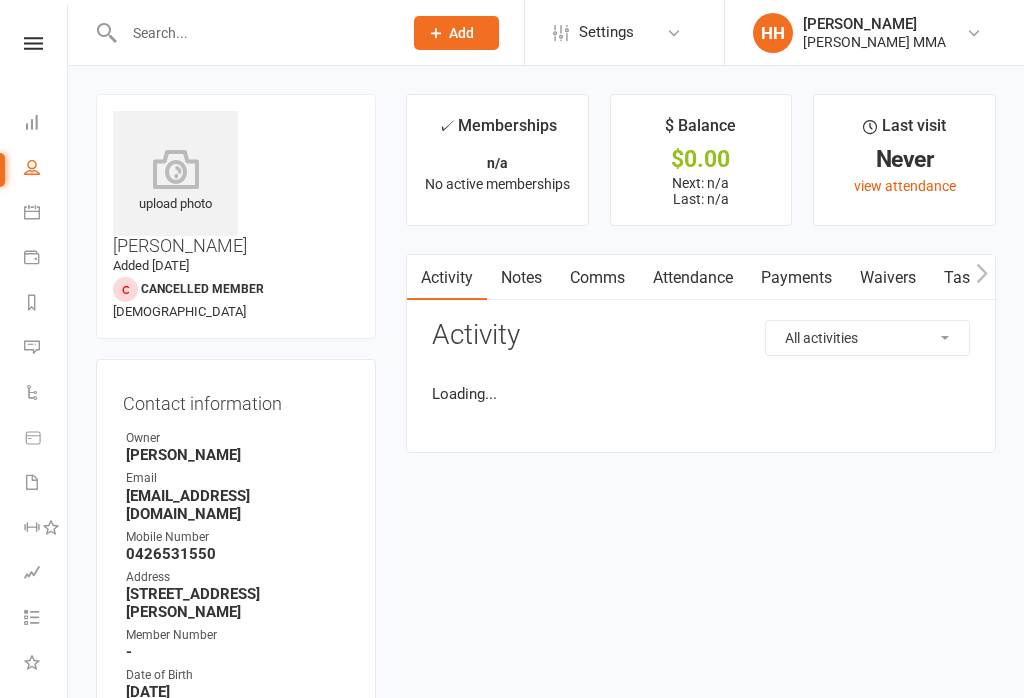 scroll, scrollTop: 0, scrollLeft: 0, axis: both 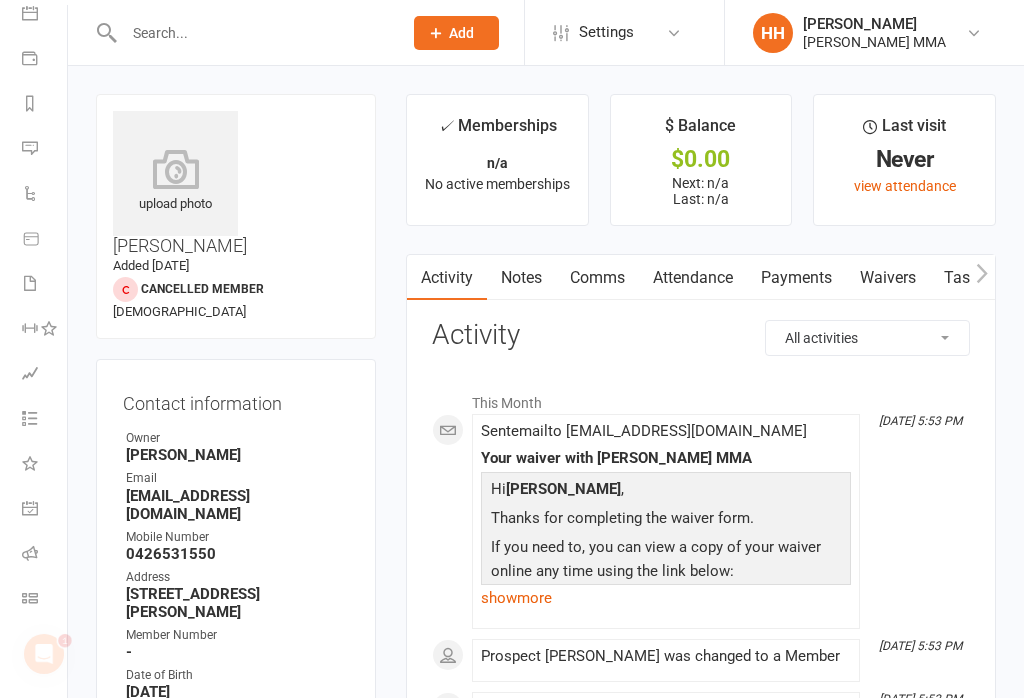 click at bounding box center (30, 598) 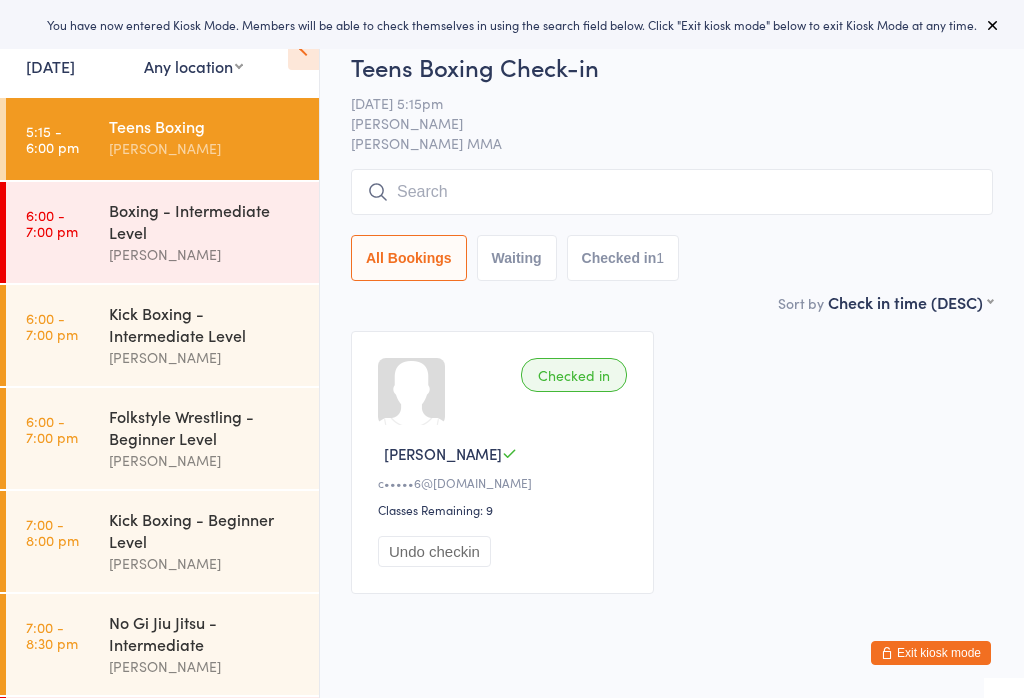 scroll, scrollTop: 0, scrollLeft: 0, axis: both 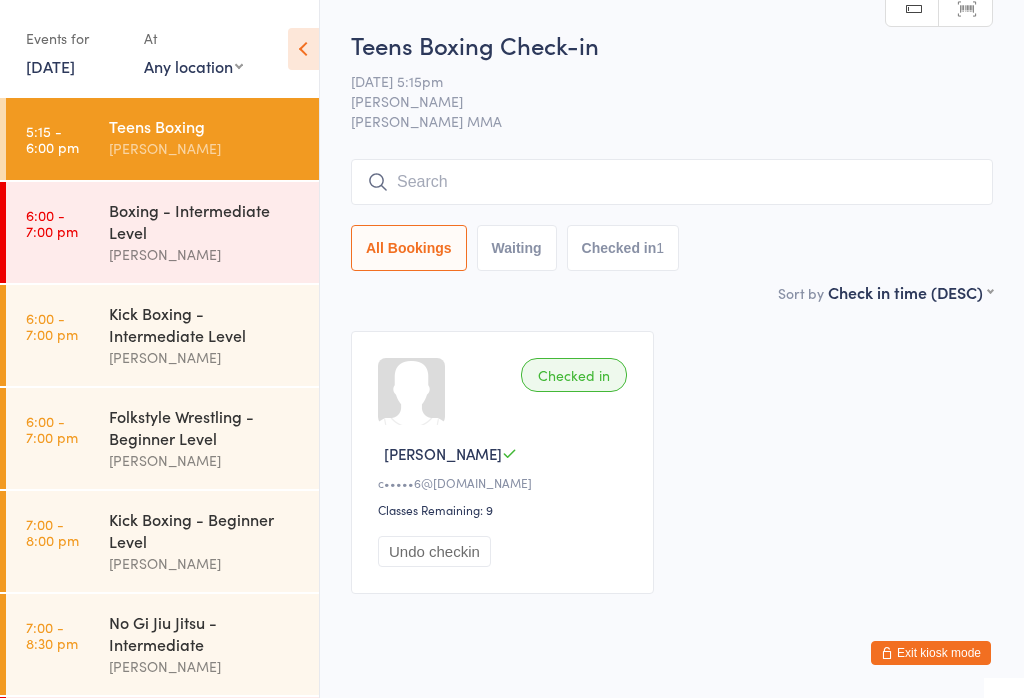 click on "Boxing - Intermediate Level" at bounding box center (205, 221) 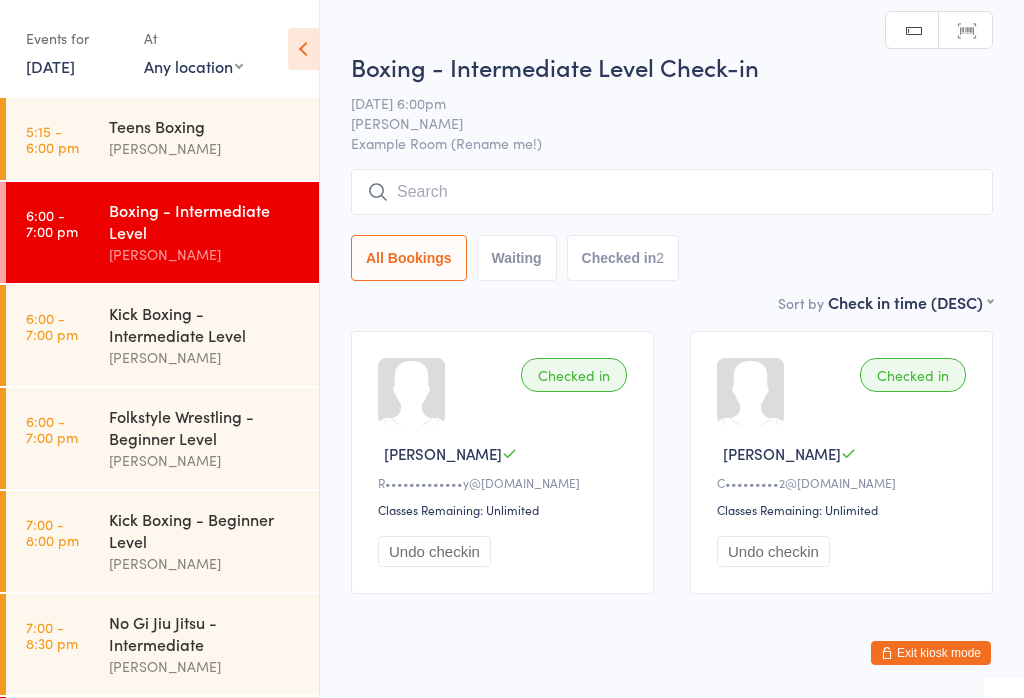 click at bounding box center (672, 192) 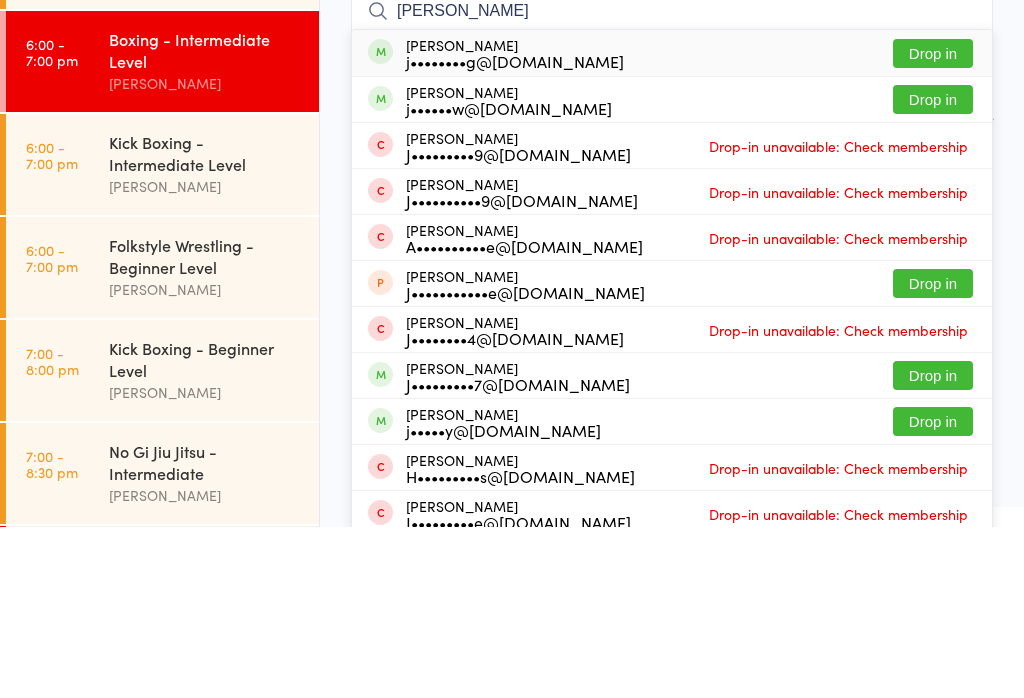 type on "[PERSON_NAME]" 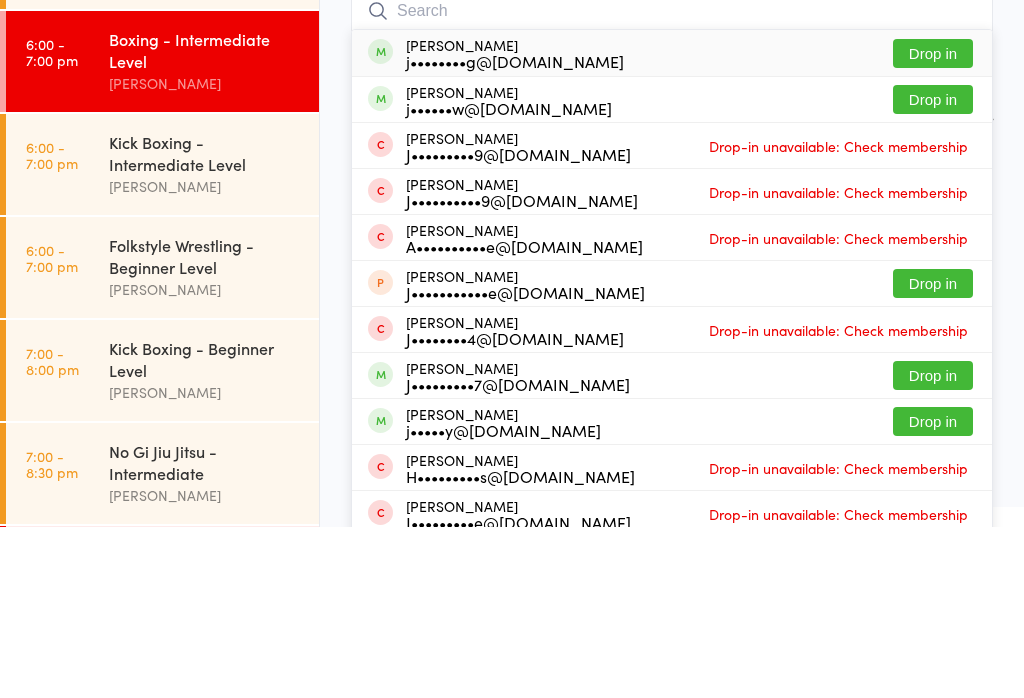 scroll, scrollTop: 47, scrollLeft: 0, axis: vertical 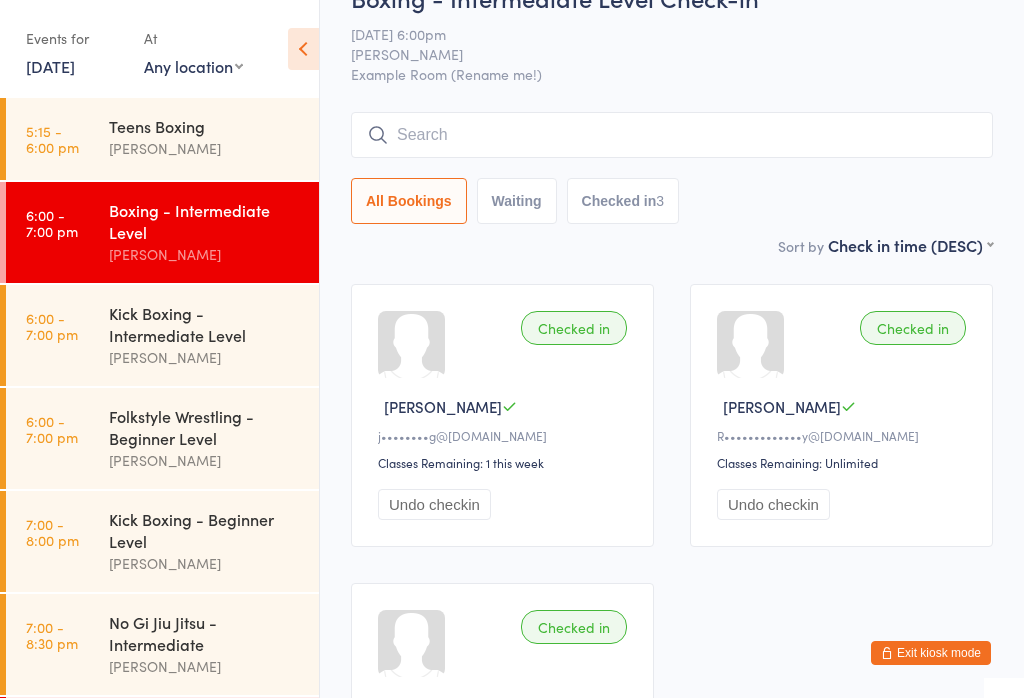 click on "Teens Boxing [PERSON_NAME]" at bounding box center [214, 137] 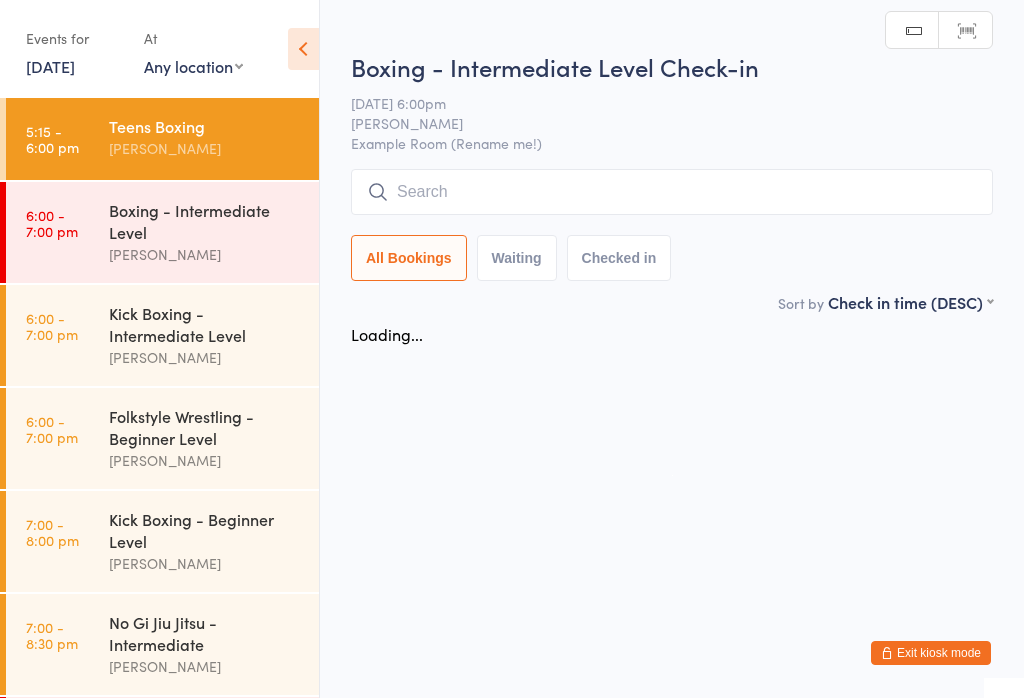 scroll, scrollTop: 0, scrollLeft: 0, axis: both 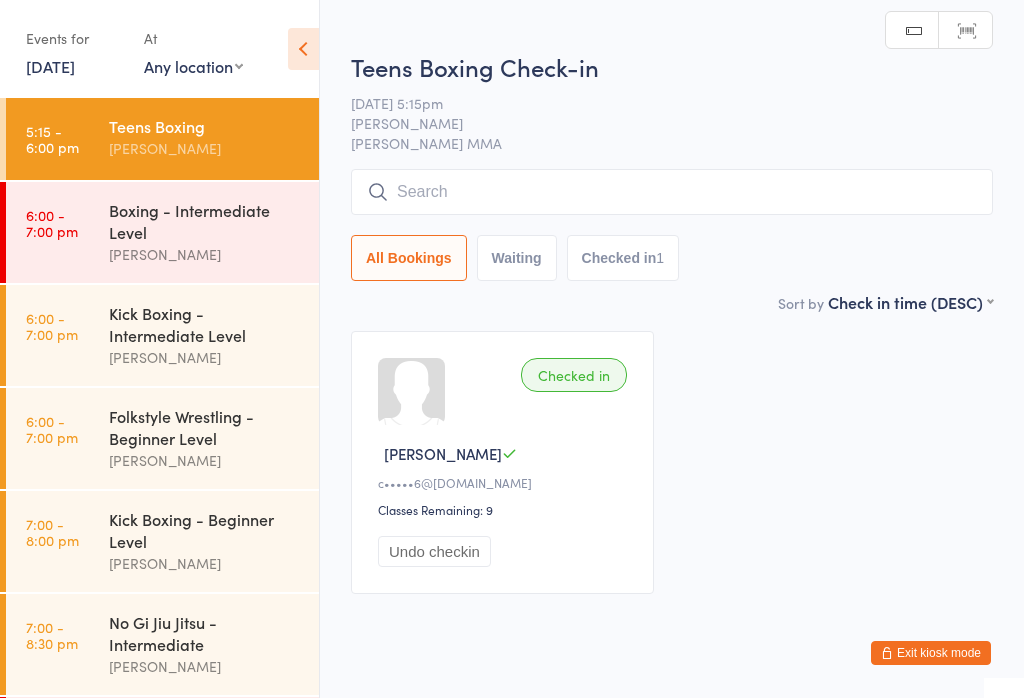click at bounding box center [672, 192] 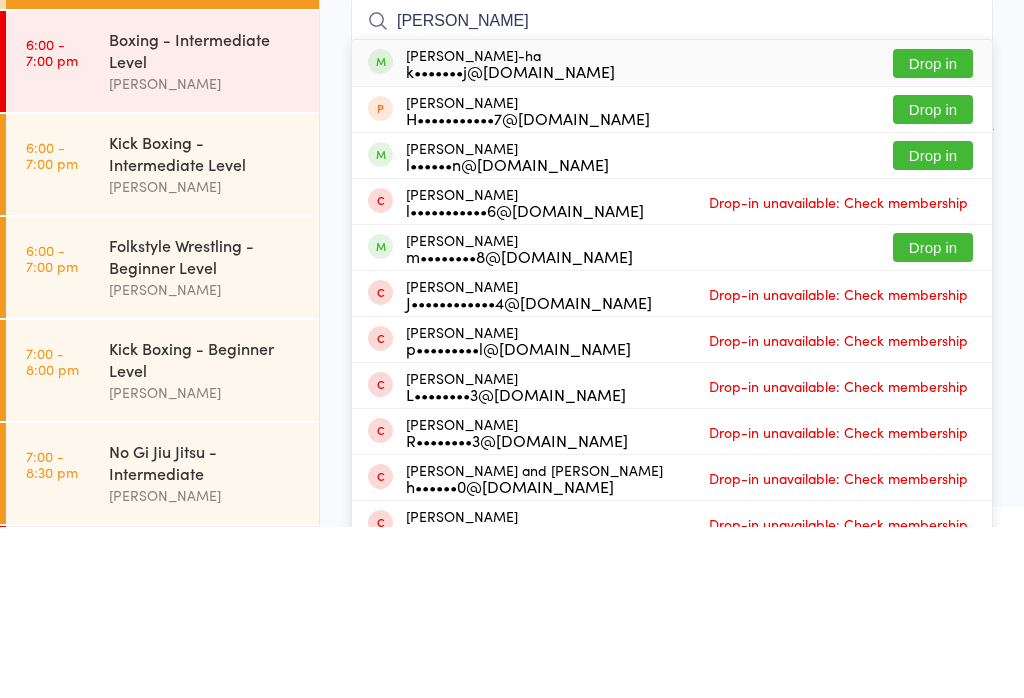 type on "[PERSON_NAME]" 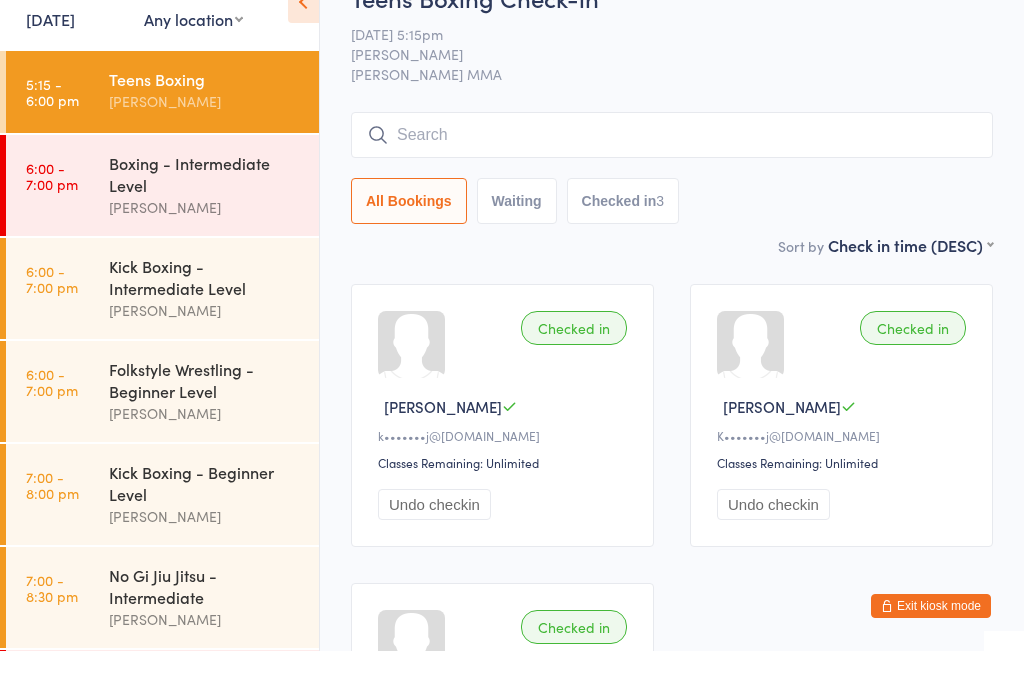 click on "Kick Boxing - Intermediate Level [PERSON_NAME]" at bounding box center [214, 335] 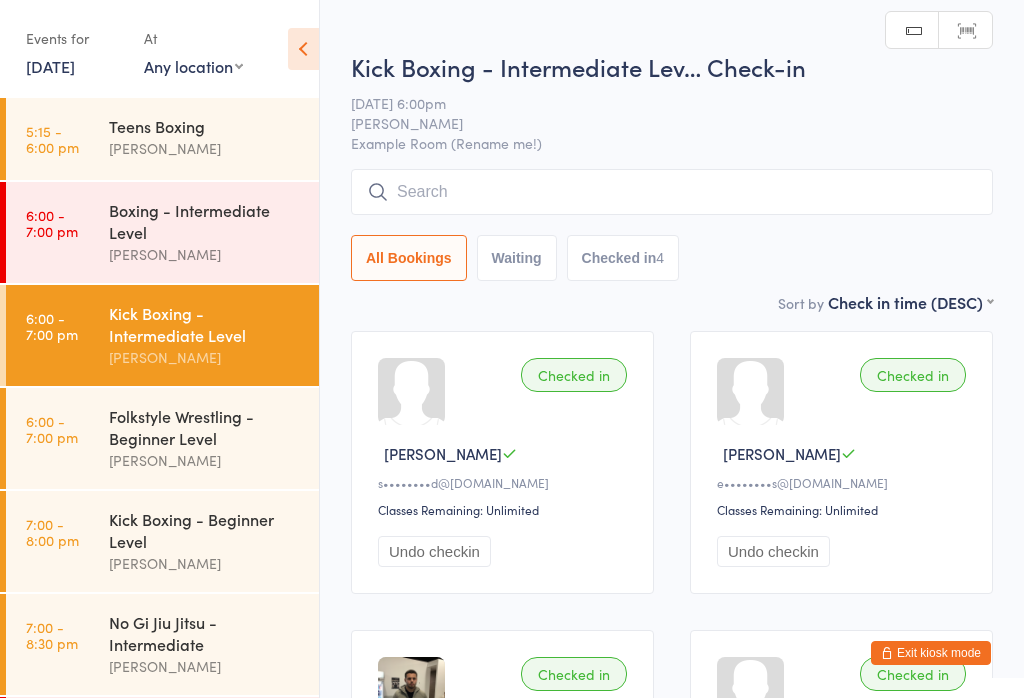 click at bounding box center (672, 192) 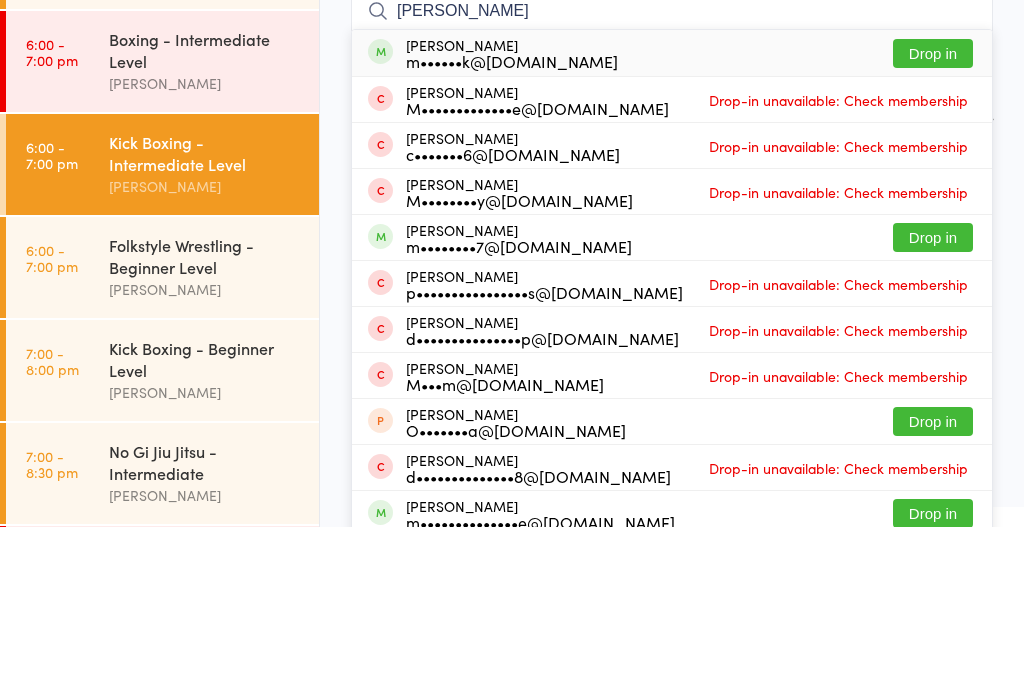 type on "[PERSON_NAME]" 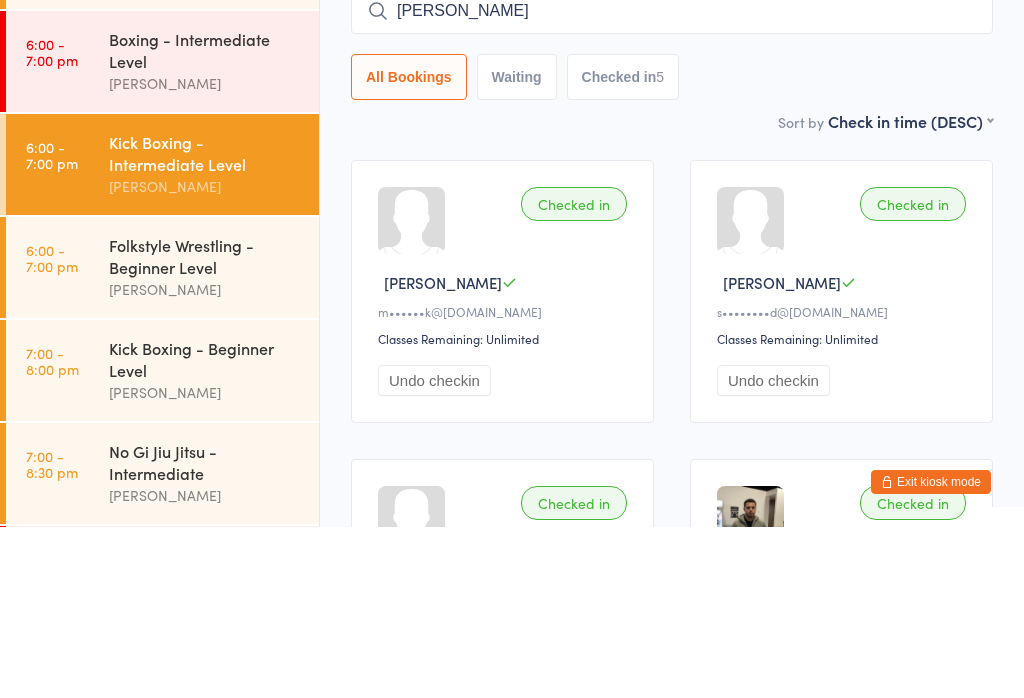 type on "[PERSON_NAME]" 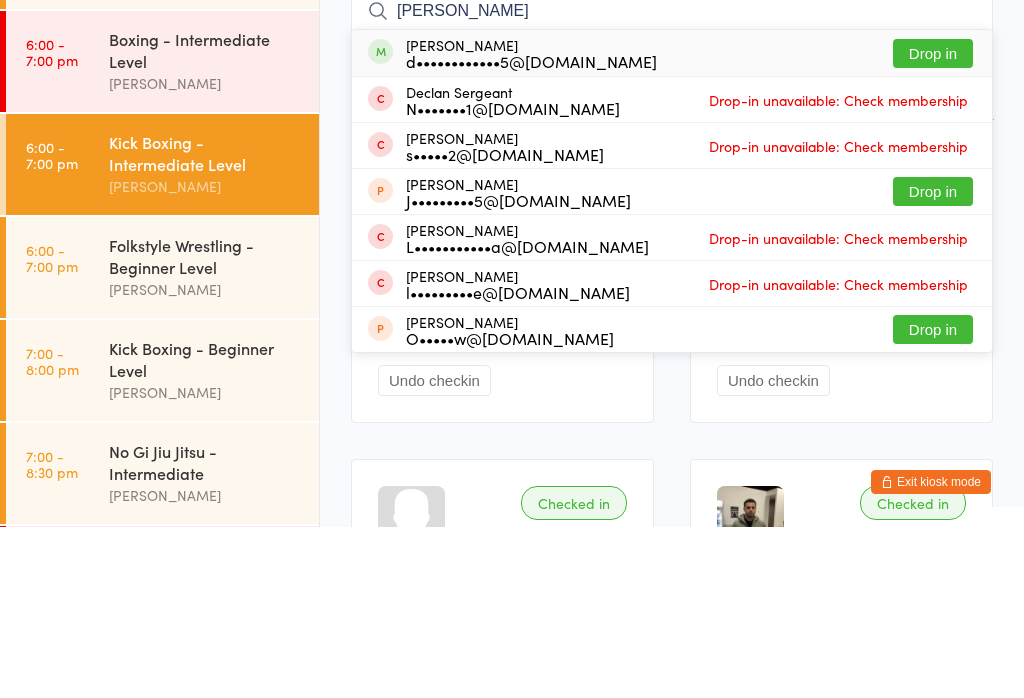 click on "Drop in" at bounding box center (933, 224) 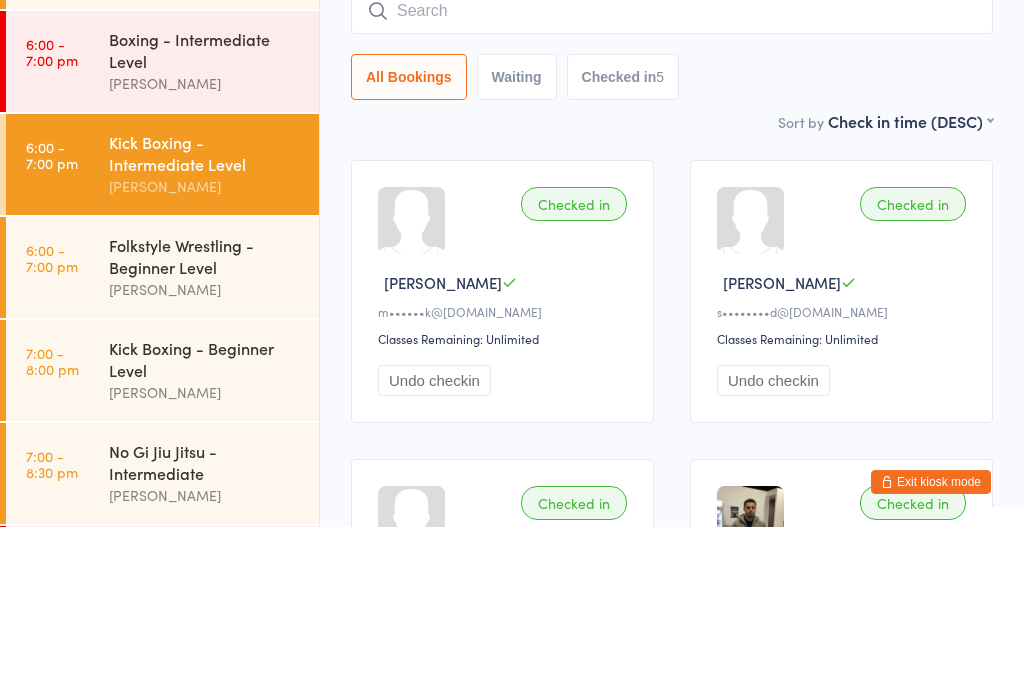 scroll, scrollTop: 171, scrollLeft: 0, axis: vertical 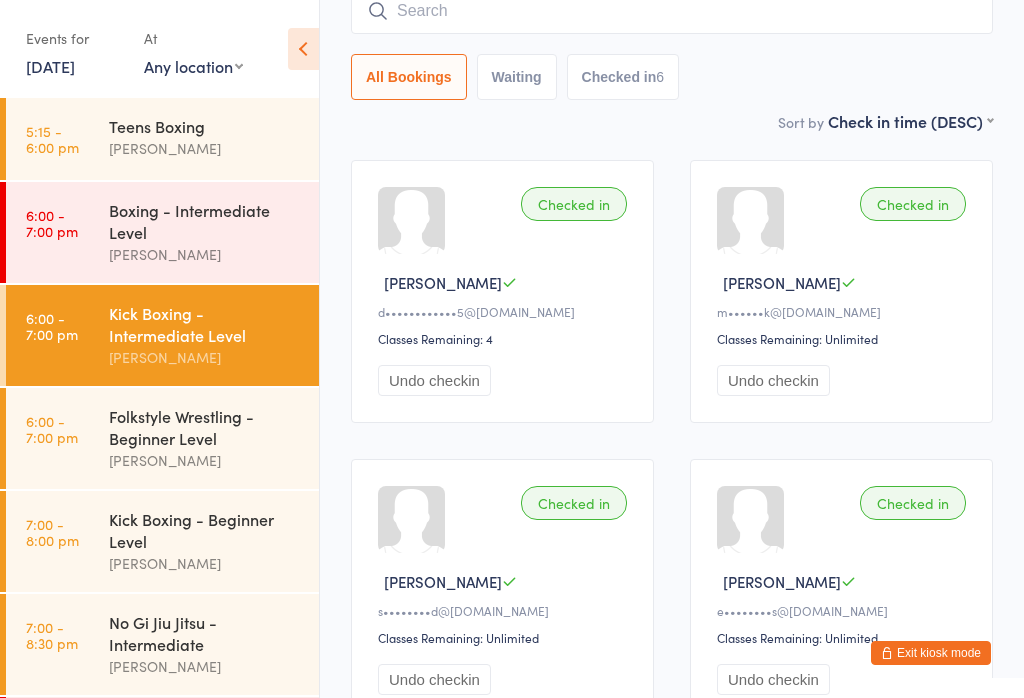click on "6:00 - 7:00 pm" at bounding box center (52, 223) 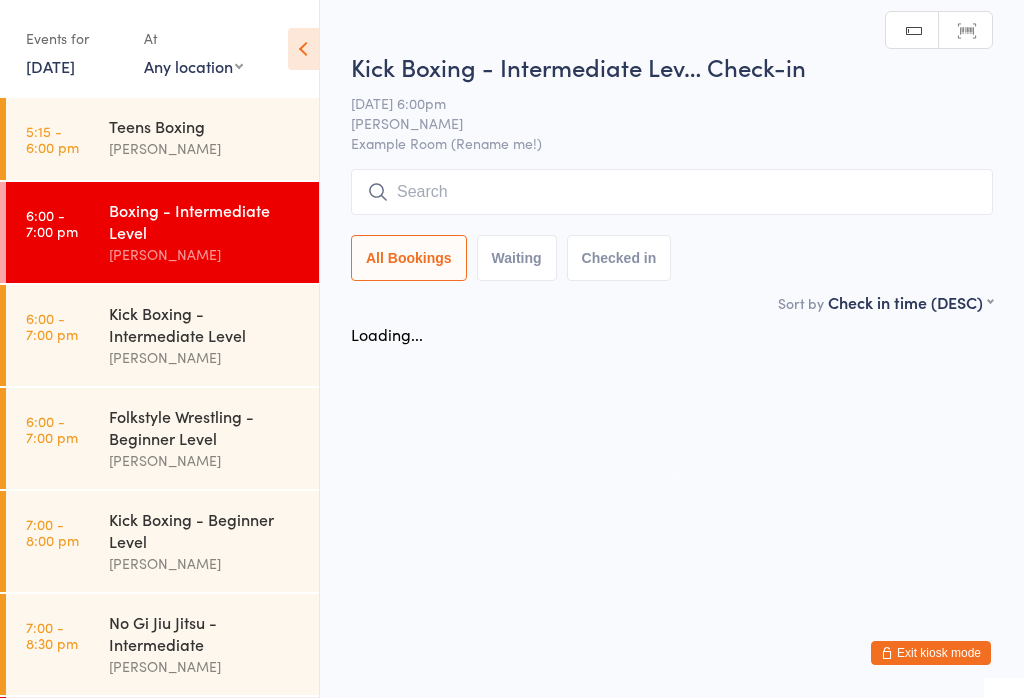 scroll, scrollTop: 0, scrollLeft: 0, axis: both 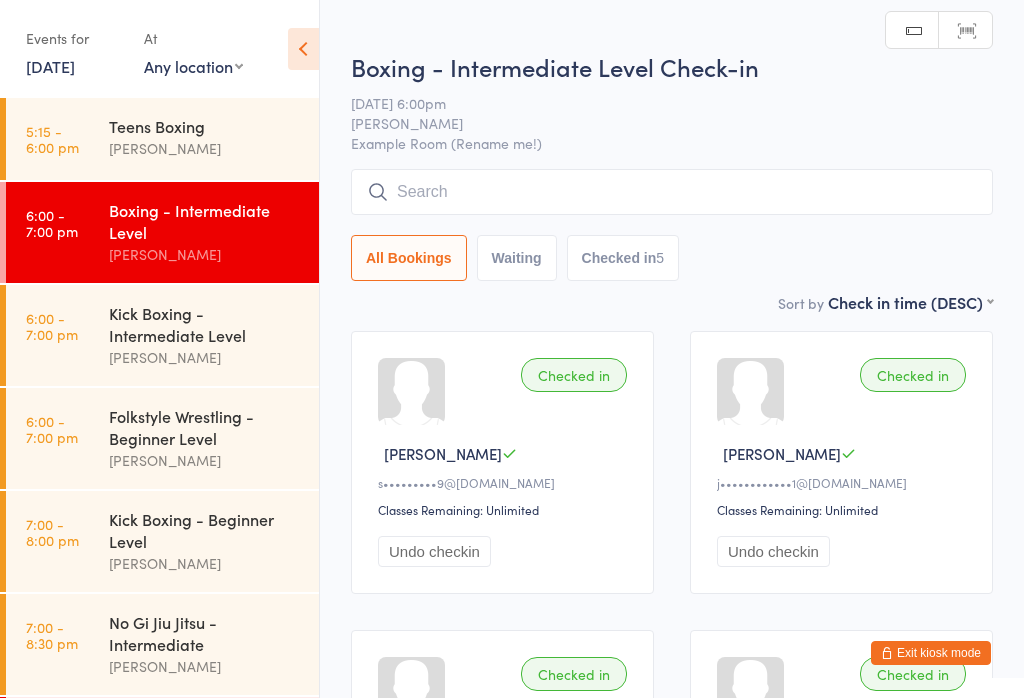 click at bounding box center (672, 192) 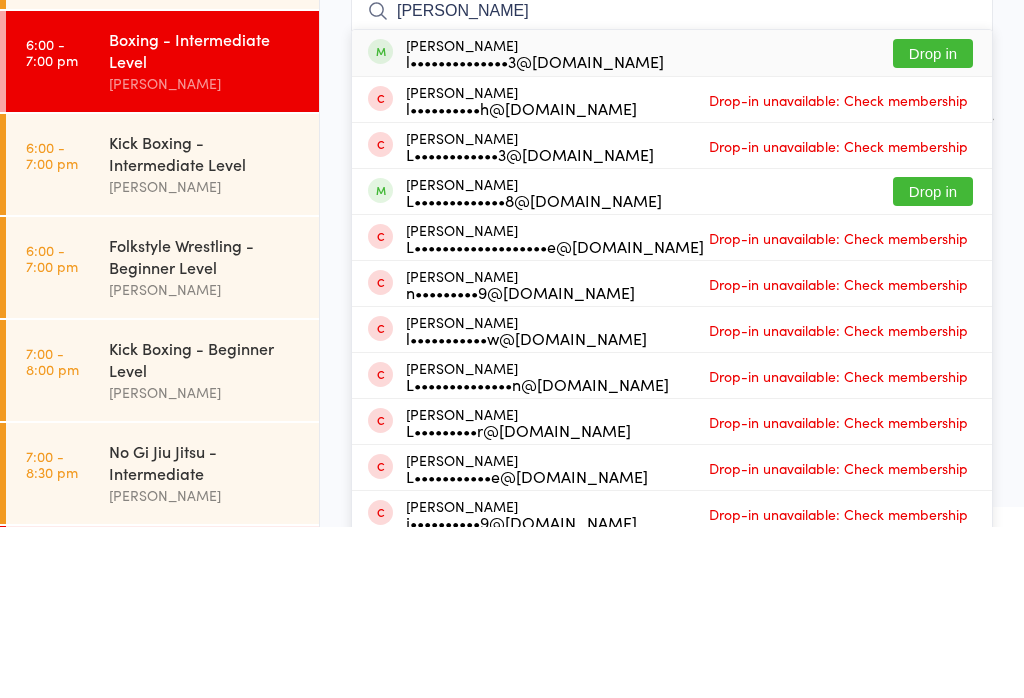 type on "[PERSON_NAME]" 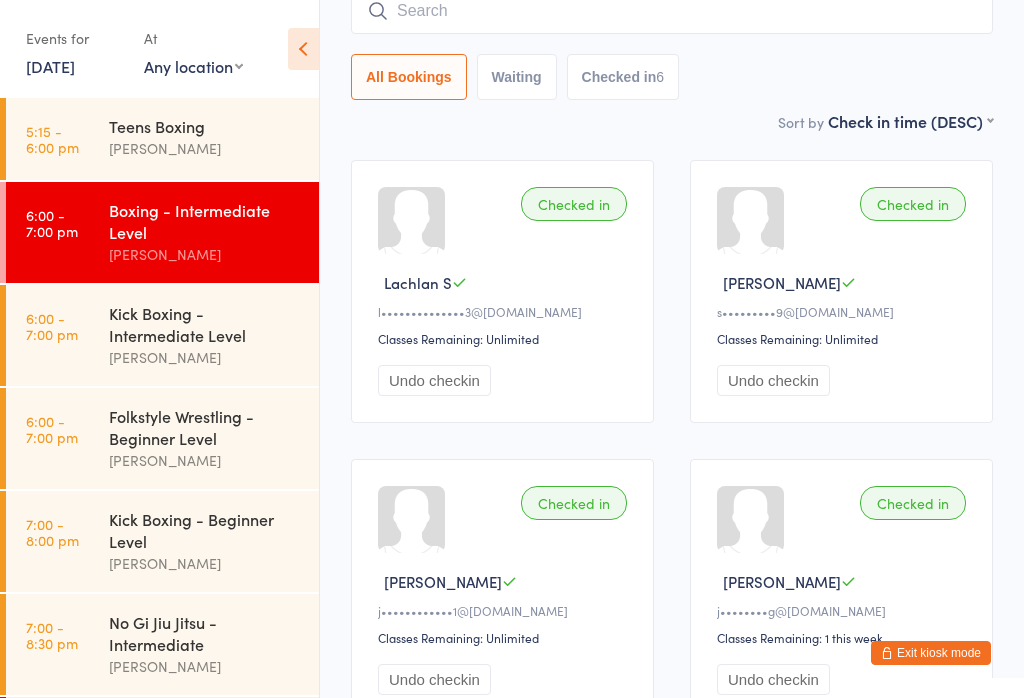 scroll, scrollTop: 0, scrollLeft: 0, axis: both 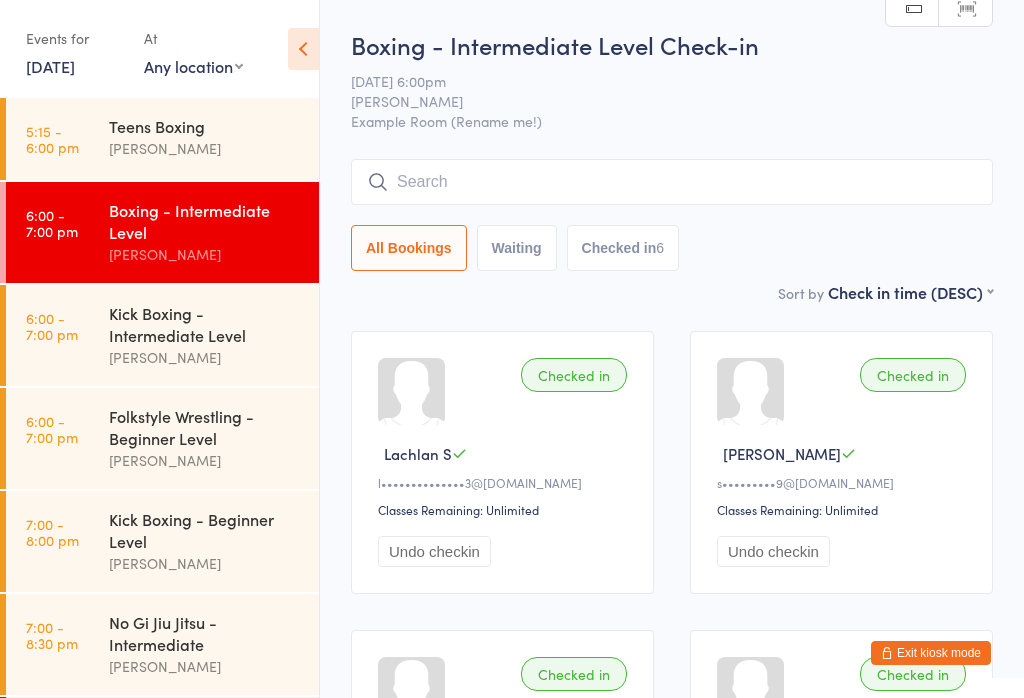 click at bounding box center (672, 182) 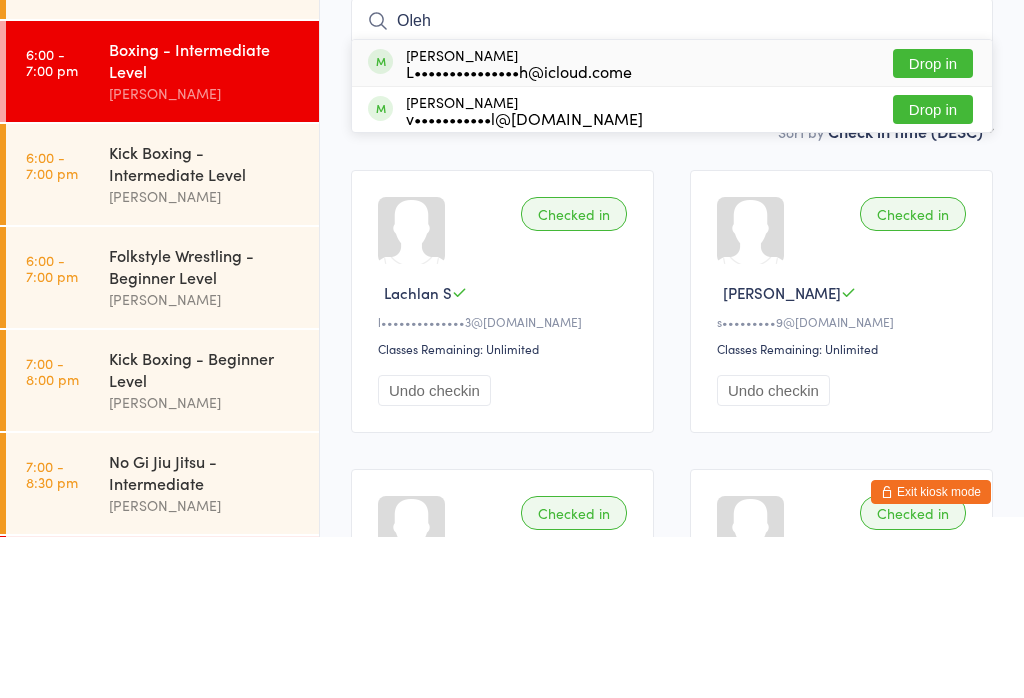 type on "Oleh" 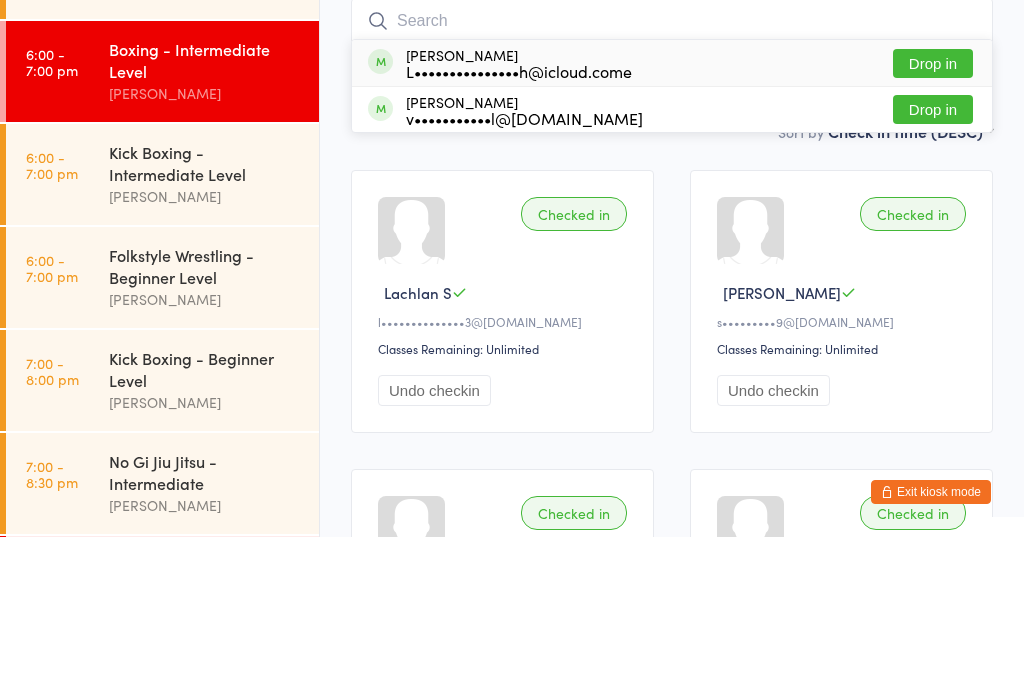 scroll, scrollTop: 161, scrollLeft: 0, axis: vertical 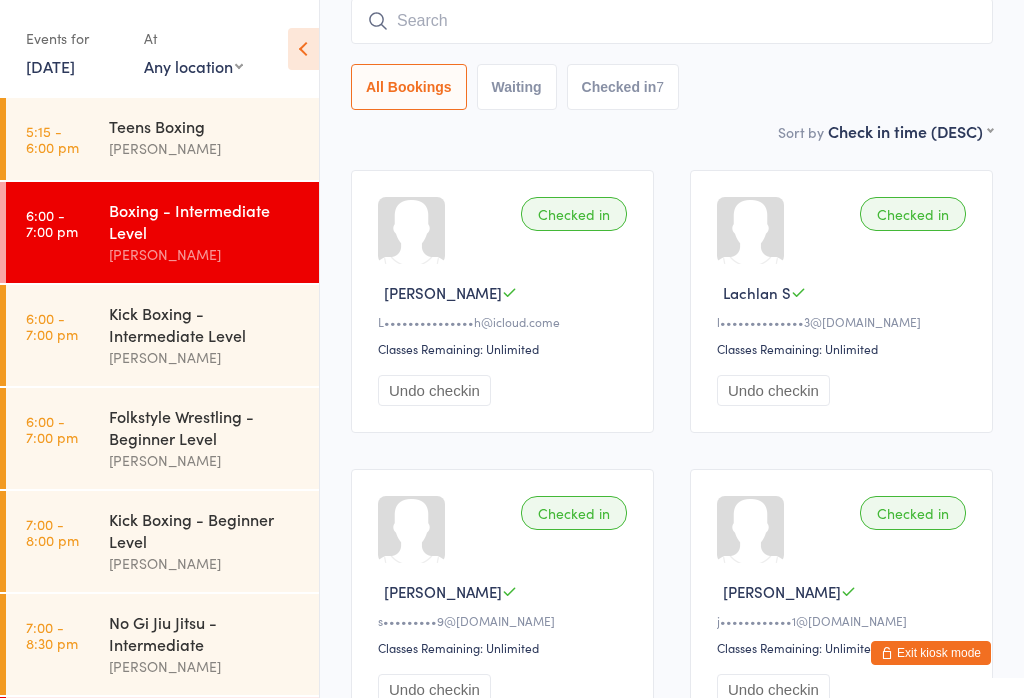 click on "7:00 - 8:00 pm Kick Boxing - Beginner Level [PERSON_NAME]" at bounding box center [162, 541] 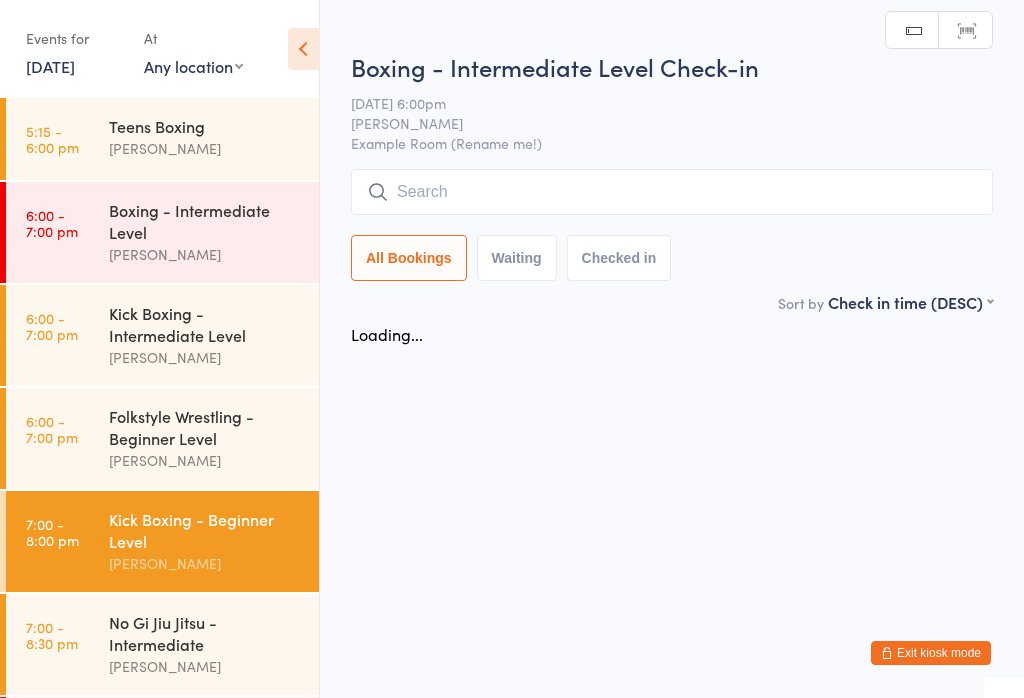 scroll, scrollTop: 0, scrollLeft: 0, axis: both 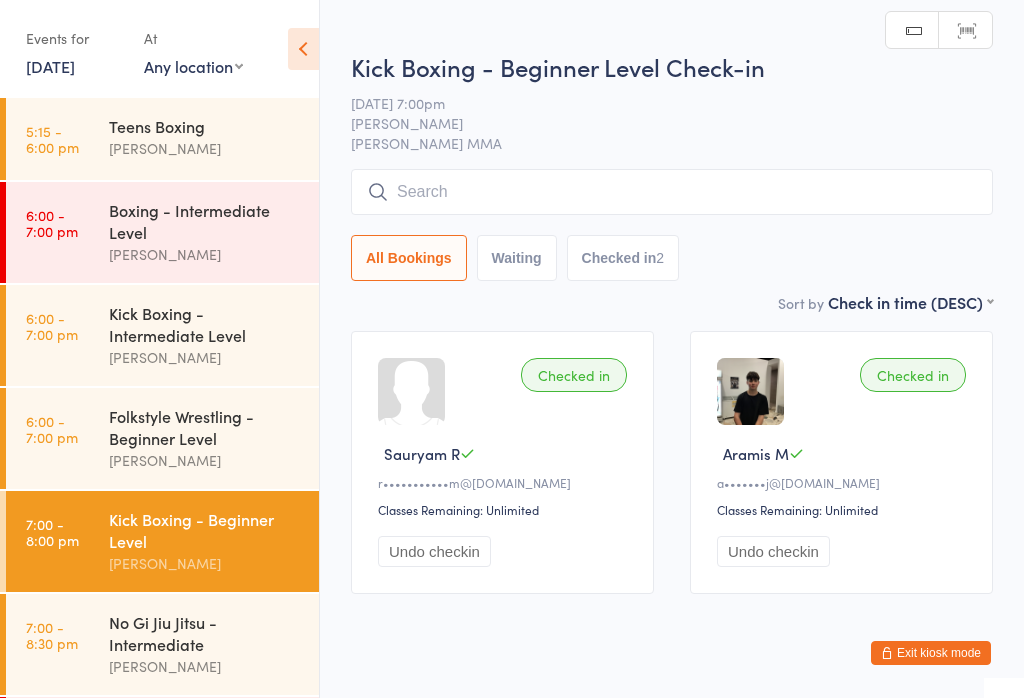 click at bounding box center [672, 192] 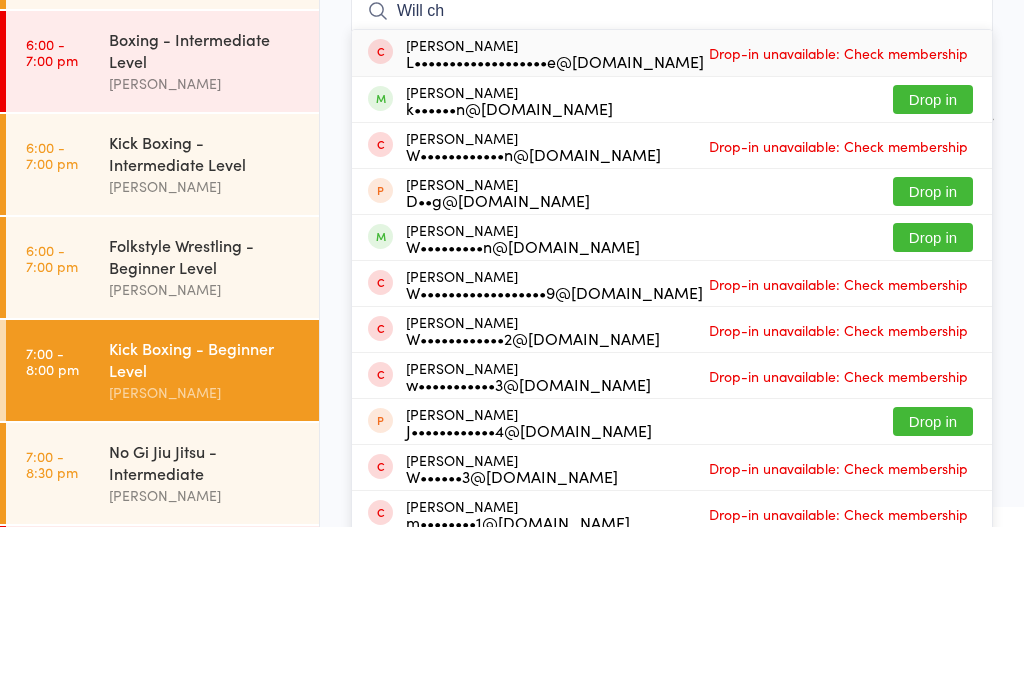 type on "Will ch" 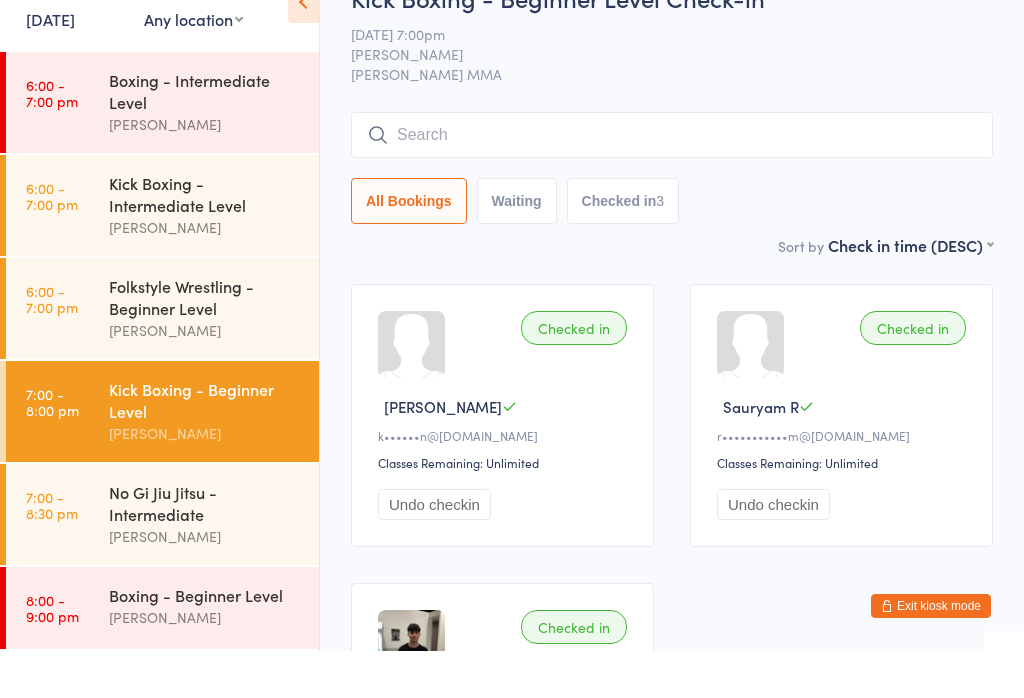 scroll, scrollTop: 103, scrollLeft: 0, axis: vertical 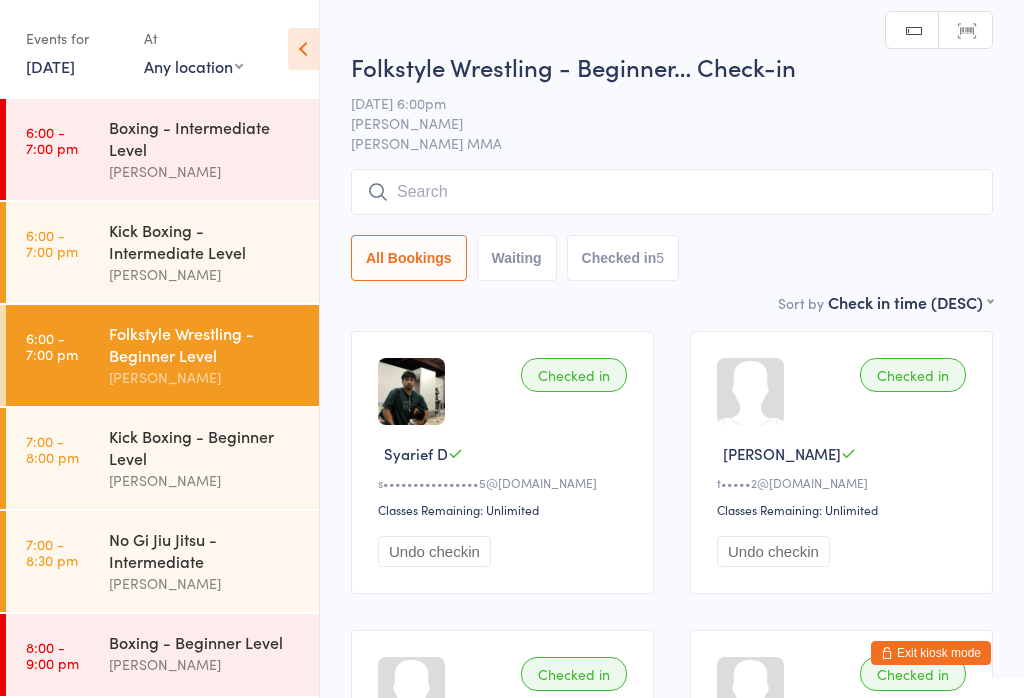 click on "[PERSON_NAME]" at bounding box center (205, 480) 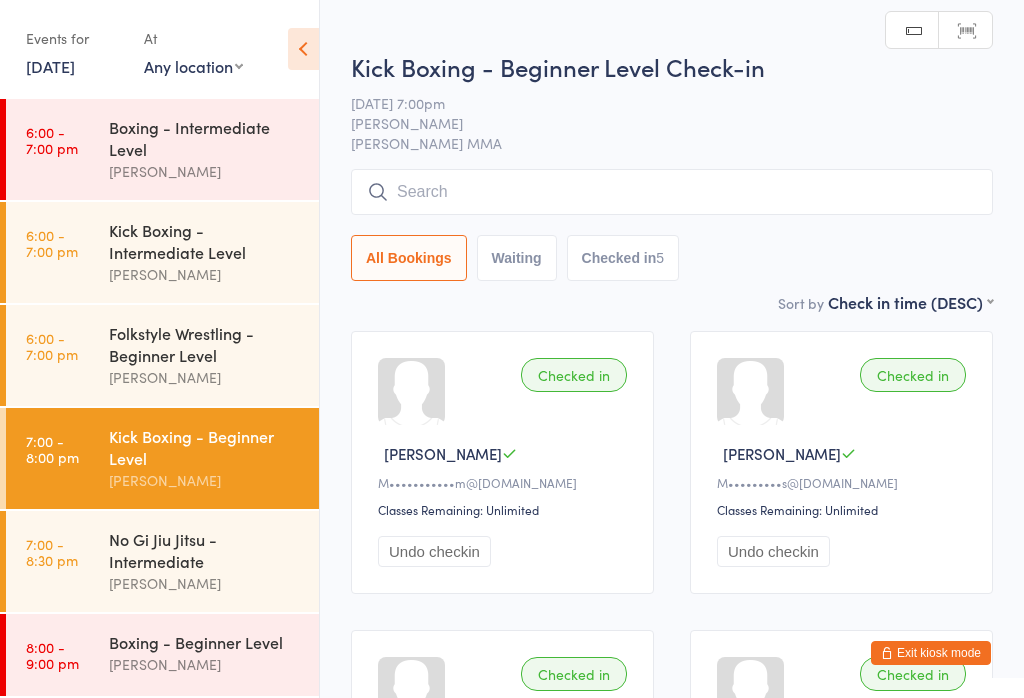 click at bounding box center [672, 192] 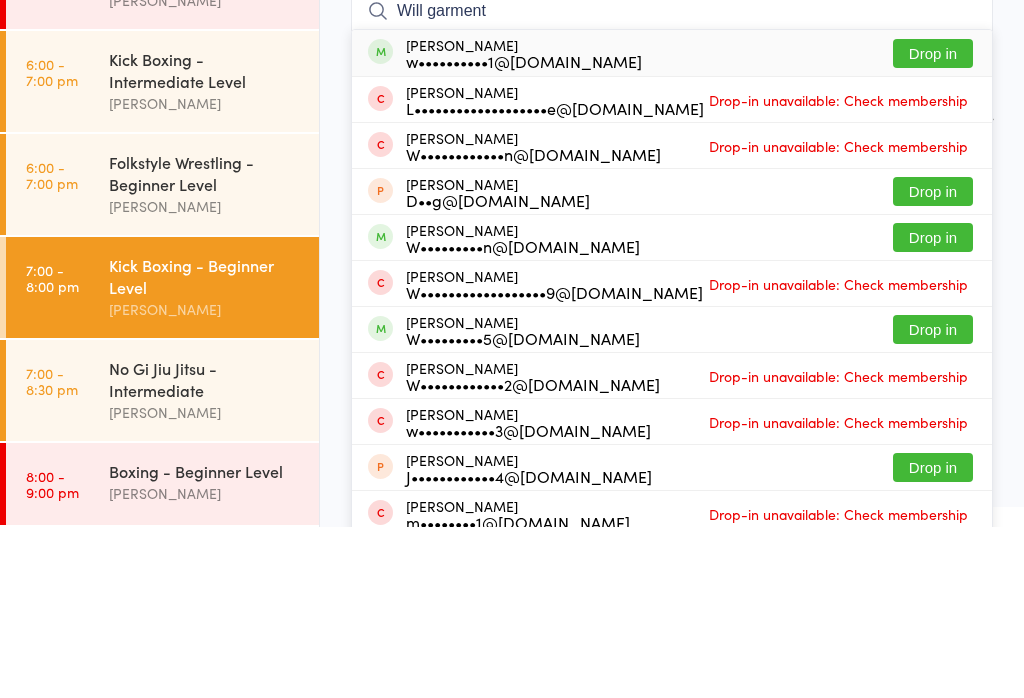 type on "Will garment" 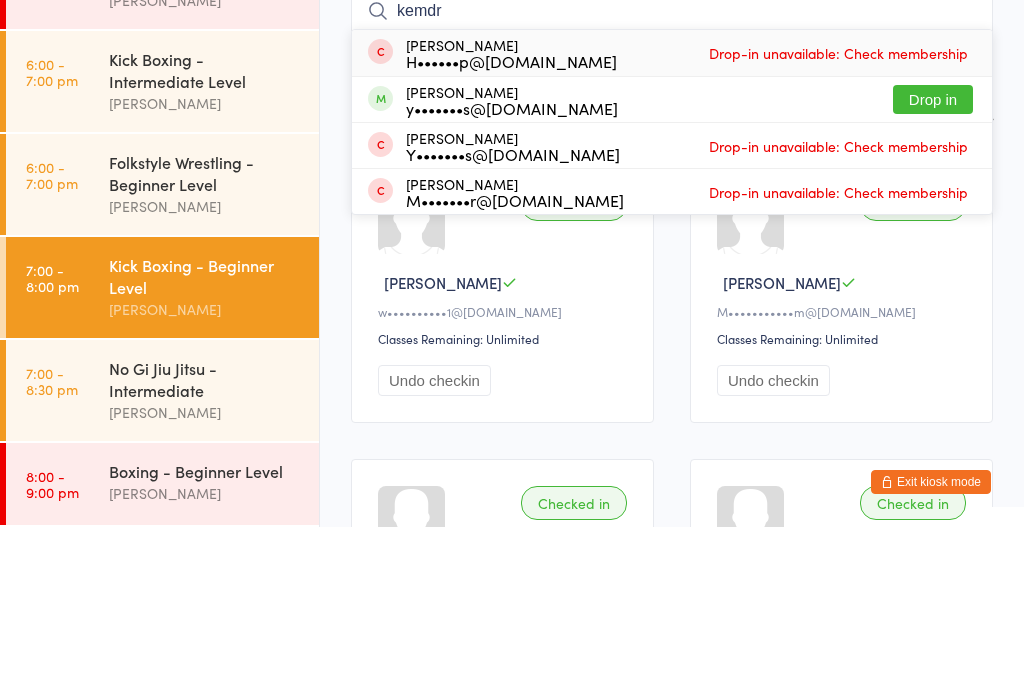 scroll, scrollTop: 72, scrollLeft: 0, axis: vertical 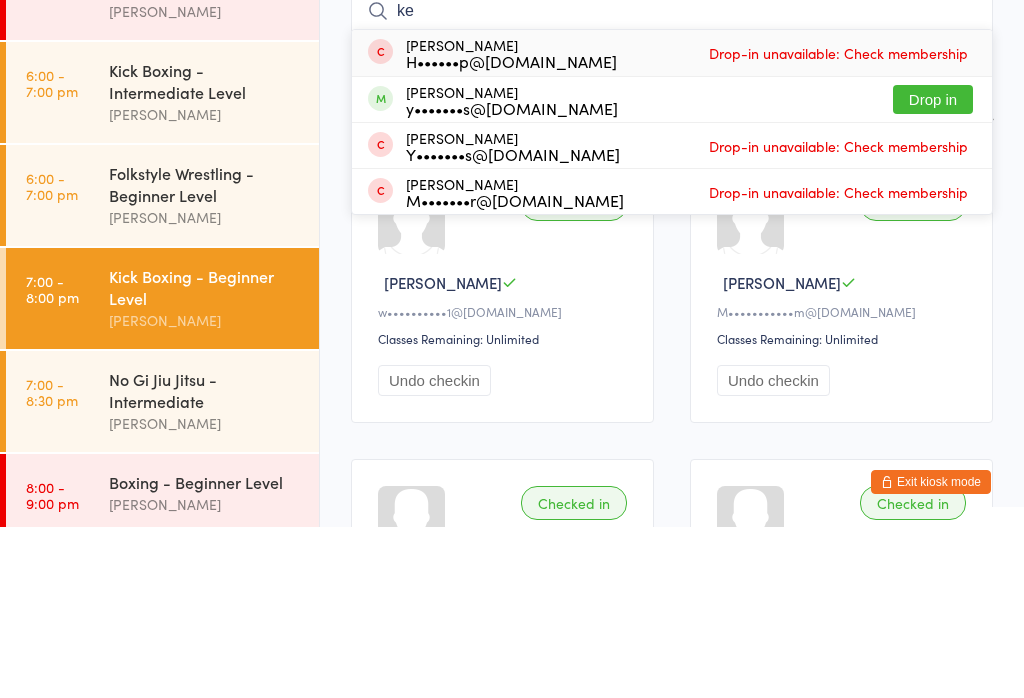type on "k" 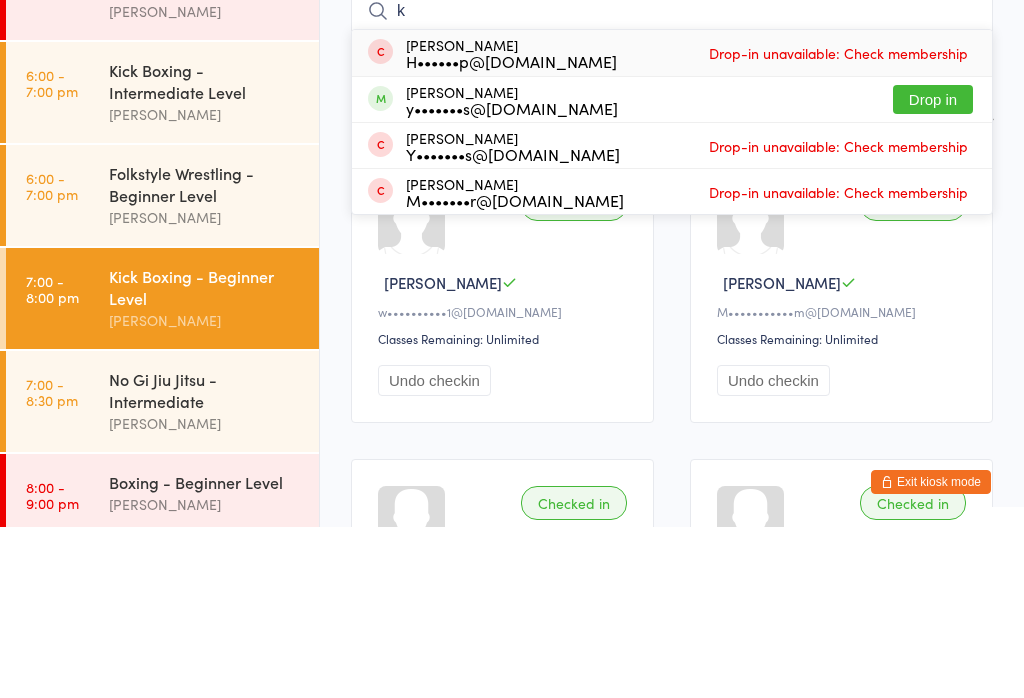 type 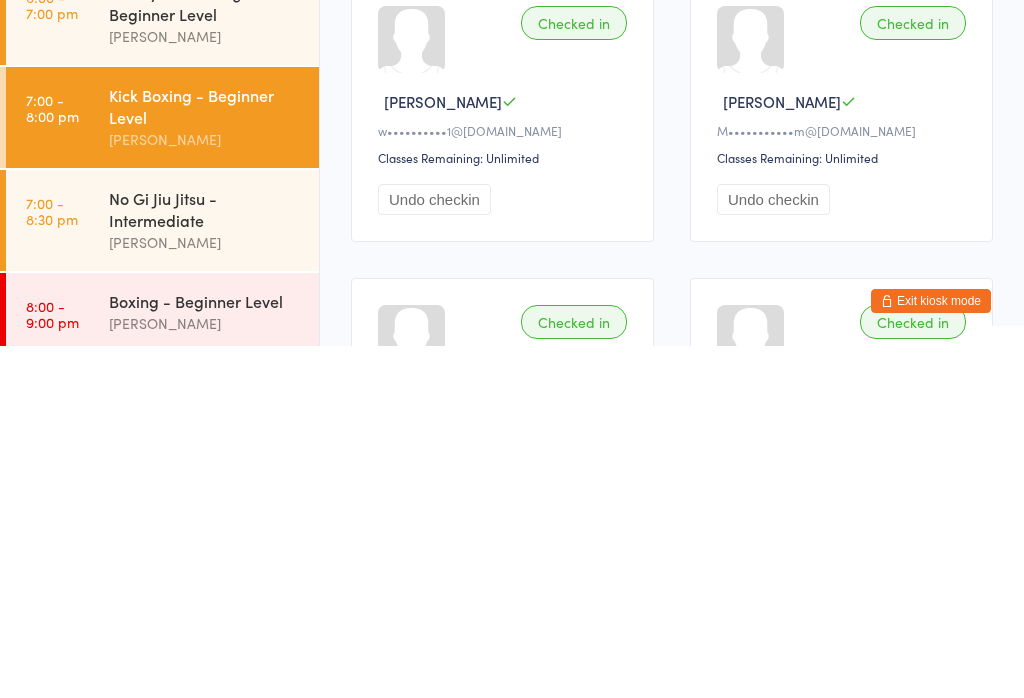 click on "No Gi Jiu Jitsu - Intermediate" at bounding box center (205, 561) 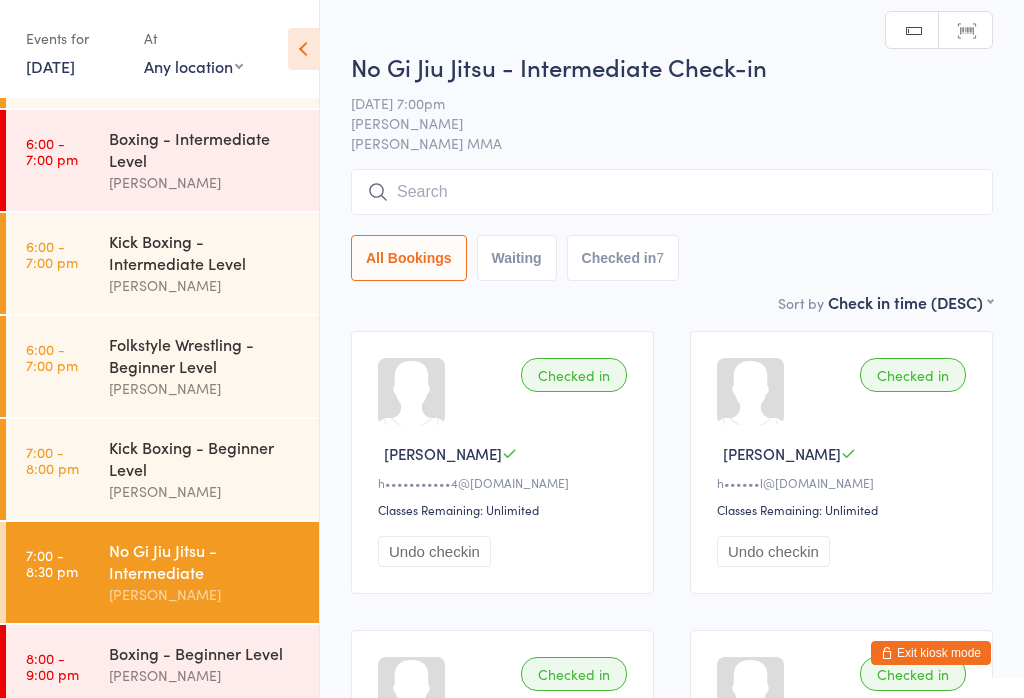 click at bounding box center (672, 192) 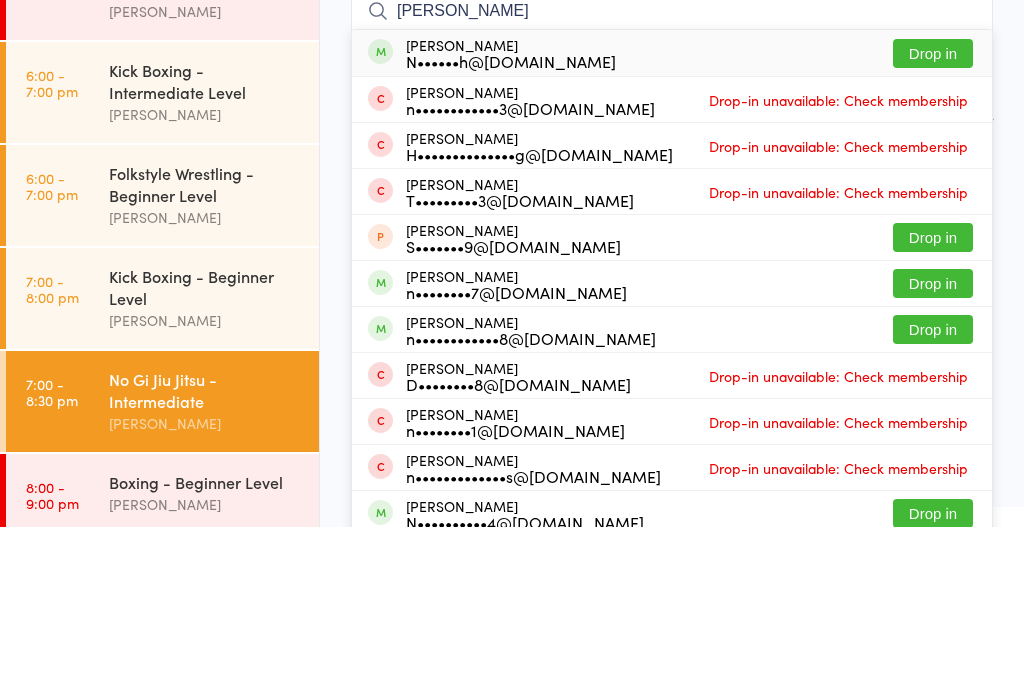 type on "[PERSON_NAME]" 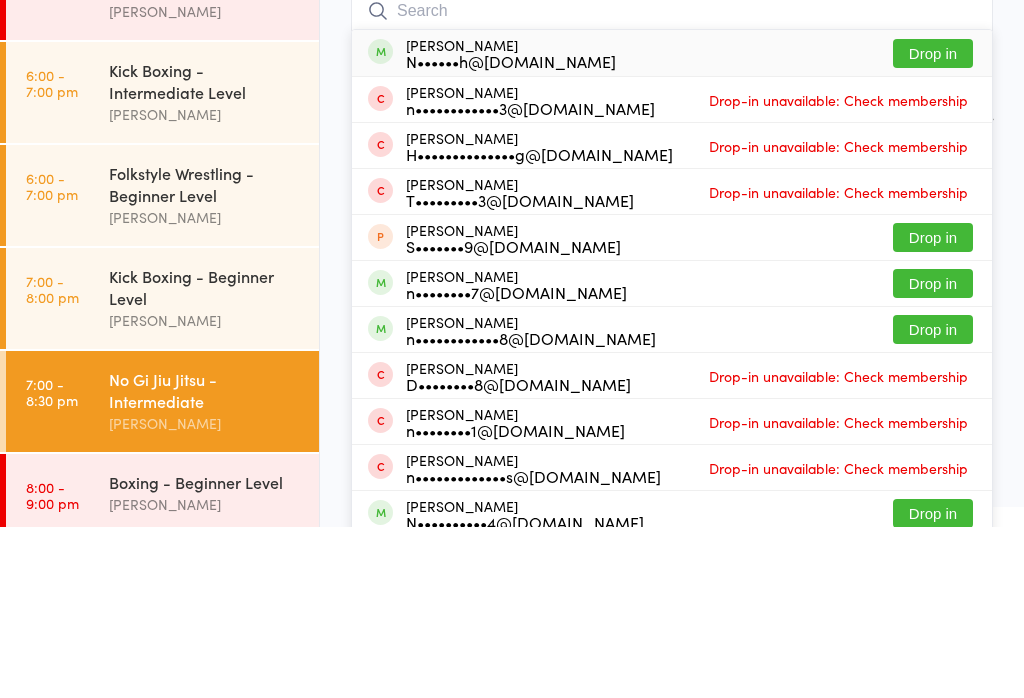 scroll, scrollTop: 171, scrollLeft: 0, axis: vertical 